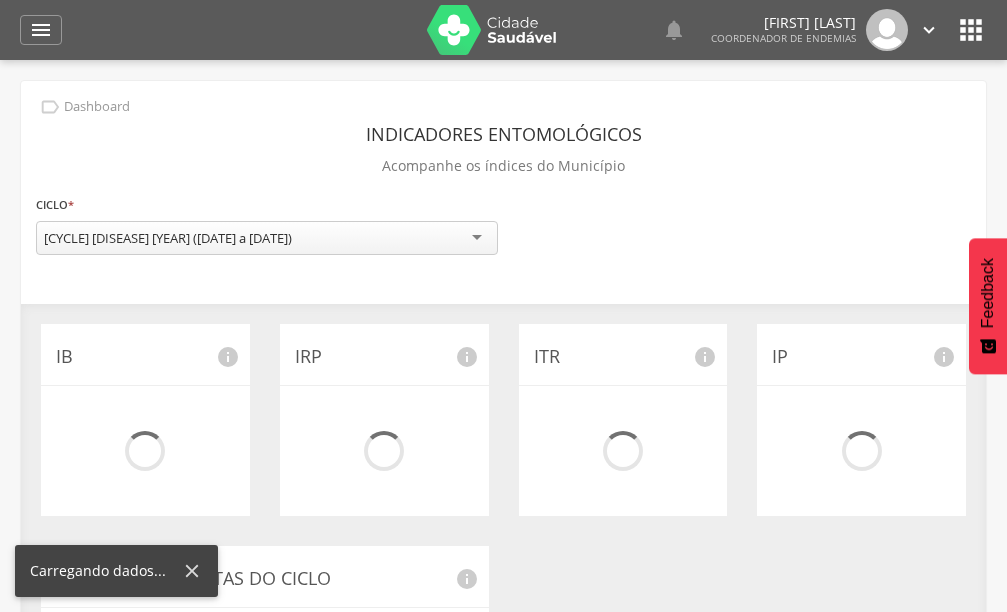 scroll, scrollTop: 0, scrollLeft: 0, axis: both 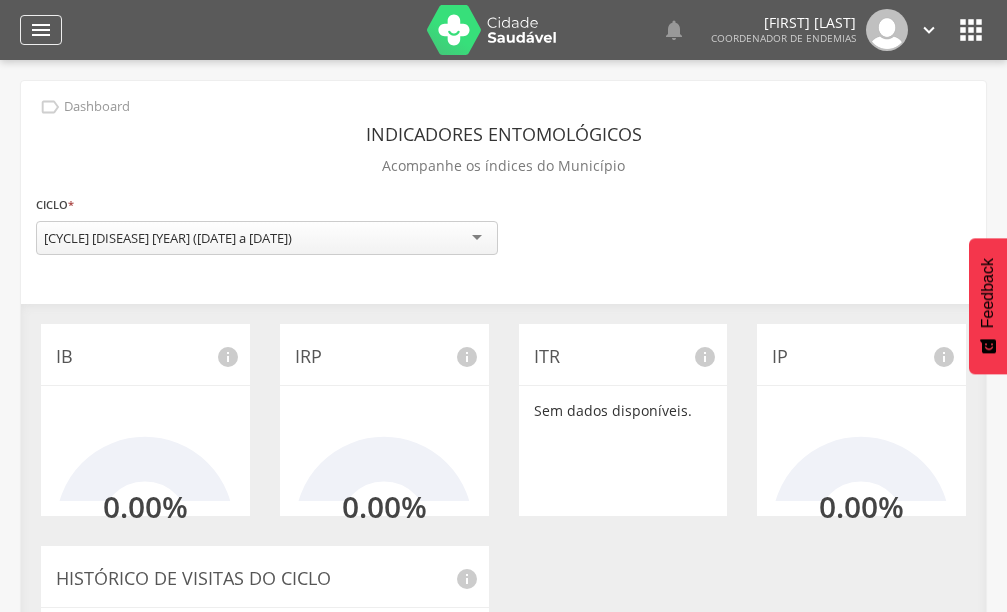 click on "" at bounding box center [41, 30] 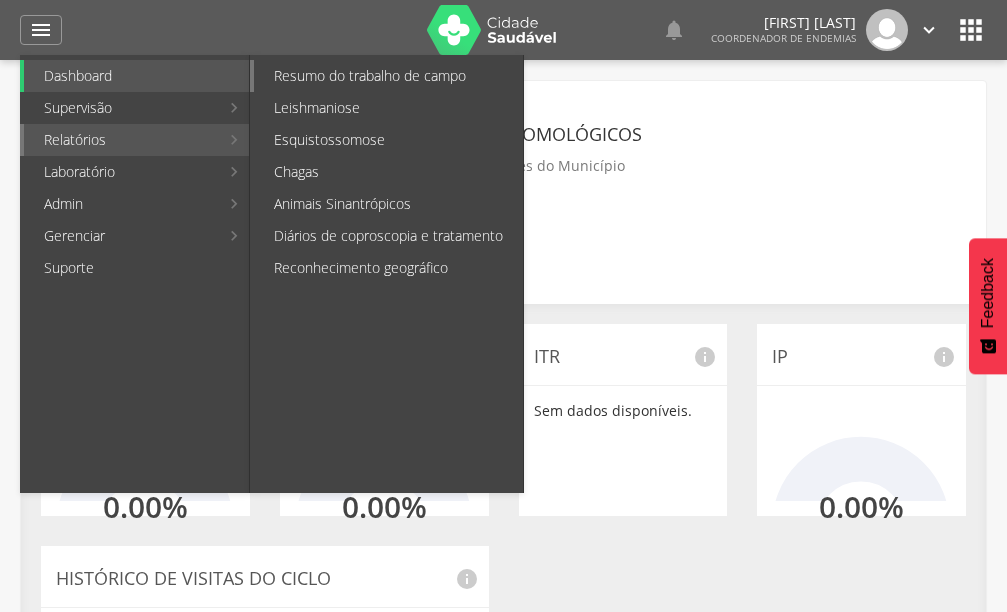 click on "Resumo do trabalho de campo" at bounding box center [388, 76] 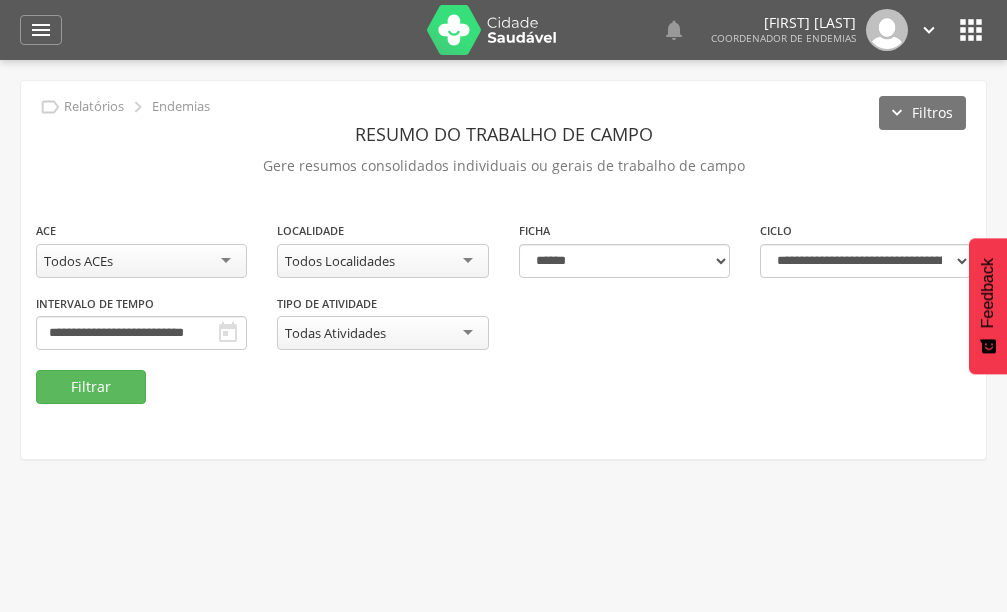 click on "Intervalo de Tempo" at bounding box center (95, 304) 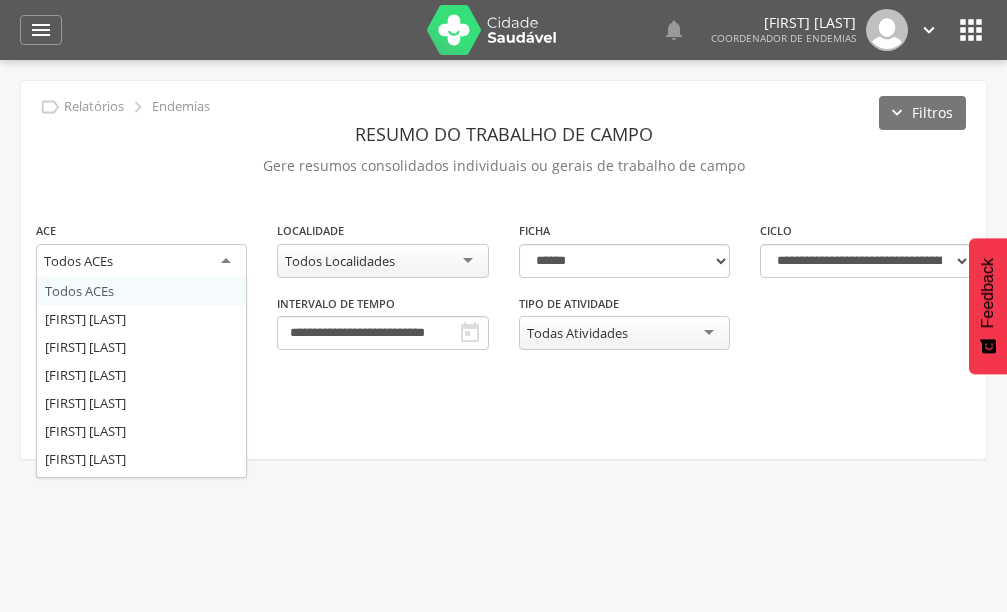 click on "Todos ACEs" at bounding box center [141, 262] 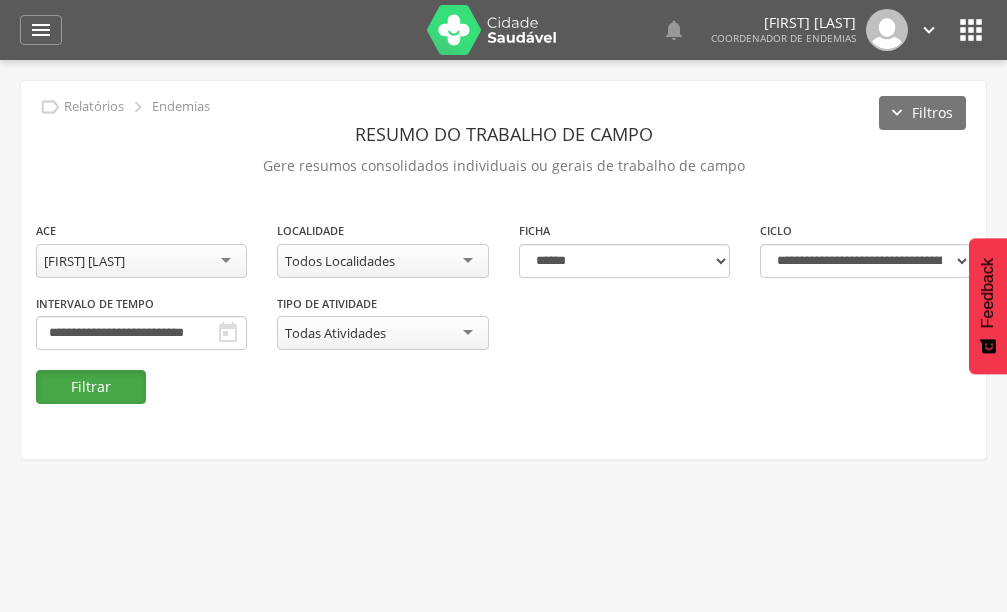 click on "Filtrar" at bounding box center (91, 387) 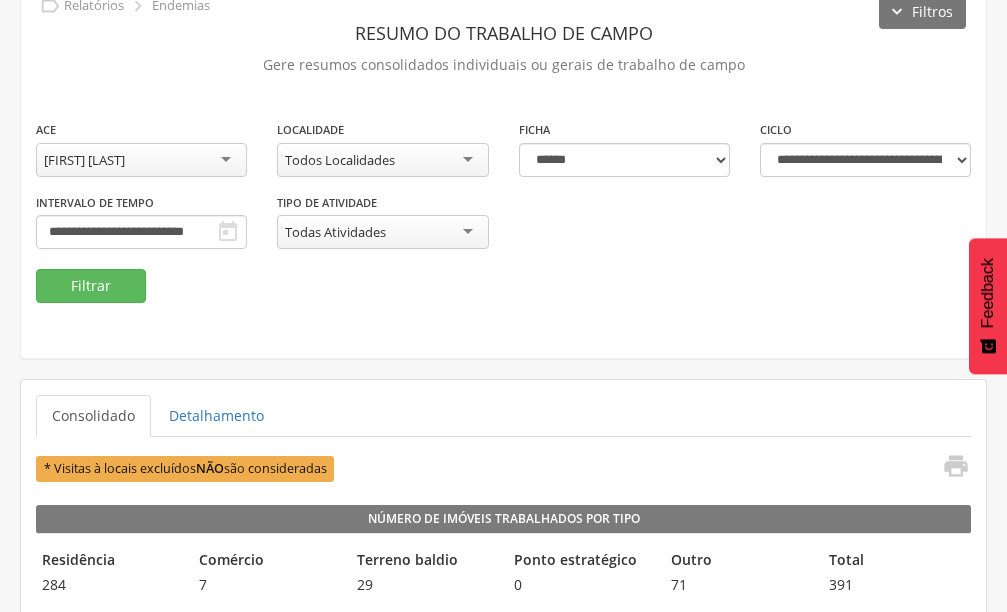scroll, scrollTop: 100, scrollLeft: 0, axis: vertical 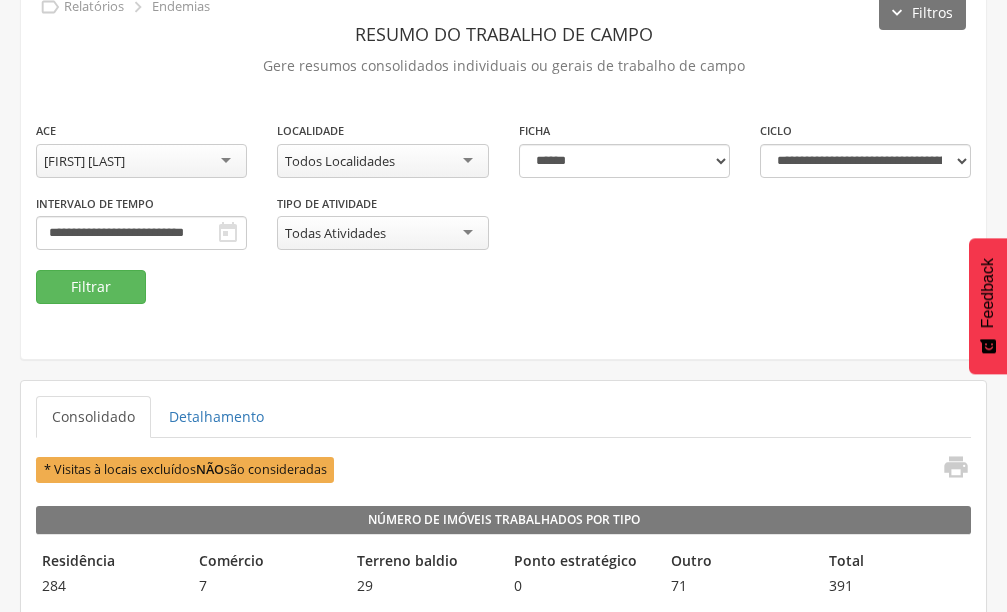 click on "[FIRST] [LAST]" at bounding box center [84, 161] 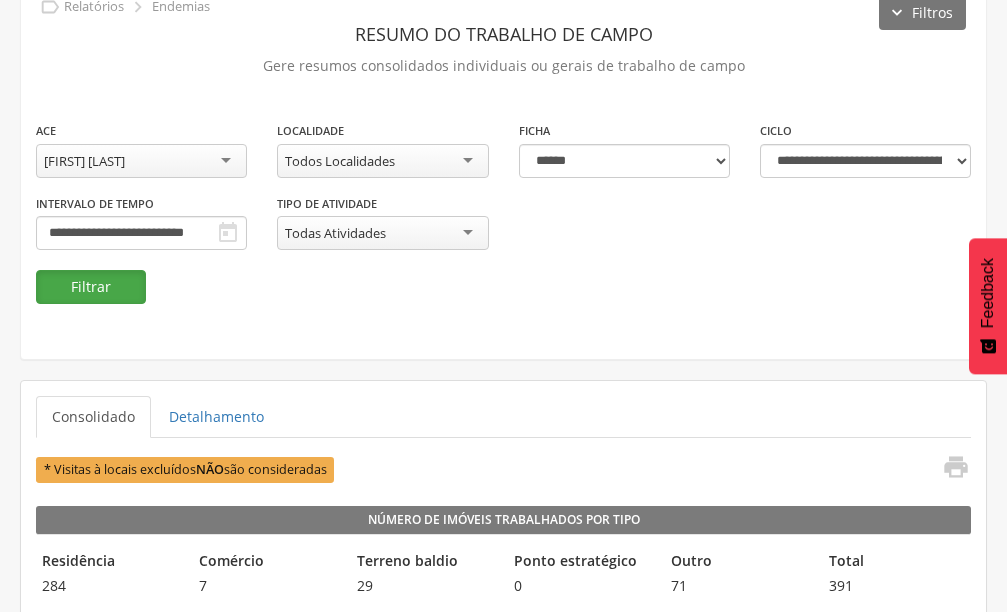 click on "Filtrar" at bounding box center (91, 287) 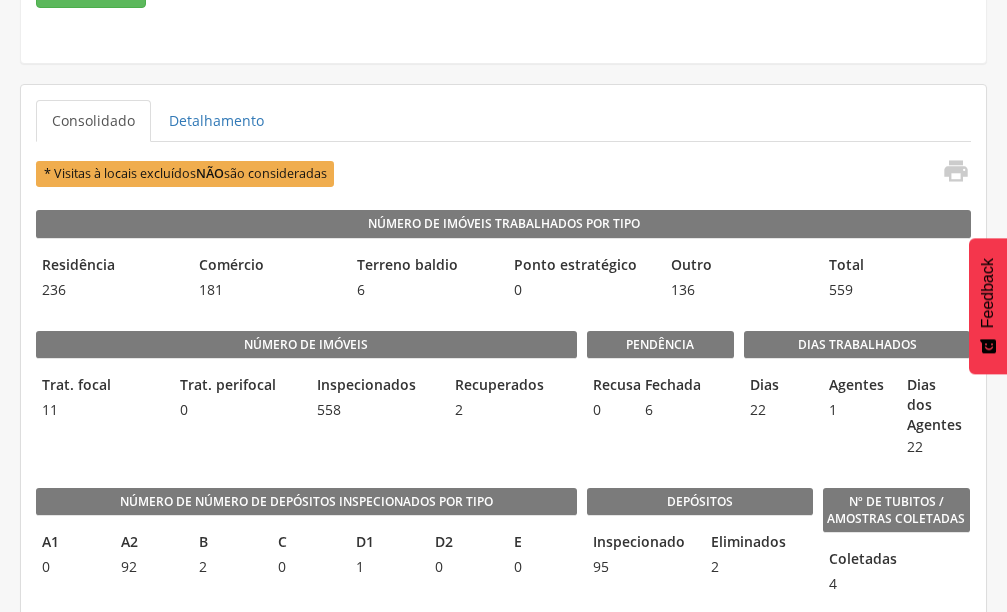 scroll, scrollTop: 100, scrollLeft: 0, axis: vertical 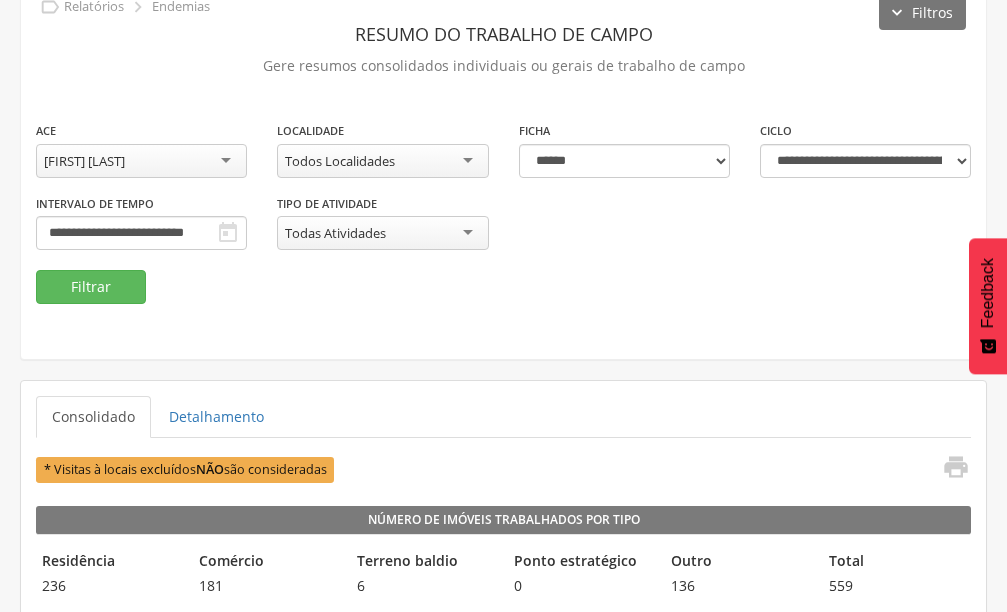 click on "[FIRST] [LAST]" at bounding box center [84, 161] 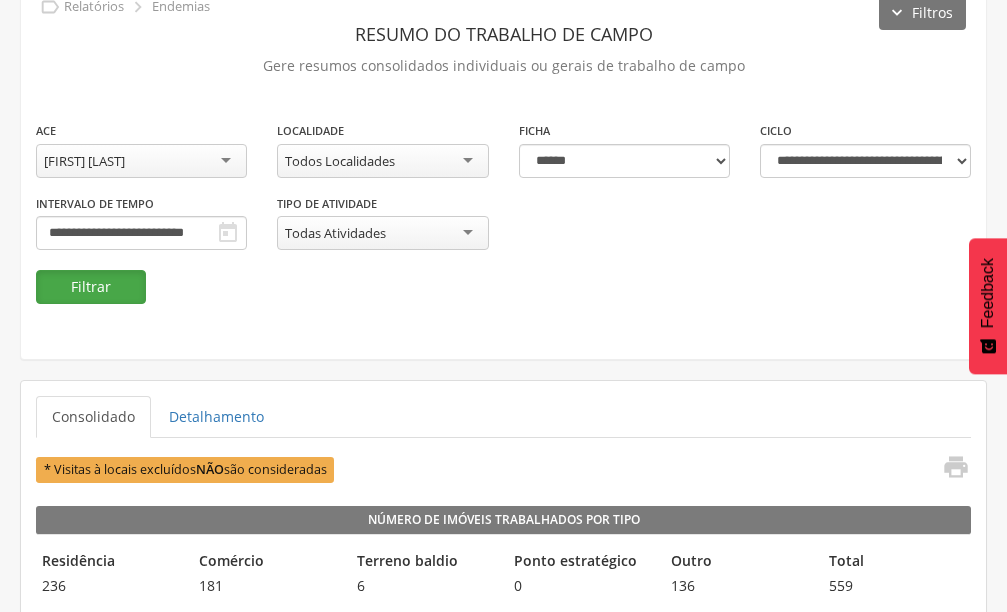 click on "Filtrar" at bounding box center [91, 287] 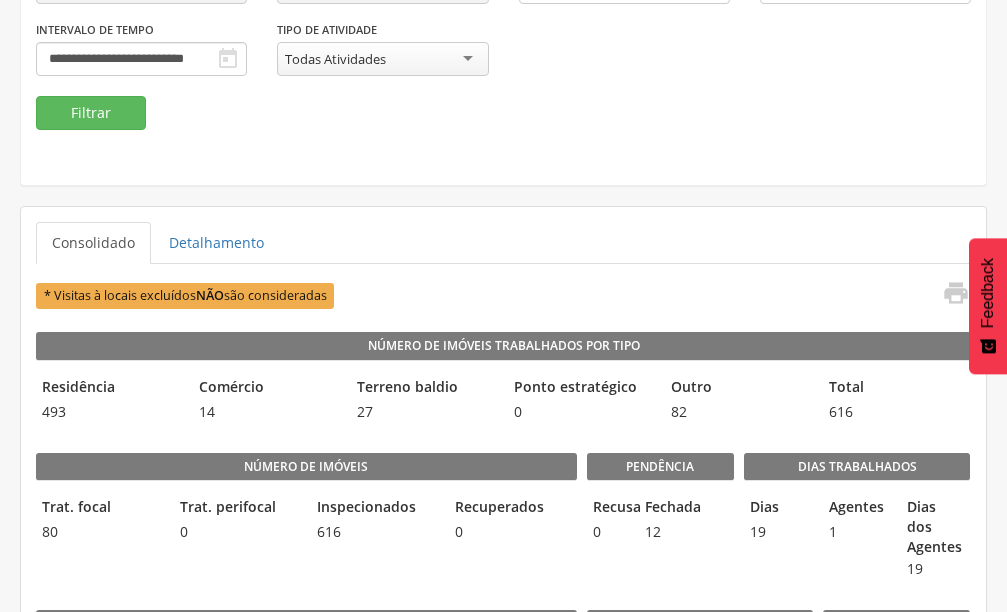 scroll, scrollTop: 100, scrollLeft: 0, axis: vertical 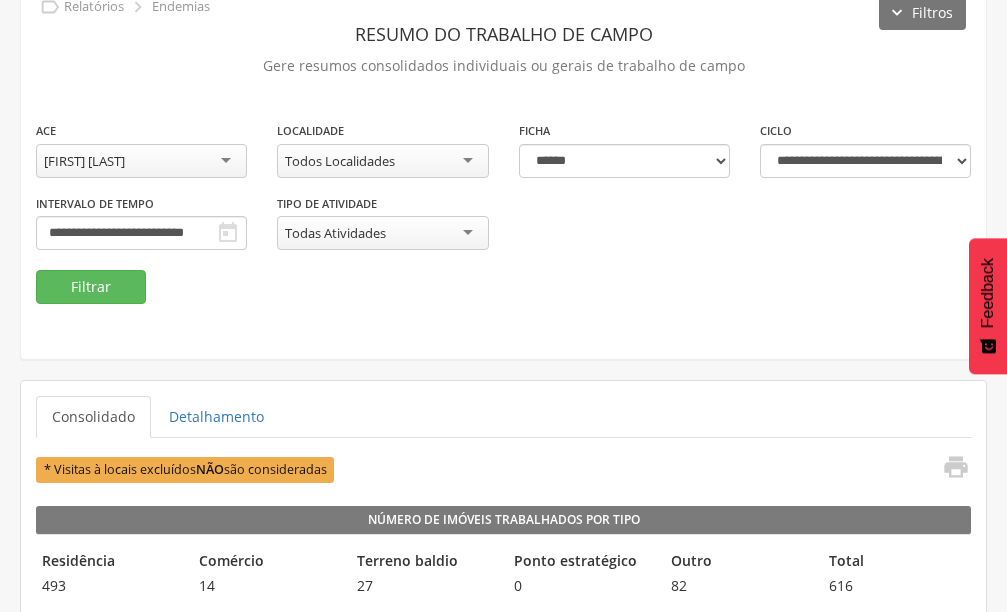 click on "[FIRST] [LAST]" at bounding box center (84, 161) 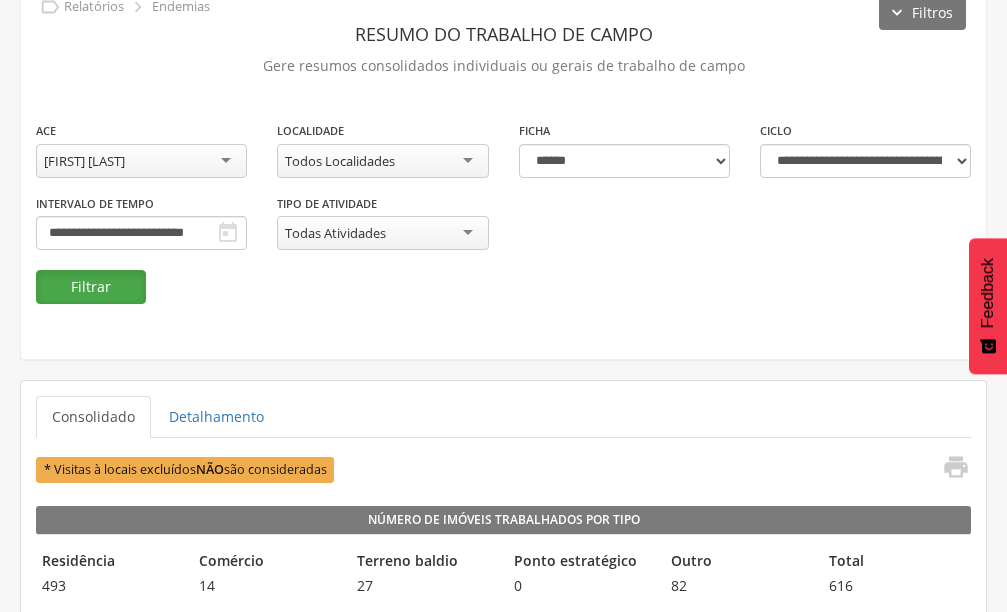 click on "Filtrar" at bounding box center [91, 287] 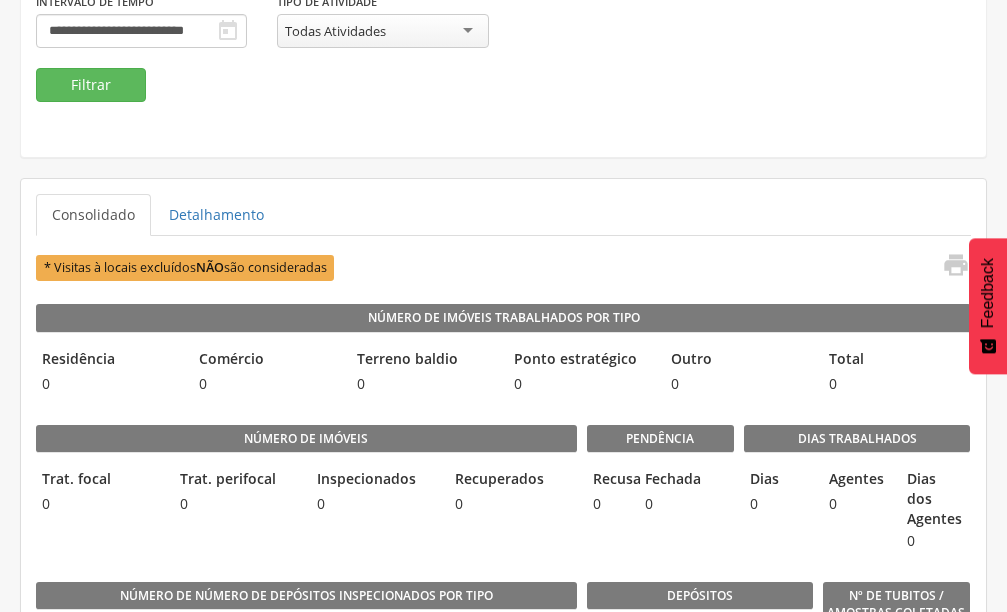 scroll, scrollTop: 200, scrollLeft: 0, axis: vertical 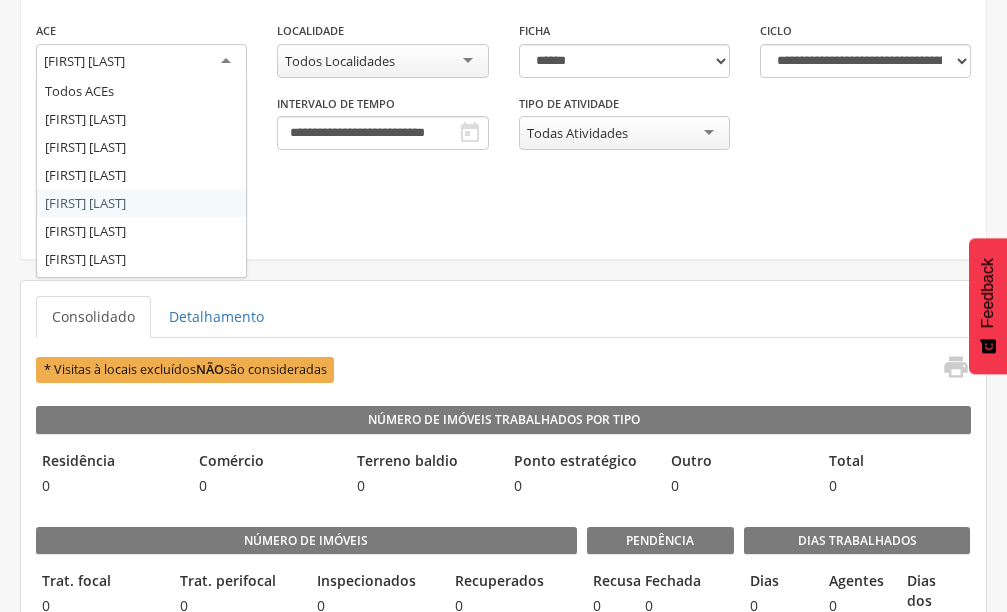 click on "[FIRST] [LAST]" at bounding box center (84, 61) 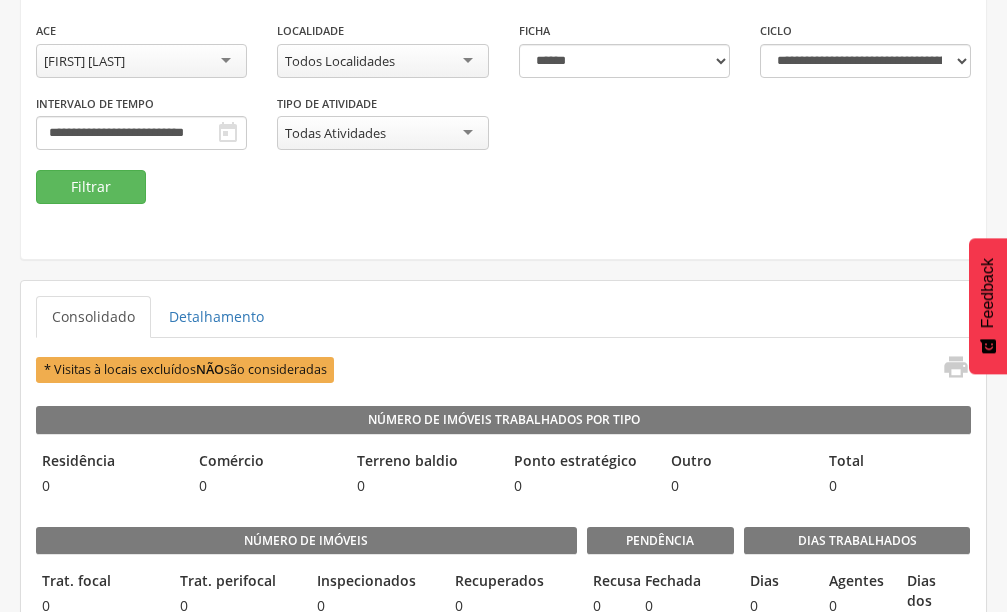 scroll, scrollTop: 0, scrollLeft: 0, axis: both 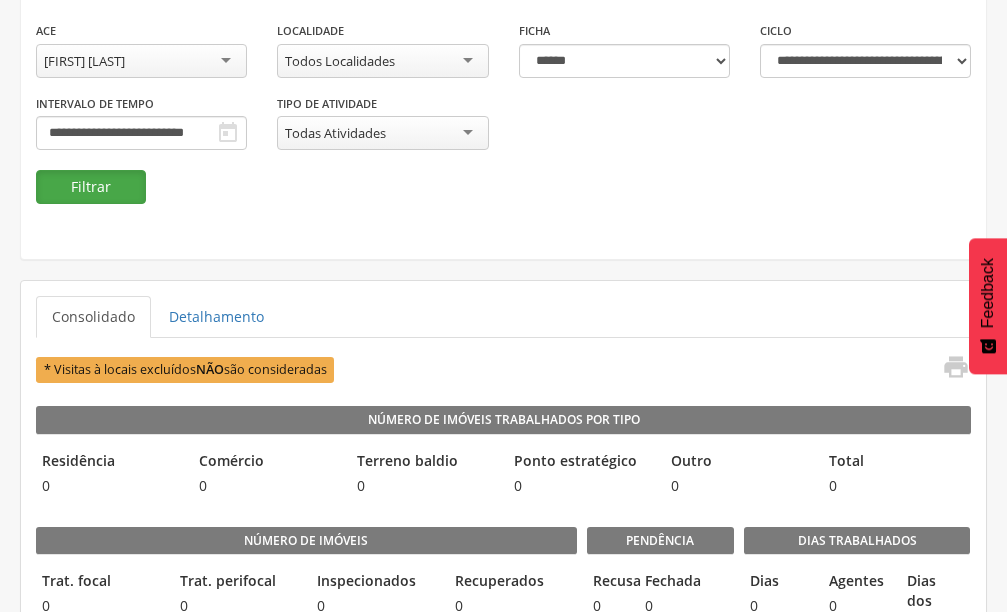 click on "Filtrar" at bounding box center (91, 187) 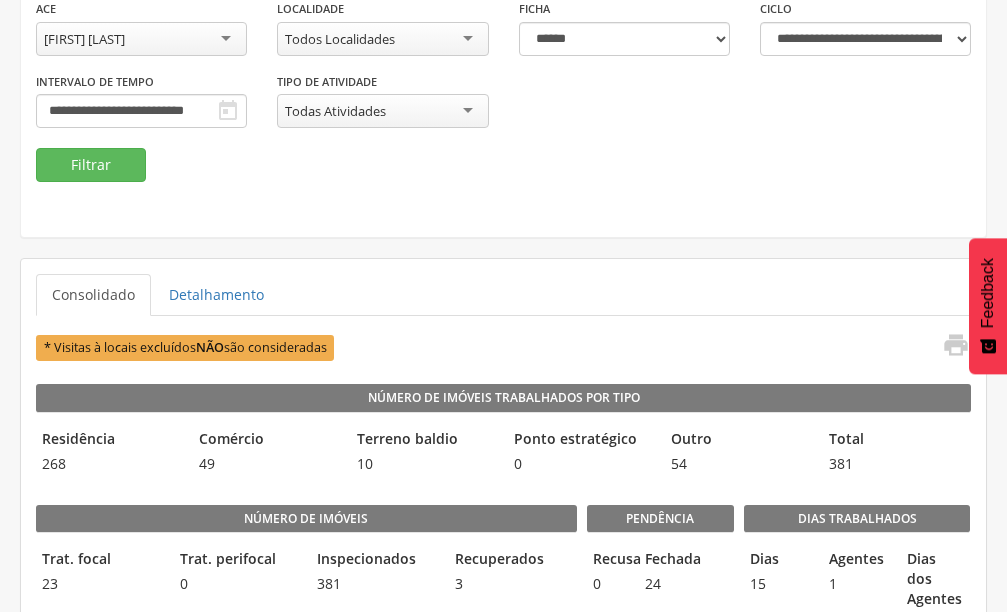 scroll, scrollTop: 100, scrollLeft: 0, axis: vertical 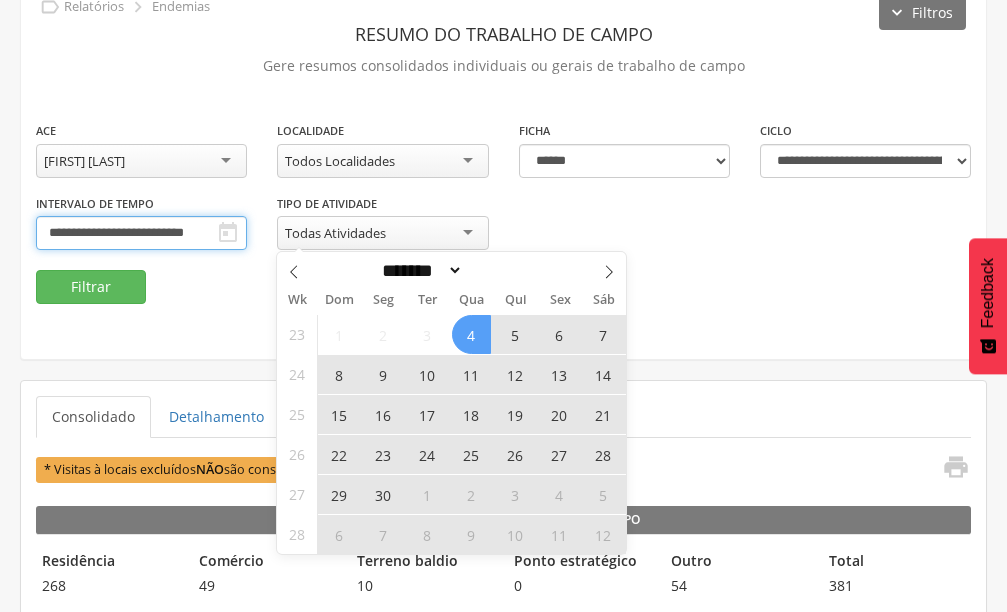 click on "**********" at bounding box center (141, 233) 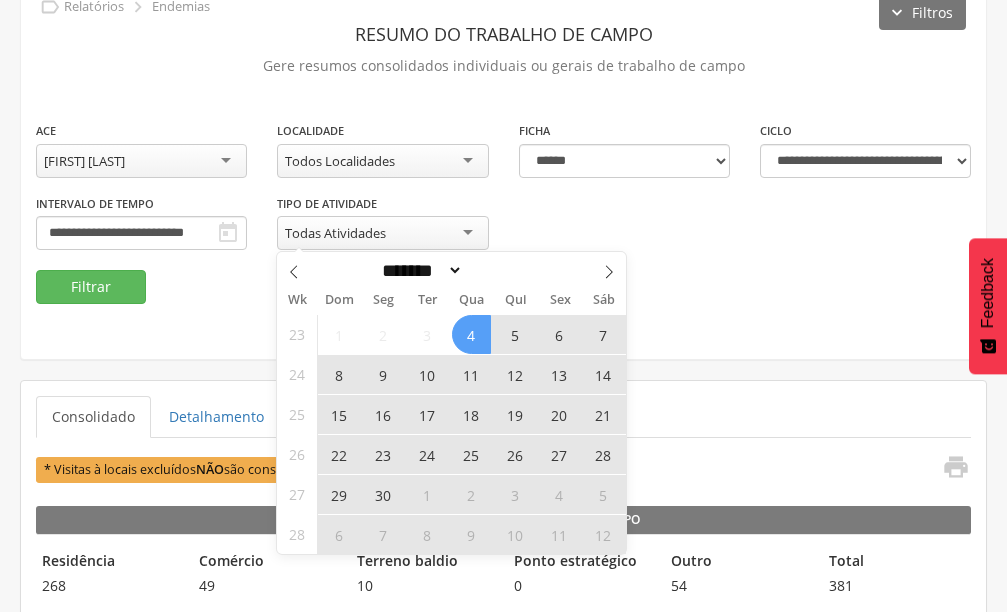 click on "4" at bounding box center (471, 334) 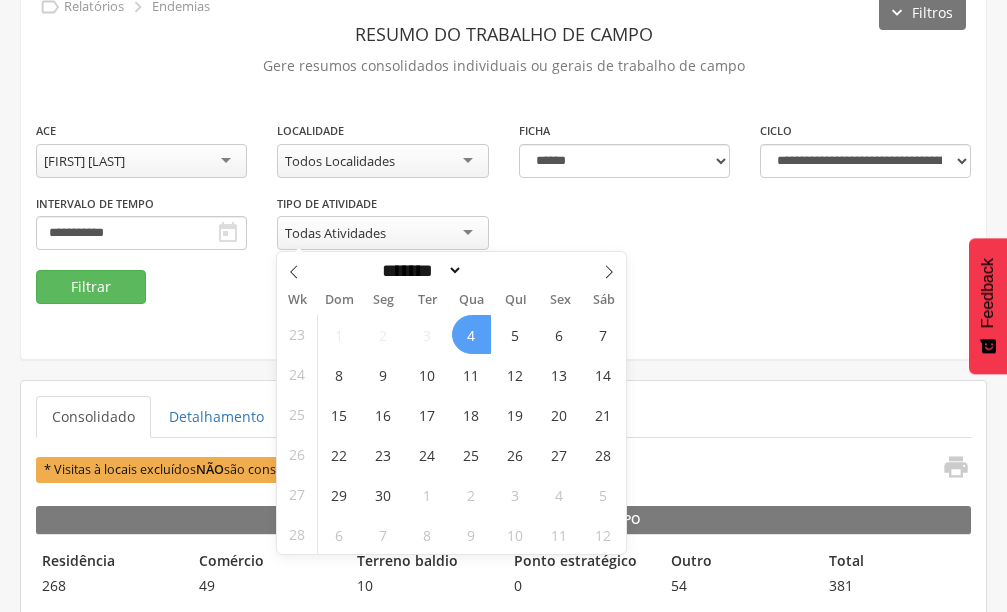 click on "4" at bounding box center (471, 334) 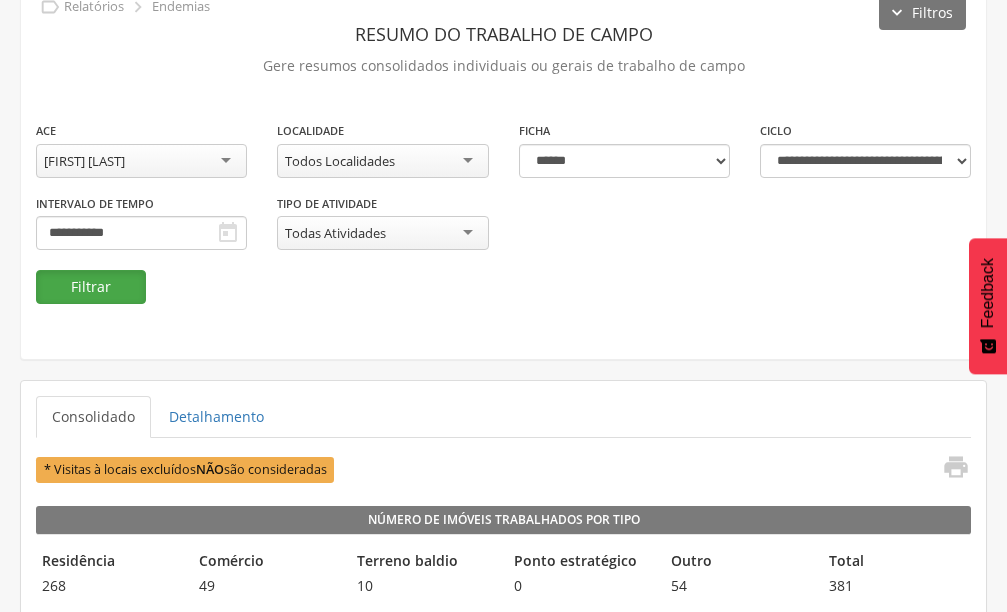 click on "Filtrar" at bounding box center (91, 287) 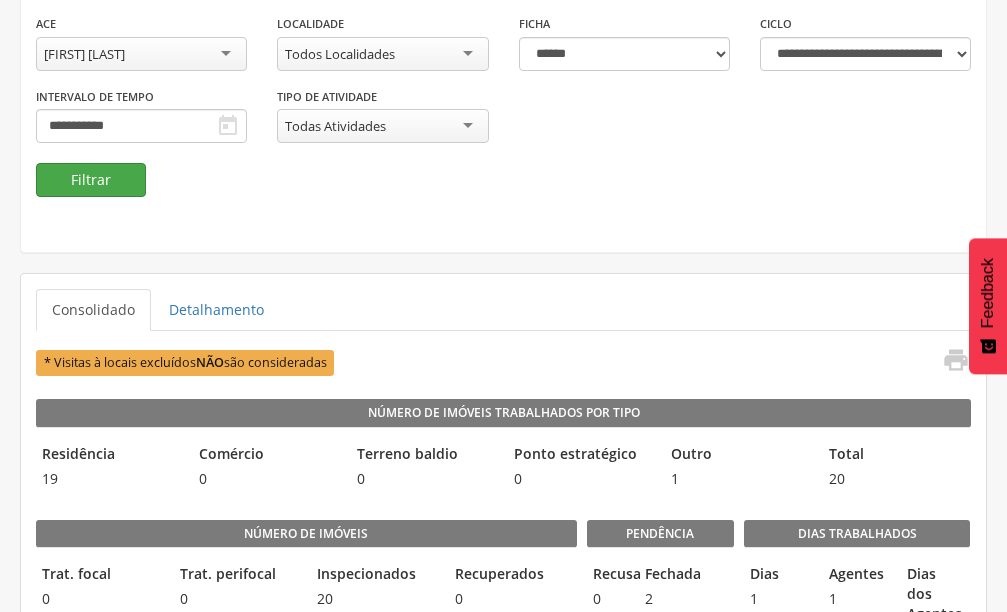 scroll, scrollTop: 100, scrollLeft: 0, axis: vertical 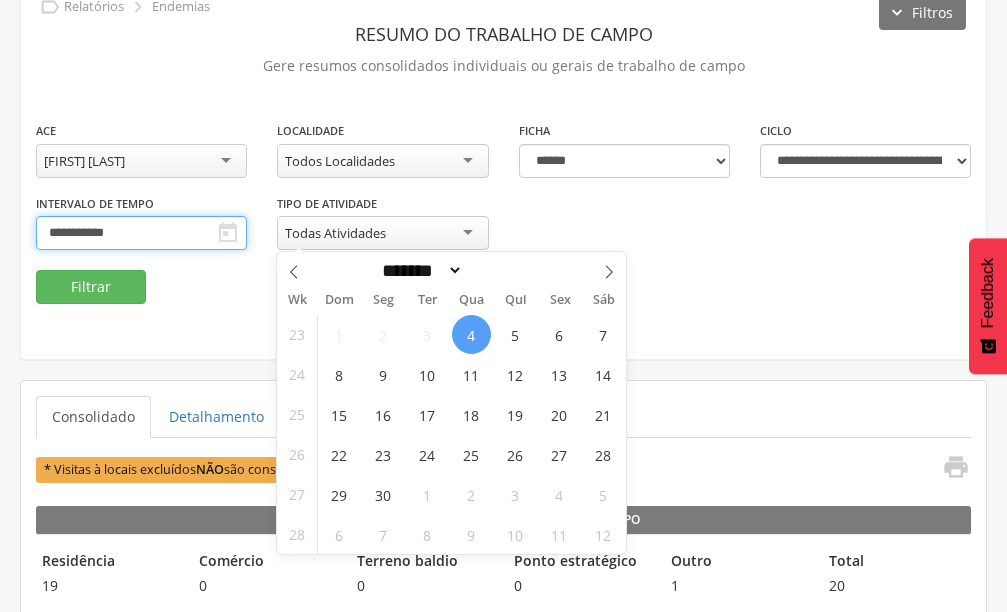 click on "**********" at bounding box center [141, 233] 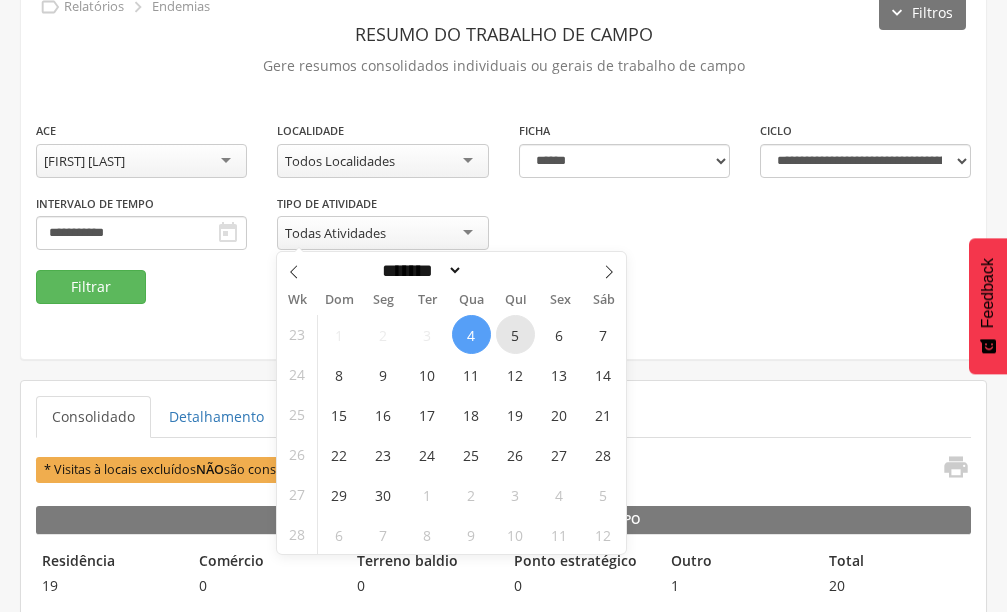 click on "5" at bounding box center (515, 334) 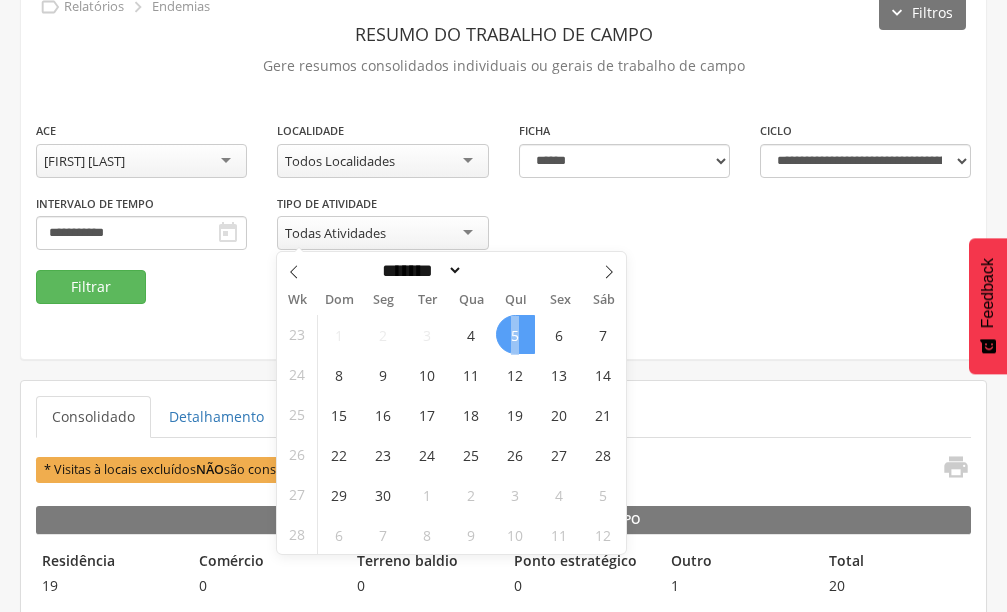 click on "5" at bounding box center (515, 334) 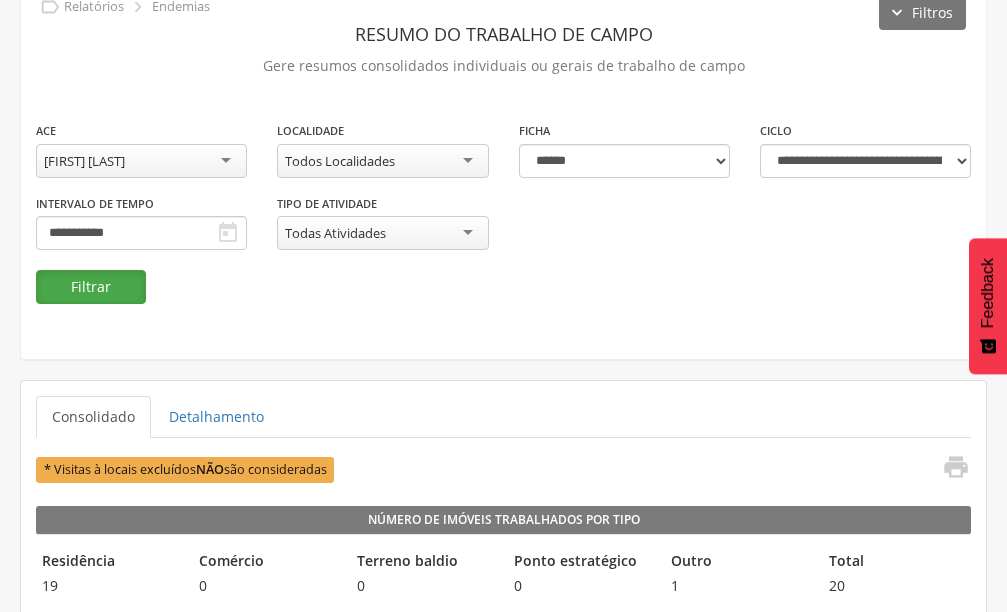 click on "Filtrar" at bounding box center [91, 287] 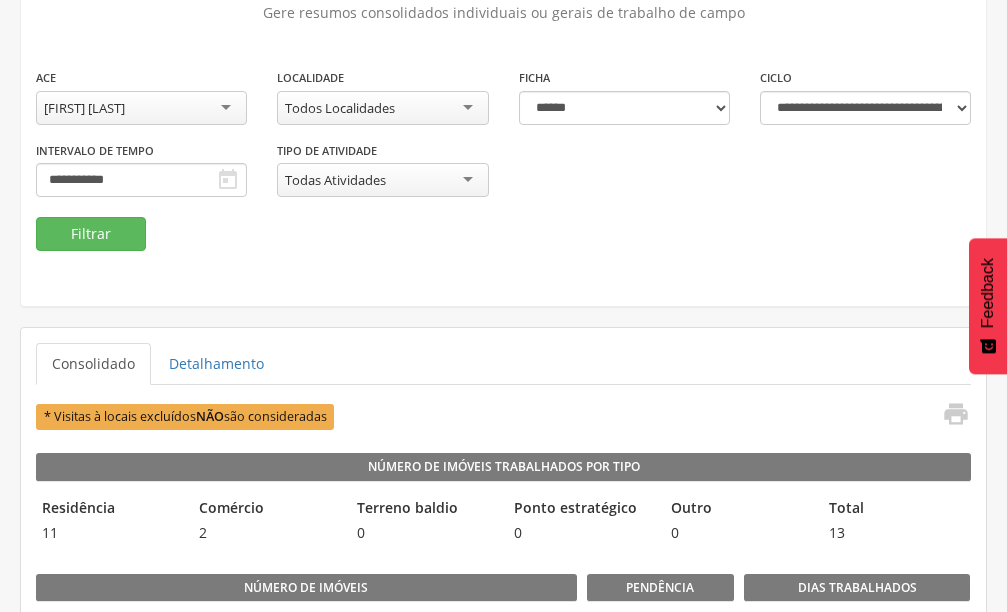 scroll, scrollTop: 100, scrollLeft: 0, axis: vertical 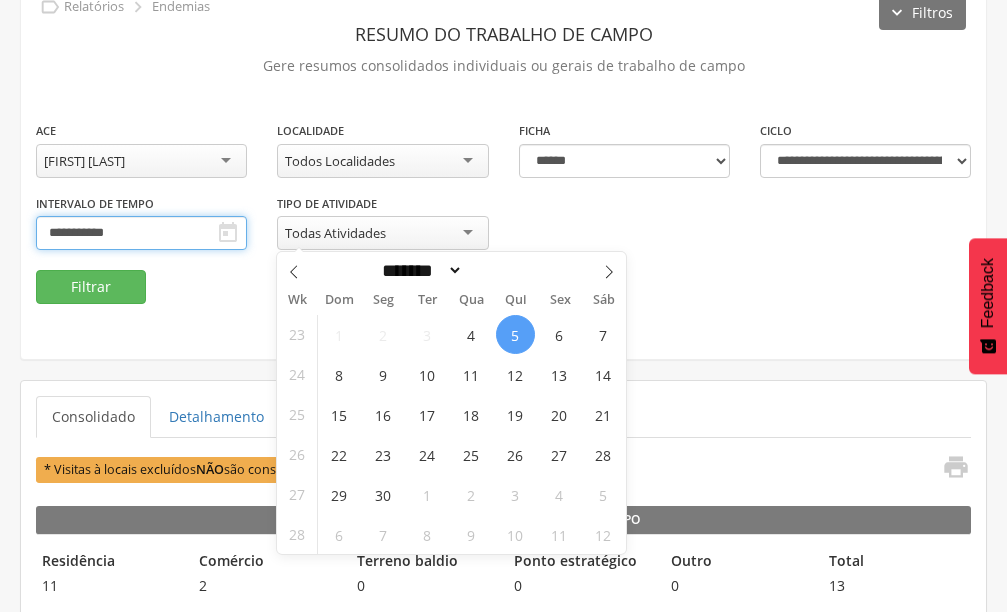 click on "**********" at bounding box center (141, 233) 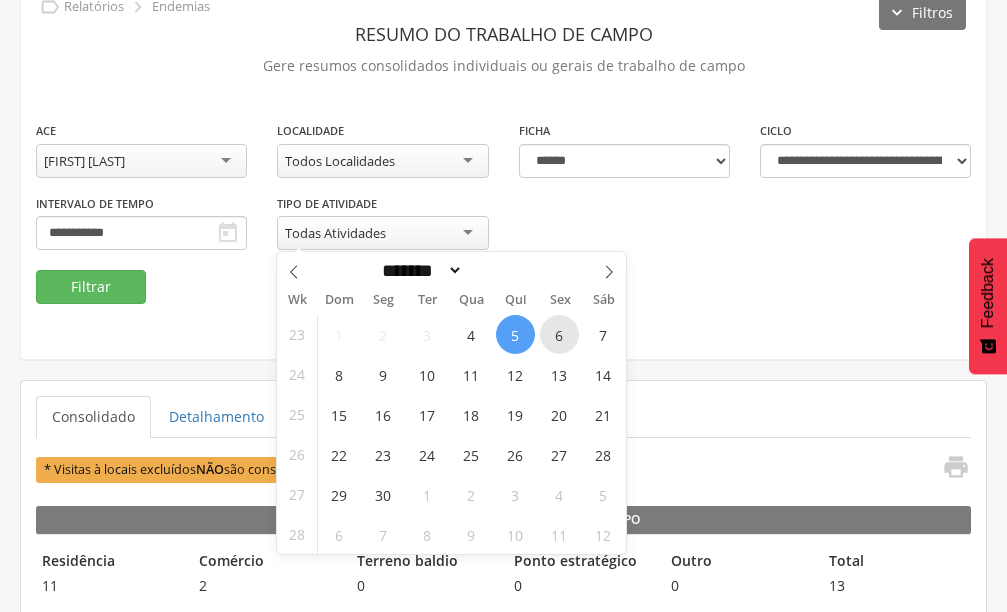 click on "6" at bounding box center [559, 334] 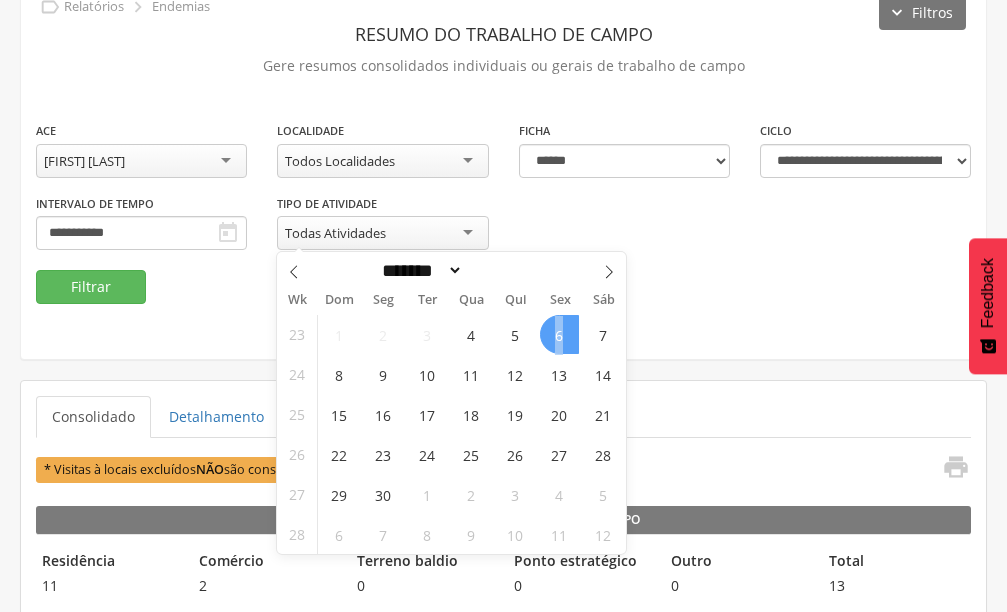 click on "6" at bounding box center (559, 334) 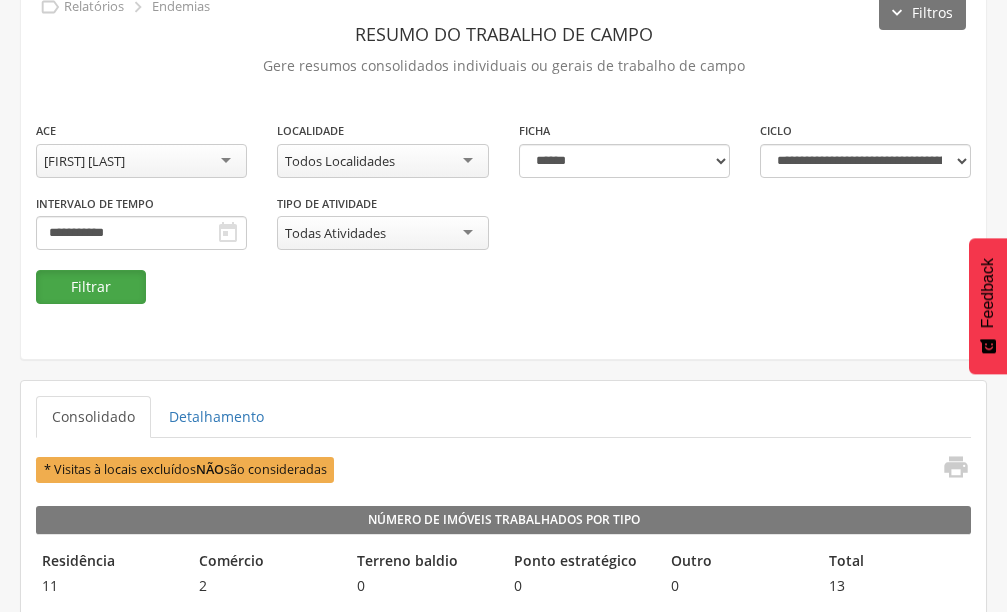 click on "Filtrar" at bounding box center [91, 287] 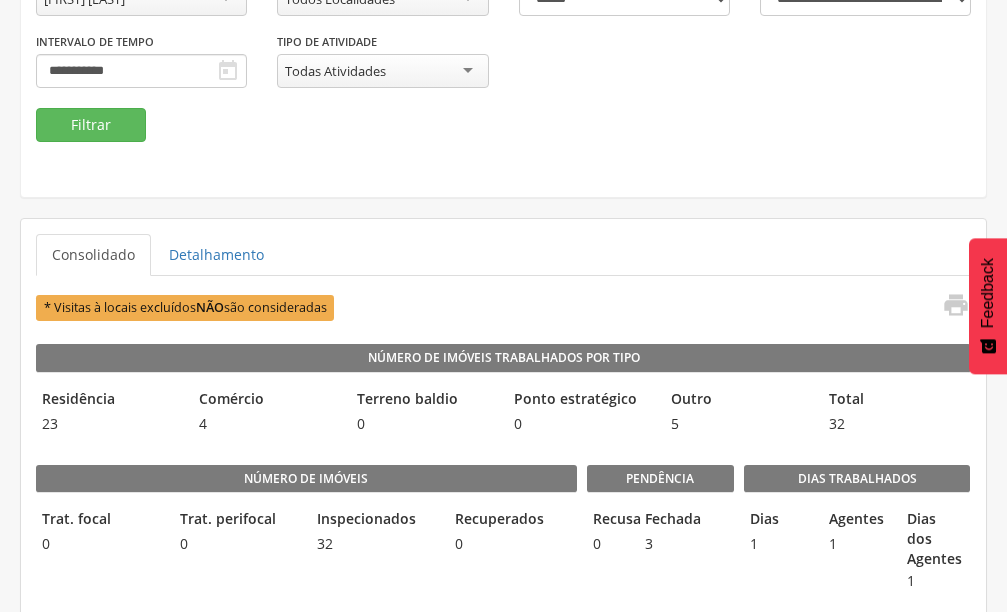 scroll, scrollTop: 300, scrollLeft: 0, axis: vertical 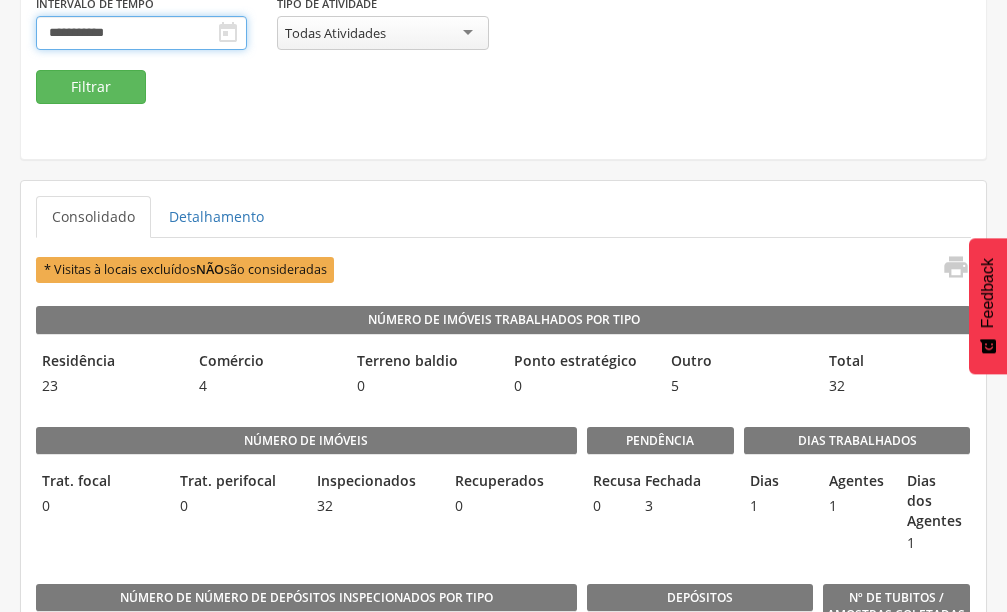 click on "**********" at bounding box center (141, 33) 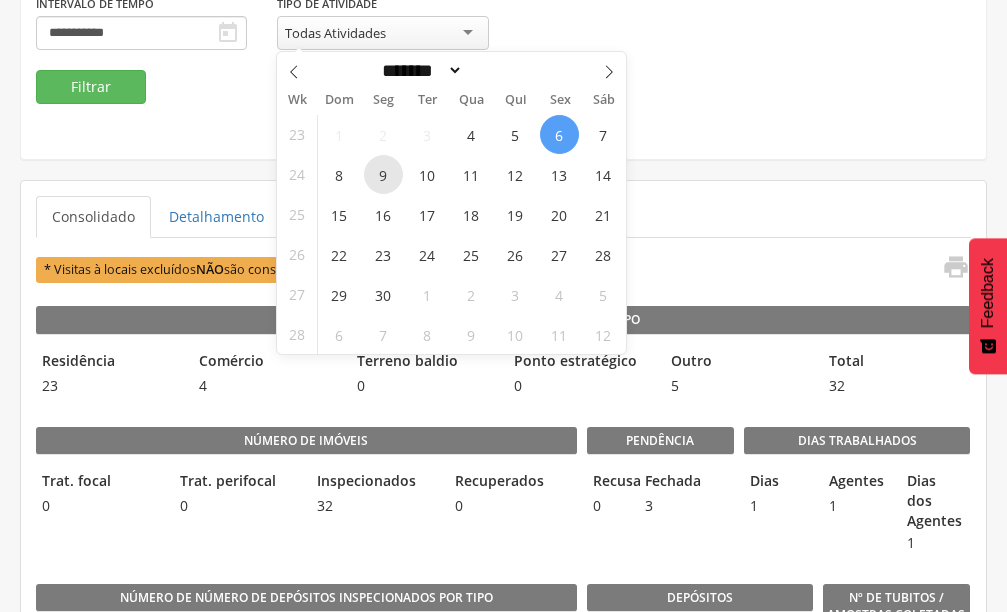 click on "9" at bounding box center [383, 174] 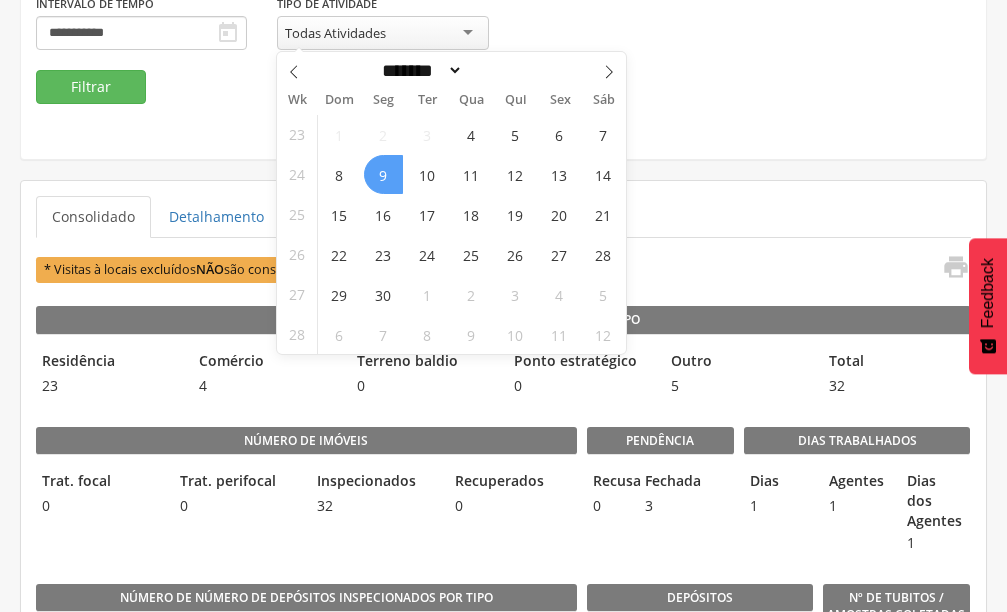 click on "9" at bounding box center (383, 174) 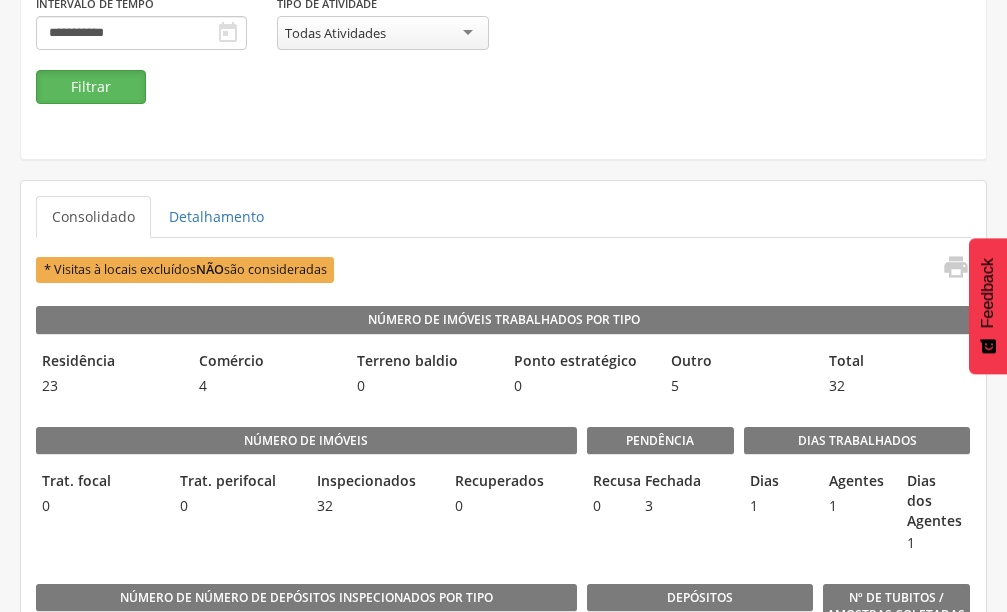click on "Filtrar" at bounding box center [91, 87] 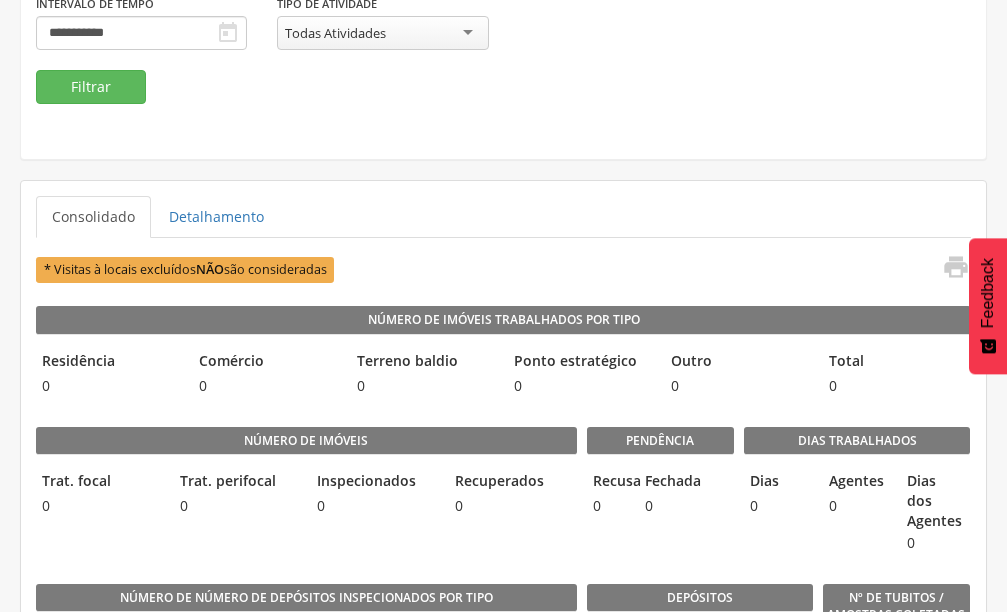 scroll, scrollTop: 100, scrollLeft: 0, axis: vertical 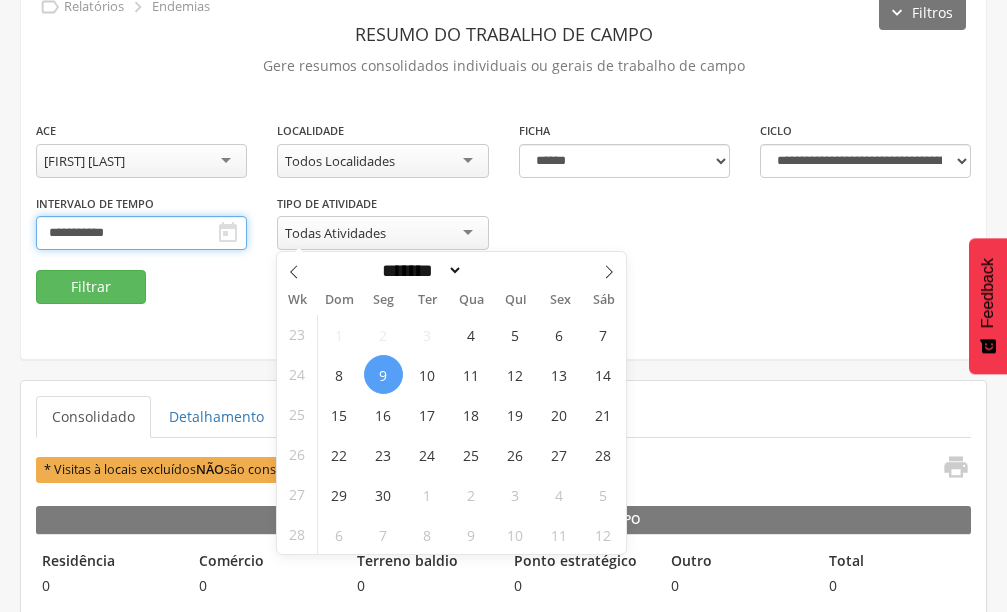 click on "**********" at bounding box center (141, 233) 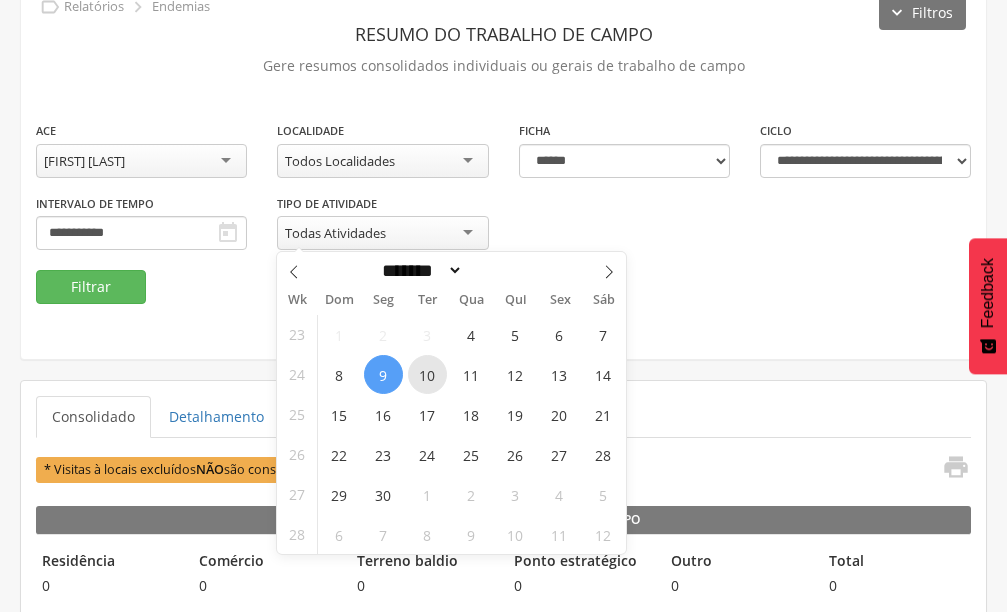 click on "10" at bounding box center [427, 374] 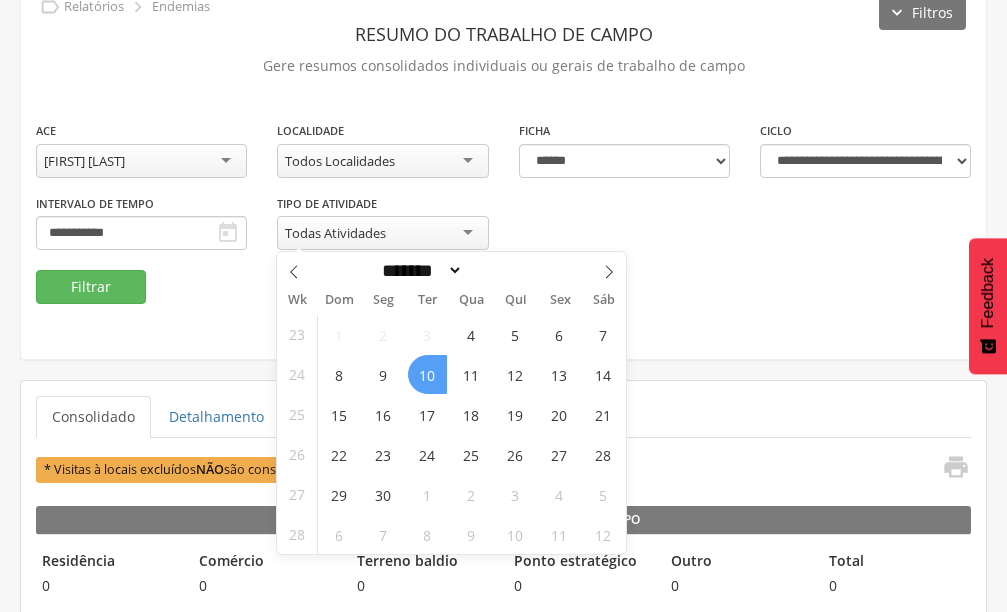click on "10" at bounding box center [427, 374] 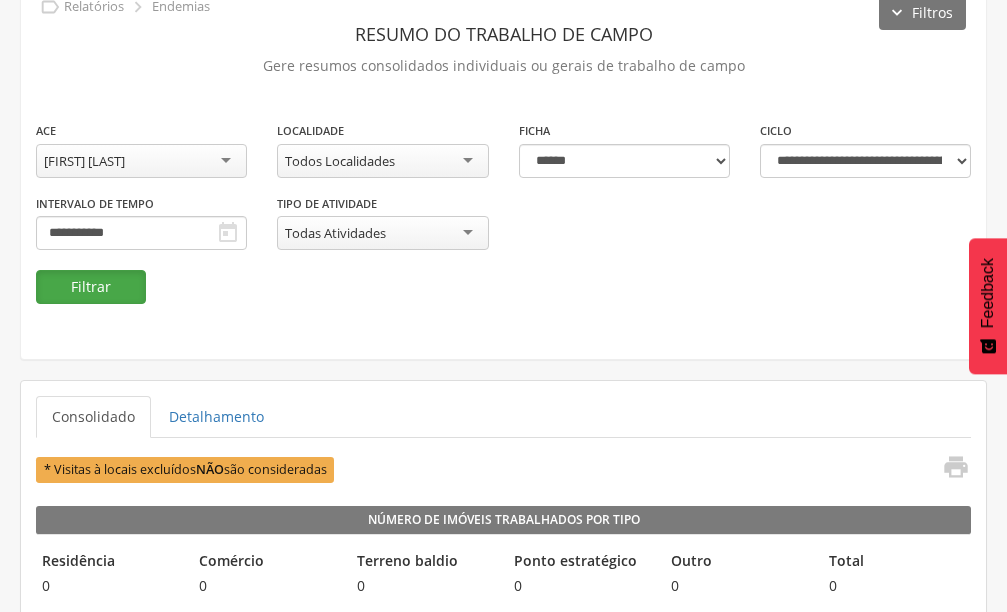 click on "Filtrar" at bounding box center [91, 287] 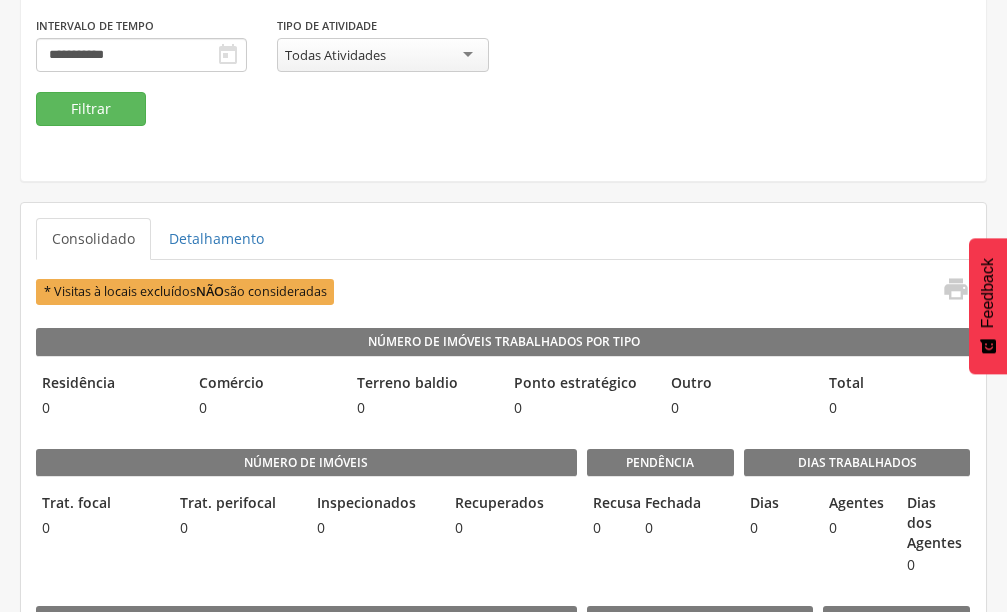 scroll, scrollTop: 300, scrollLeft: 0, axis: vertical 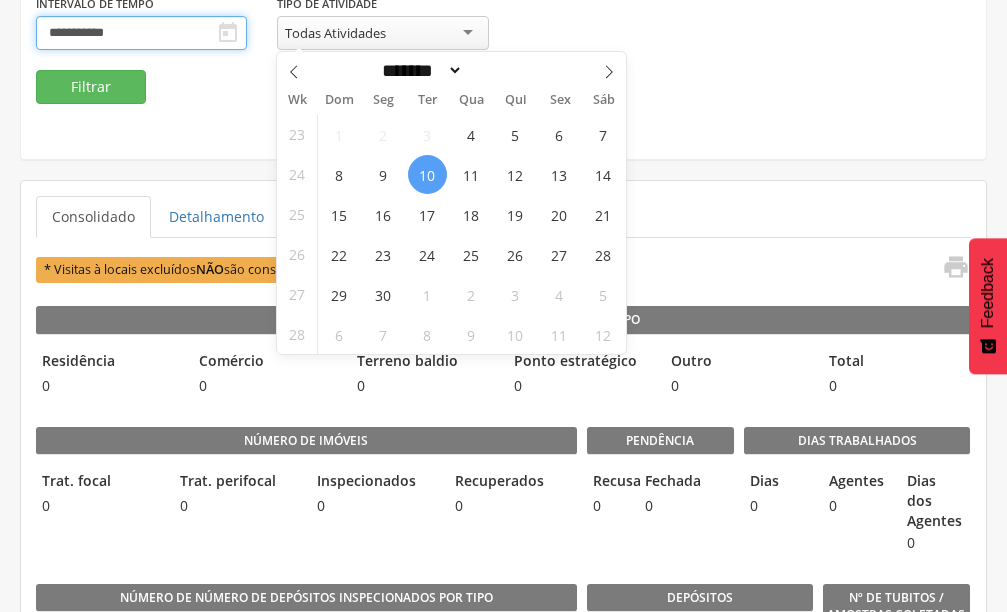 drag, startPoint x: 293, startPoint y: 29, endPoint x: 334, endPoint y: 87, distance: 71.02816 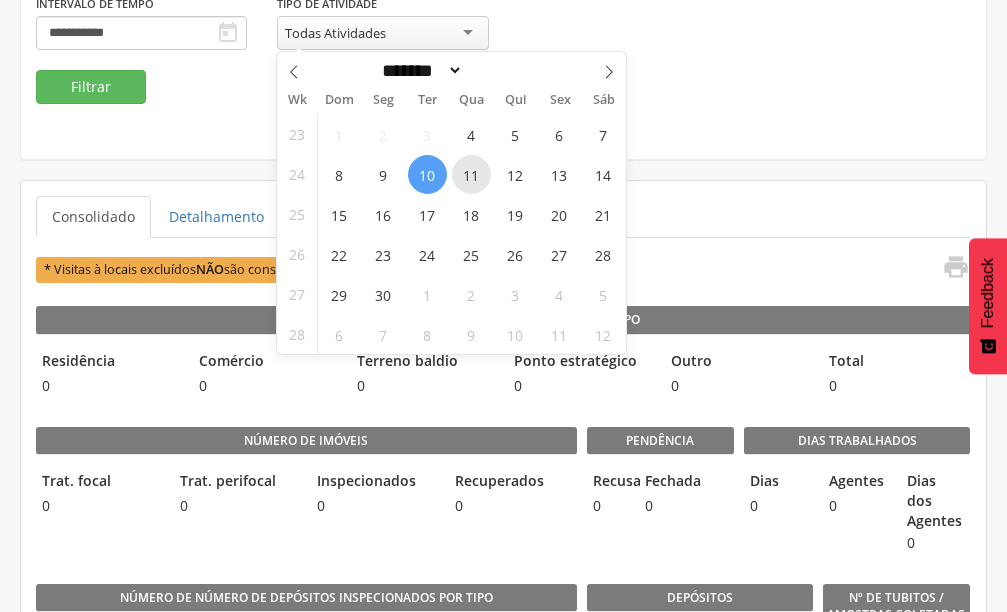 click on "11" at bounding box center (471, 174) 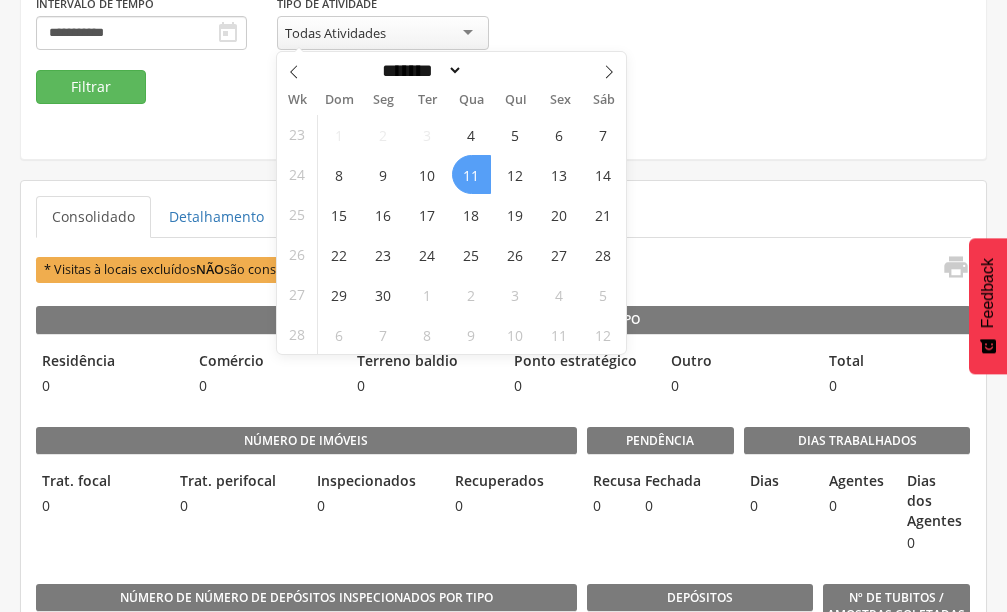 click on "11" at bounding box center [471, 174] 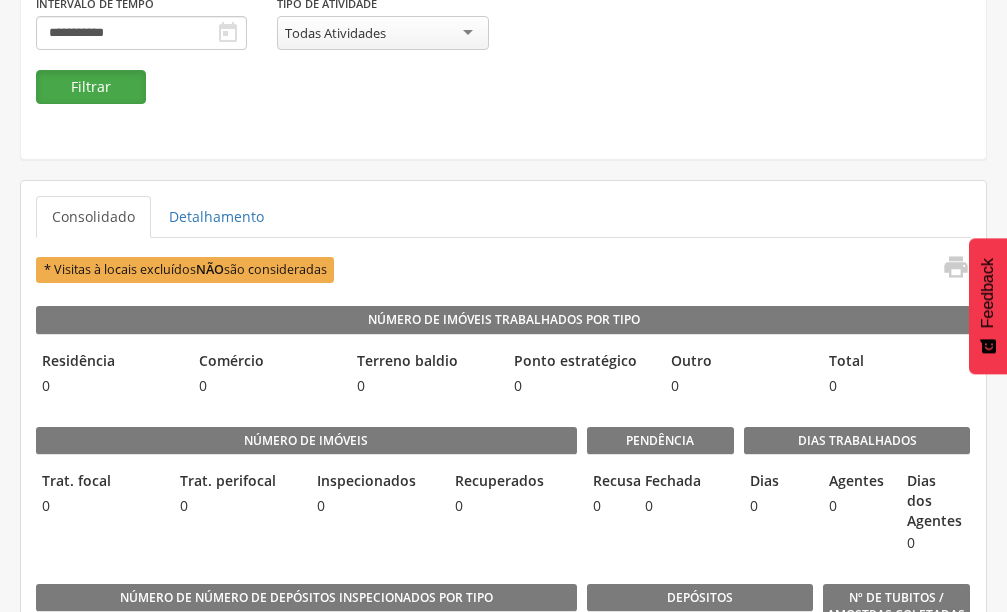 click on "Filtrar" at bounding box center [91, 87] 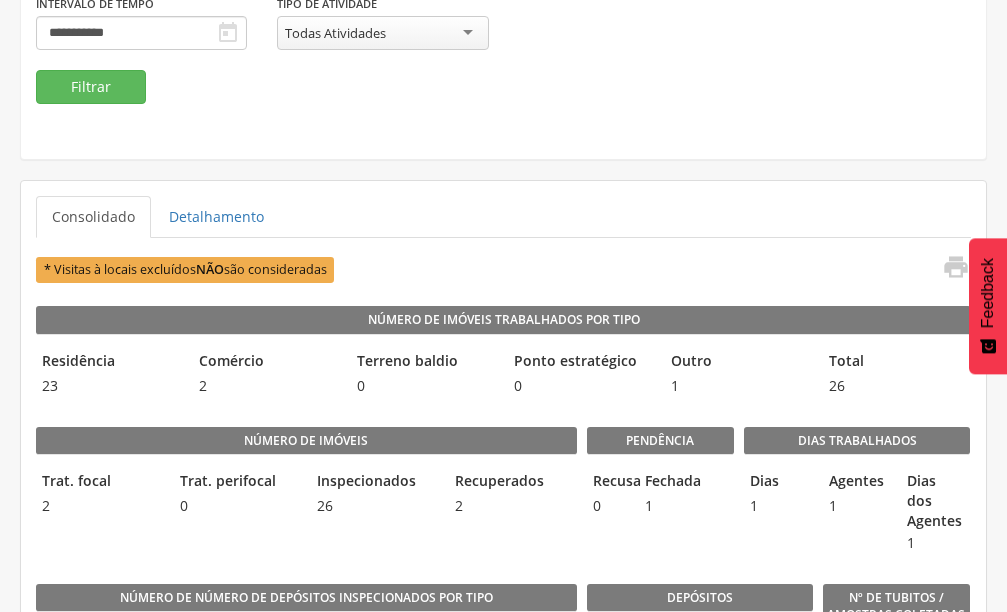 scroll, scrollTop: 100, scrollLeft: 0, axis: vertical 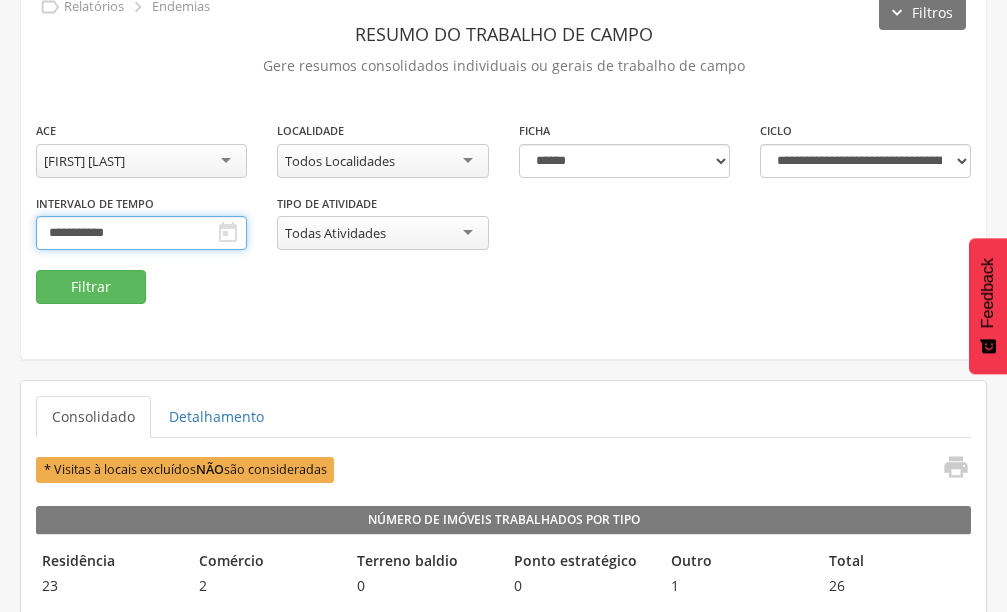 click on "**********" at bounding box center [141, 233] 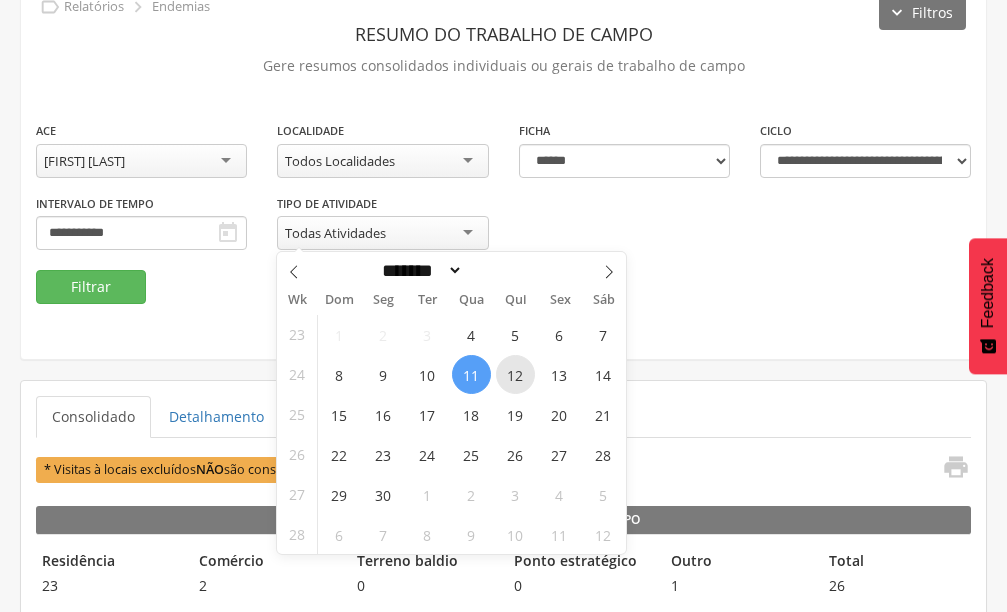 click on "12" at bounding box center [515, 374] 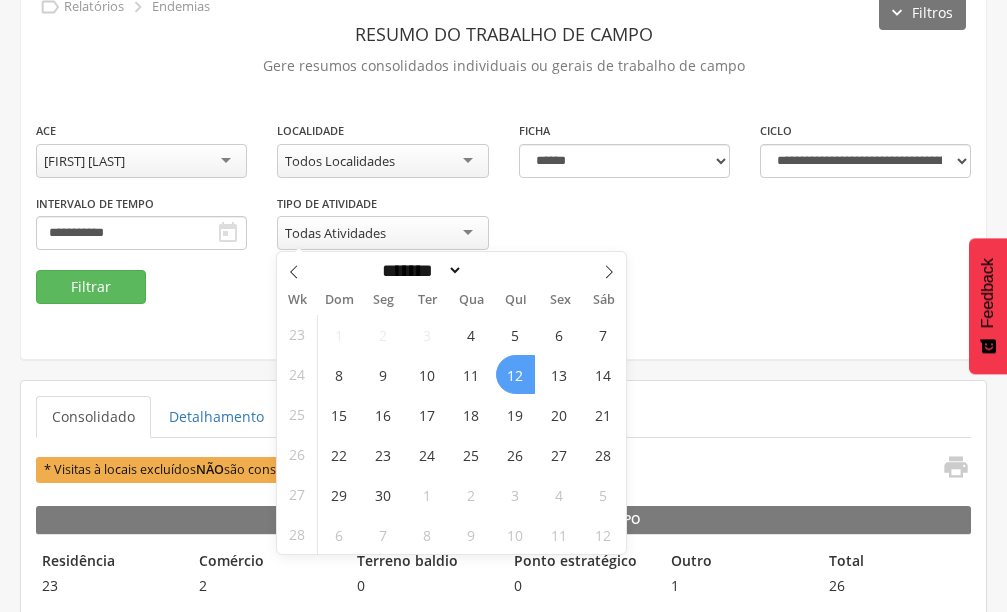 click on "12" at bounding box center (515, 374) 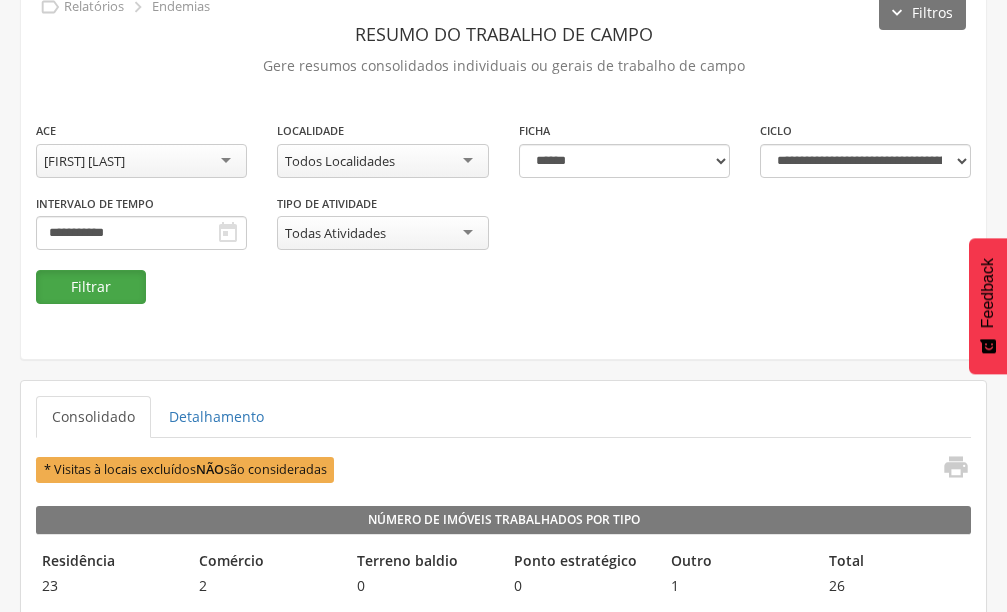 click on "Filtrar" at bounding box center [91, 287] 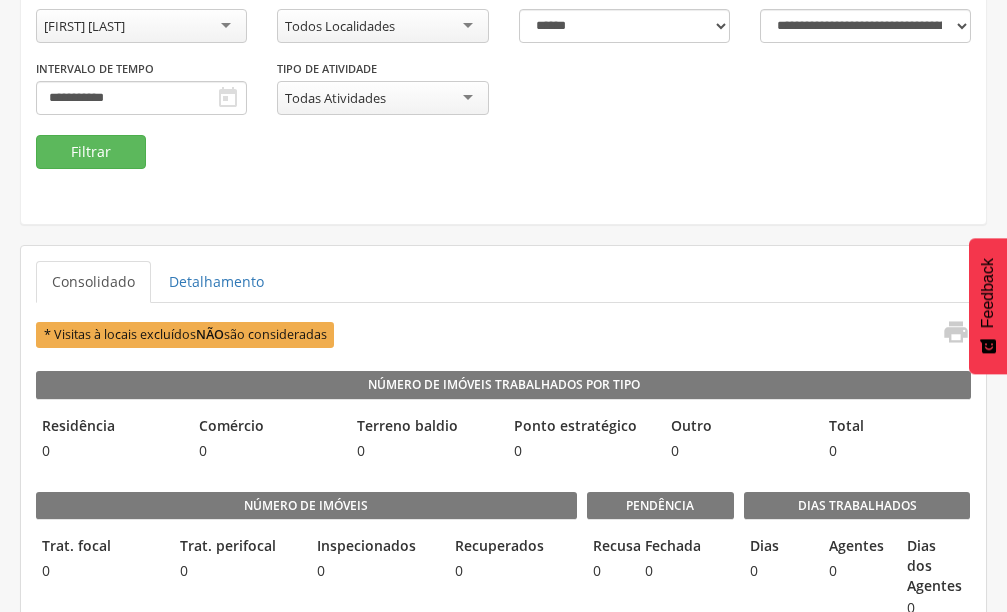 scroll, scrollTop: 200, scrollLeft: 0, axis: vertical 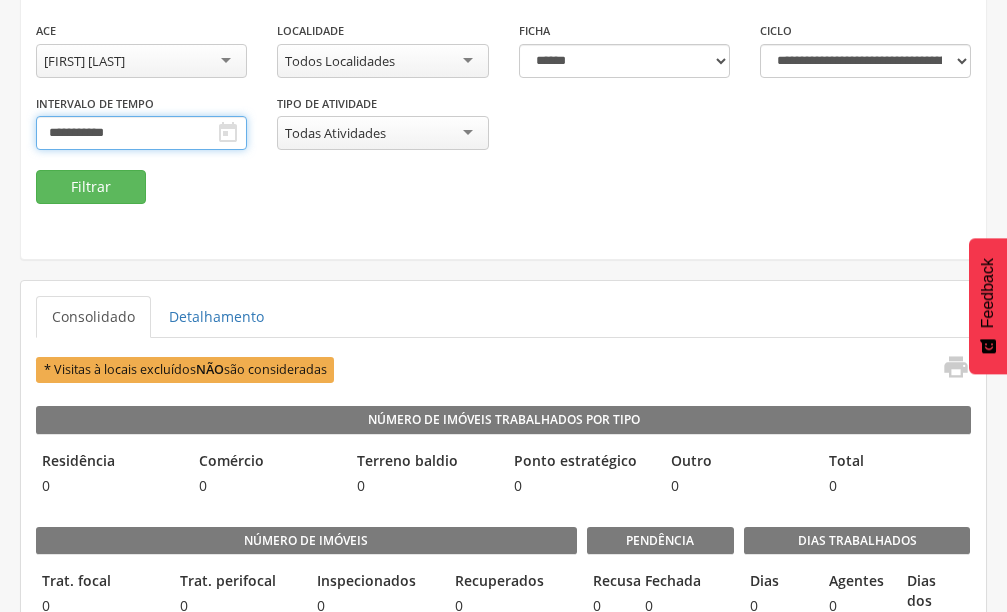 click on "**********" at bounding box center [141, 133] 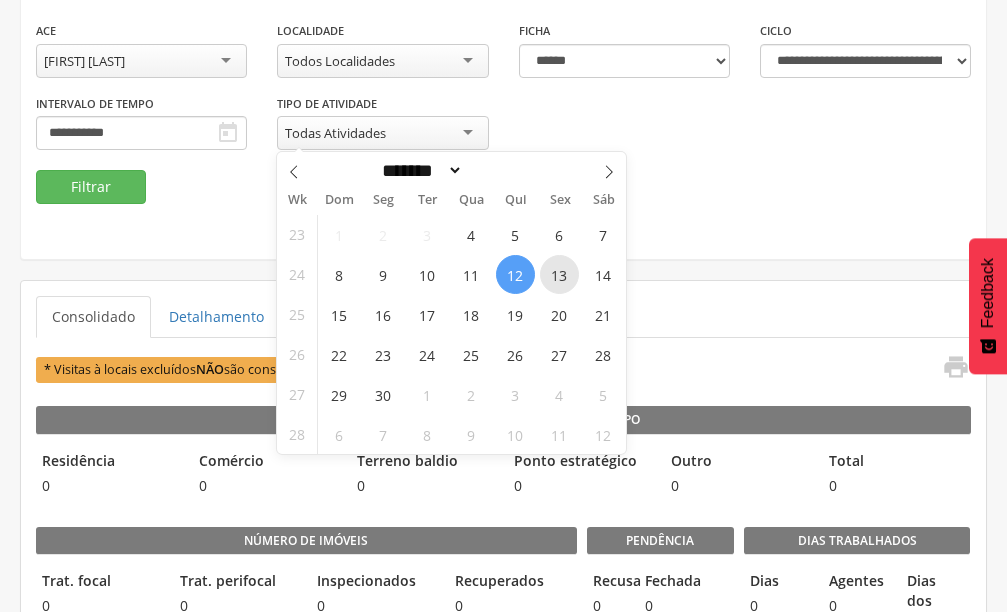 click on "13" at bounding box center (559, 274) 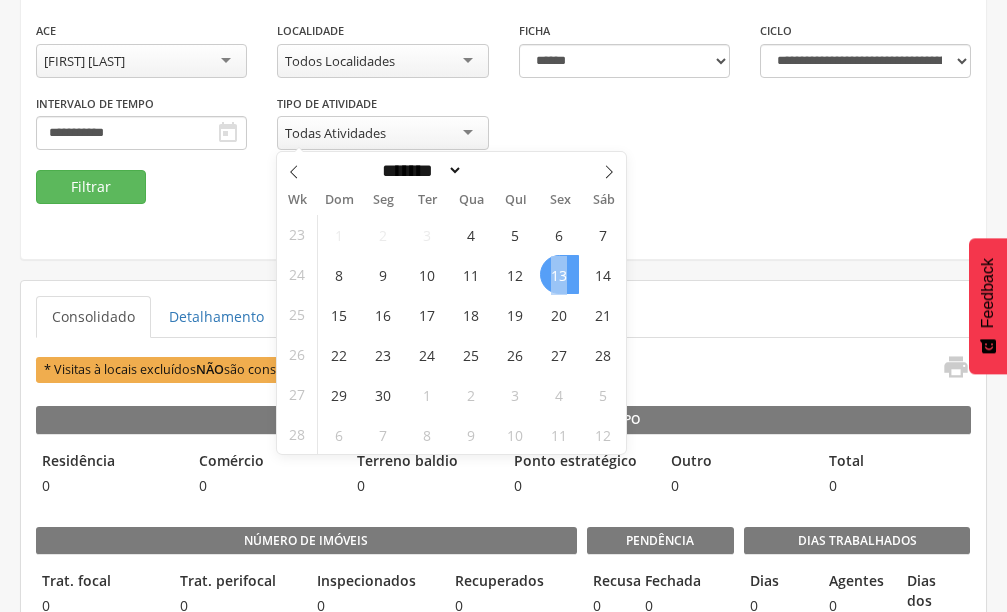 click on "13" at bounding box center (559, 274) 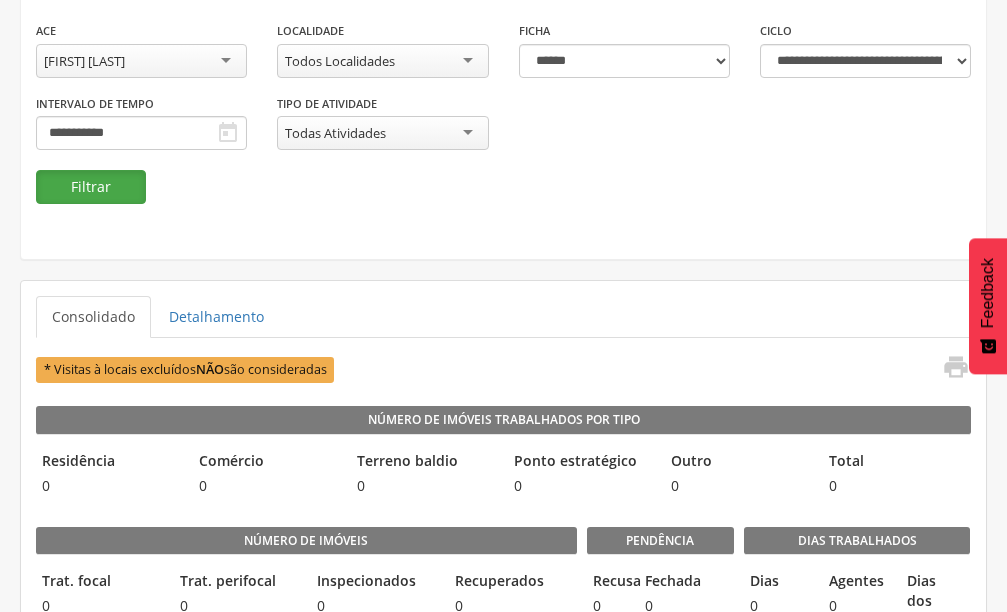 click on "Filtrar" at bounding box center [91, 187] 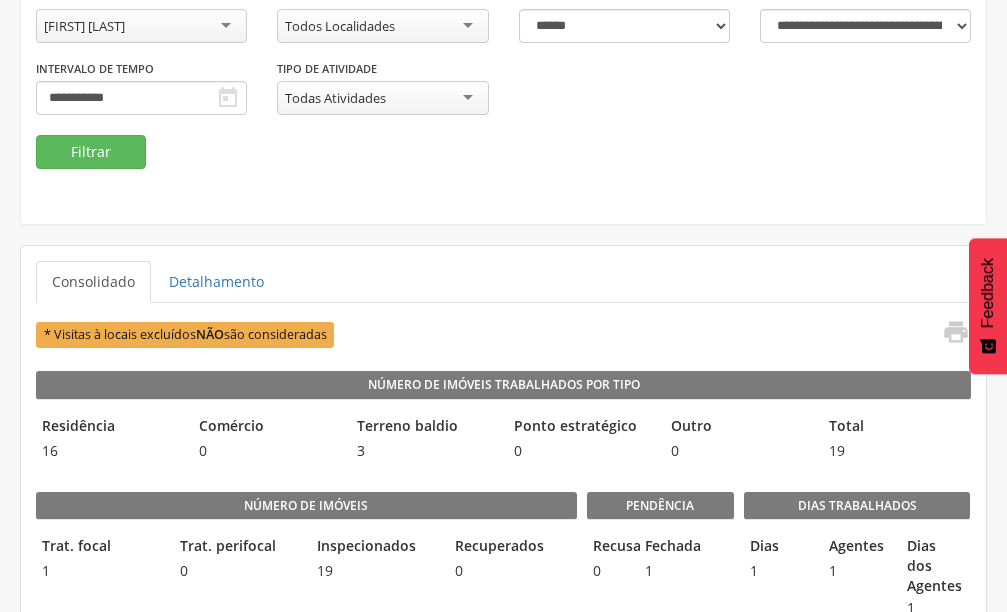 scroll, scrollTop: 200, scrollLeft: 0, axis: vertical 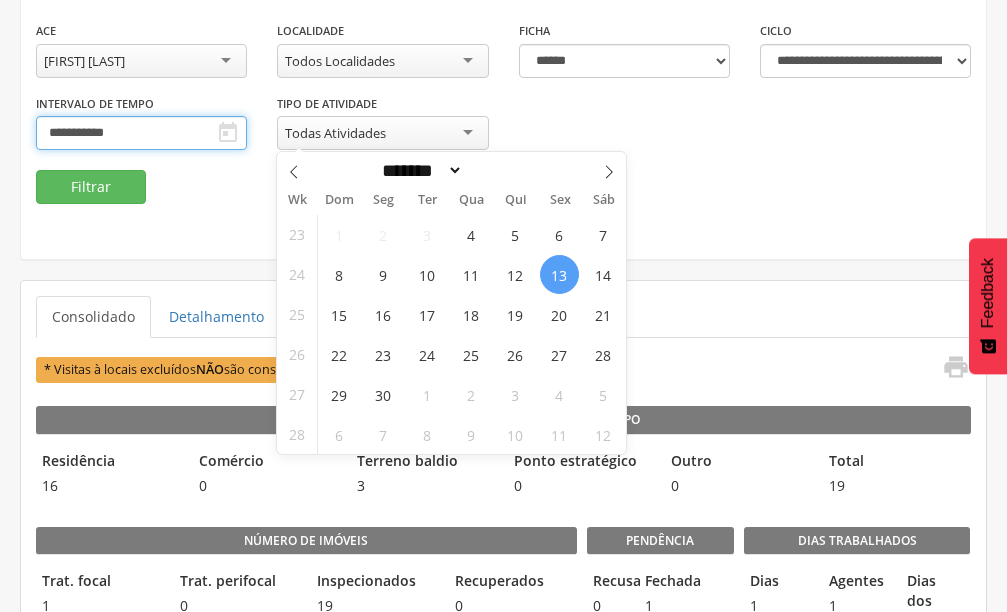 click on "**********" at bounding box center (141, 133) 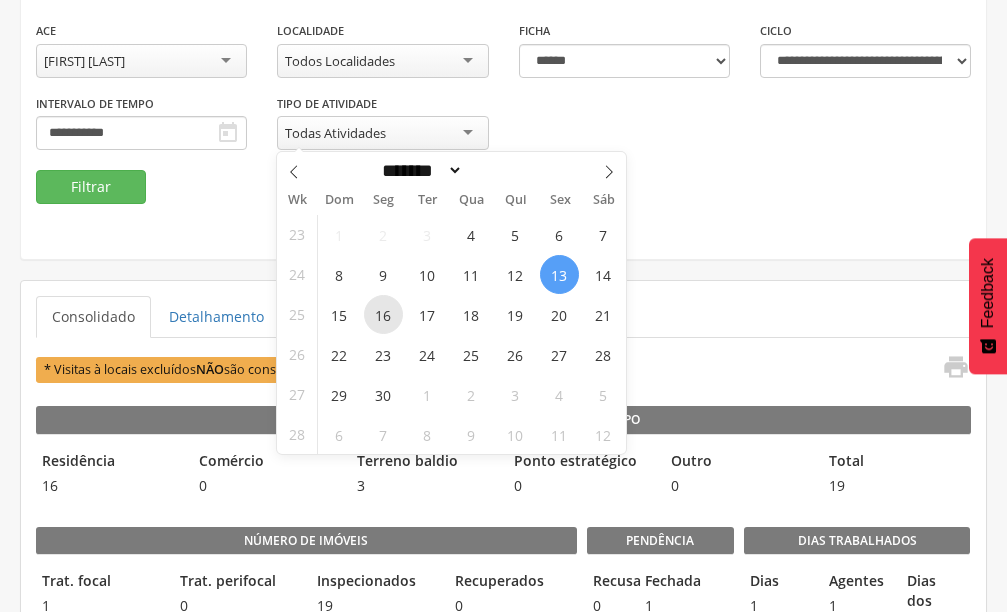 click on "16" at bounding box center [383, 314] 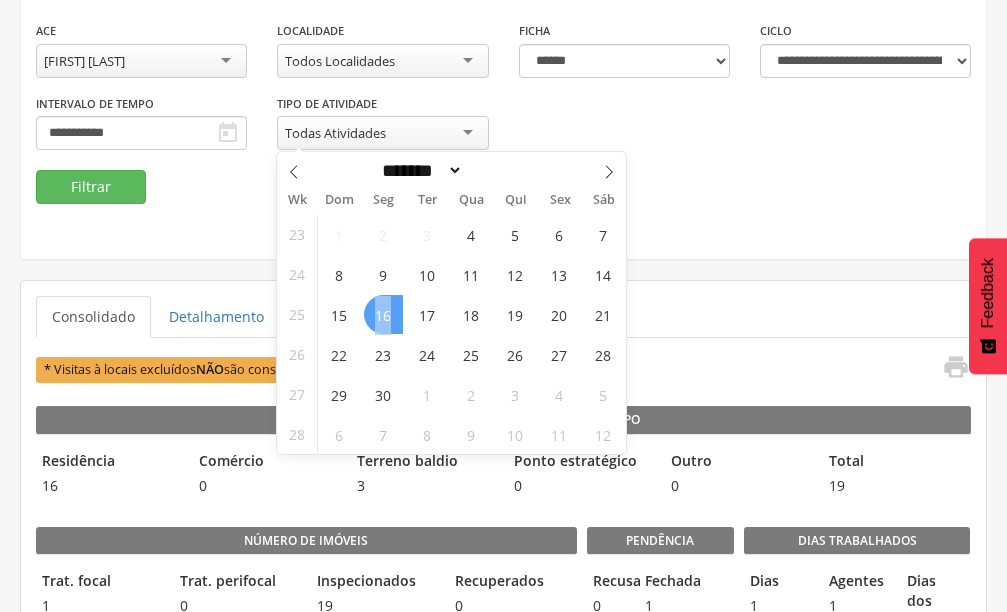 click on "16" at bounding box center [383, 314] 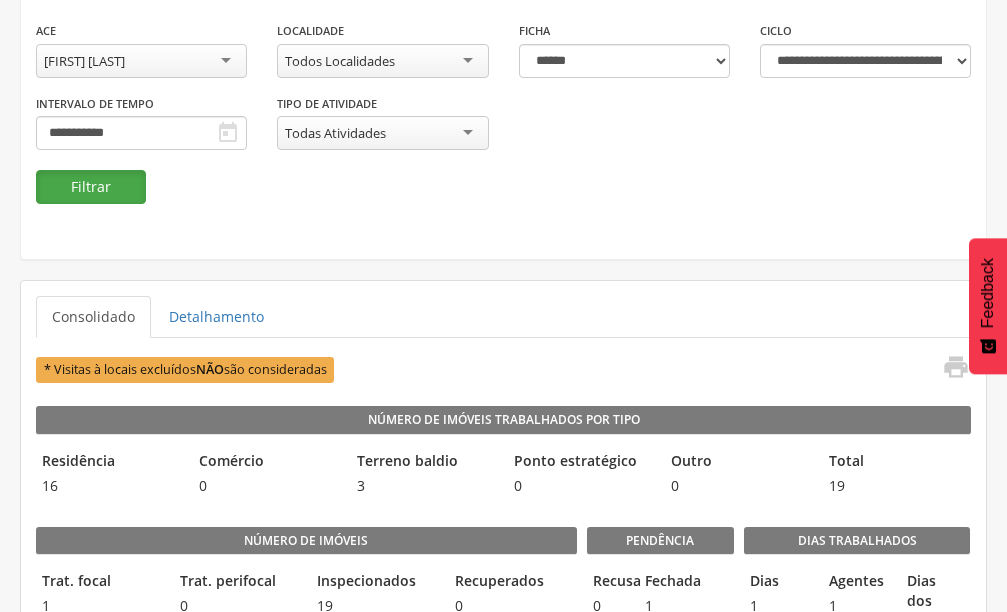 click on "Filtrar" at bounding box center (91, 187) 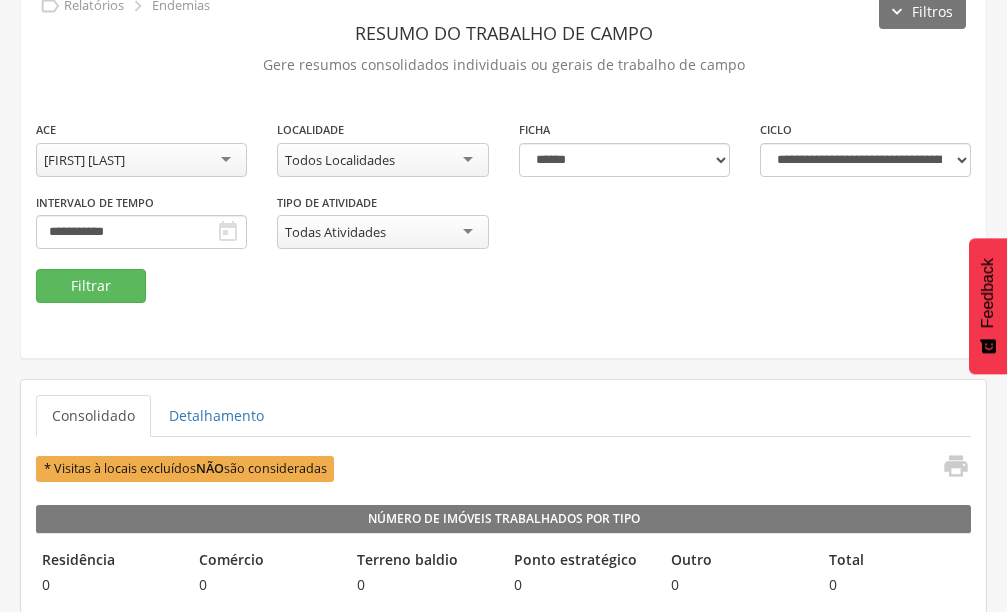 scroll, scrollTop: 100, scrollLeft: 0, axis: vertical 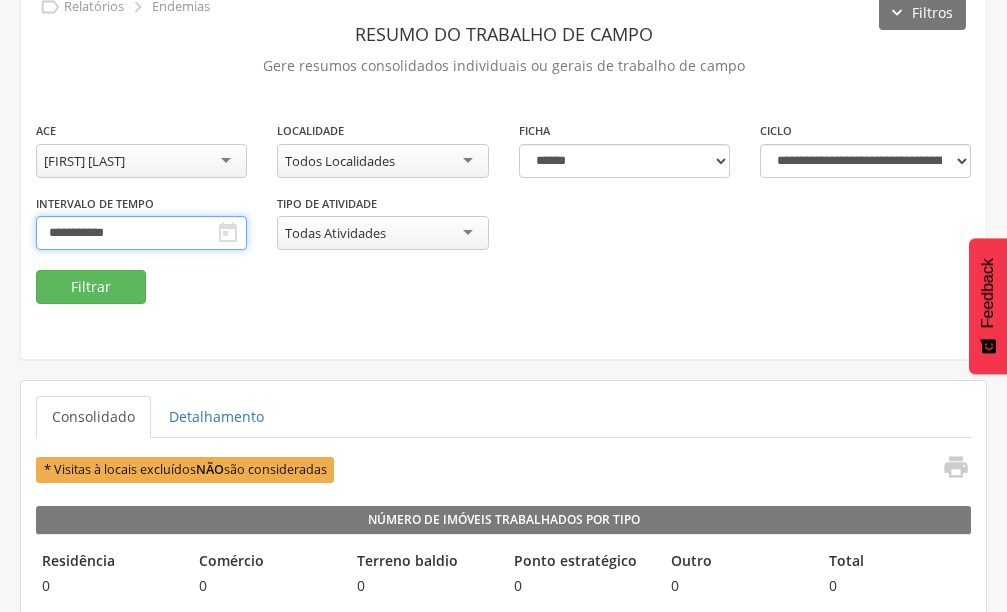 click on "**********" at bounding box center [141, 233] 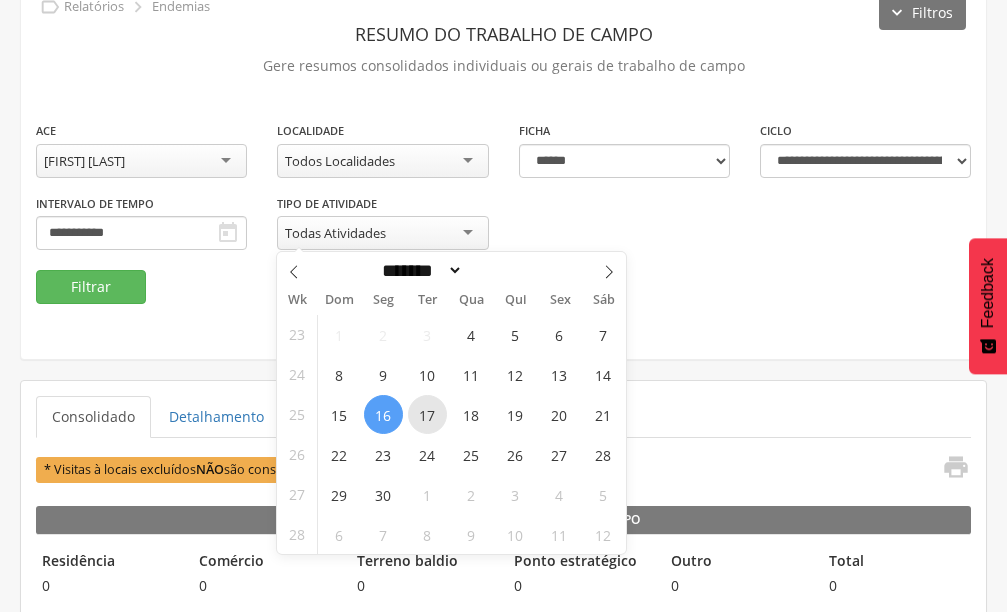 click on "17" at bounding box center [427, 414] 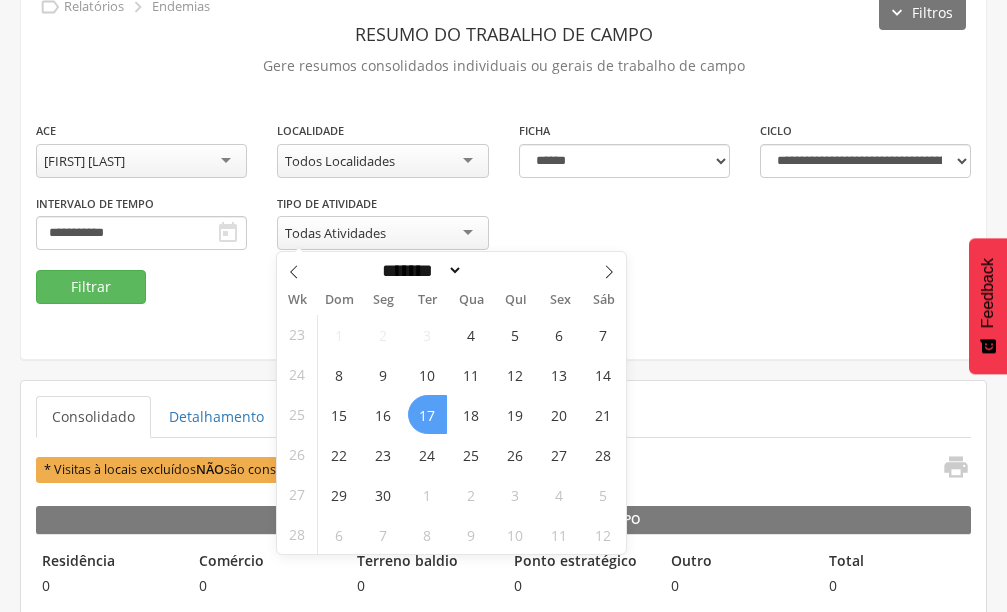 click on "17" at bounding box center [427, 414] 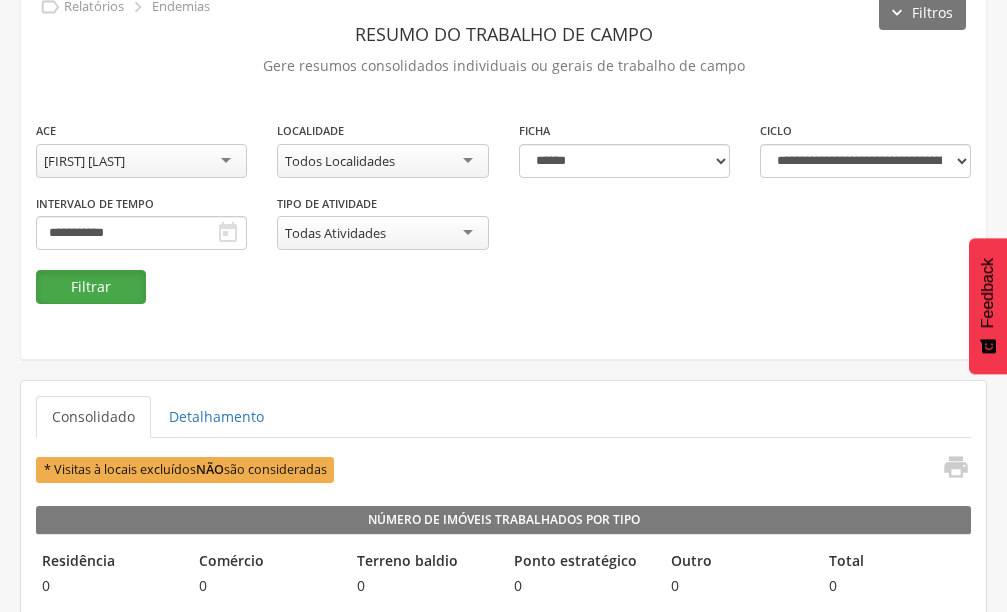 click on "Filtrar" at bounding box center [91, 287] 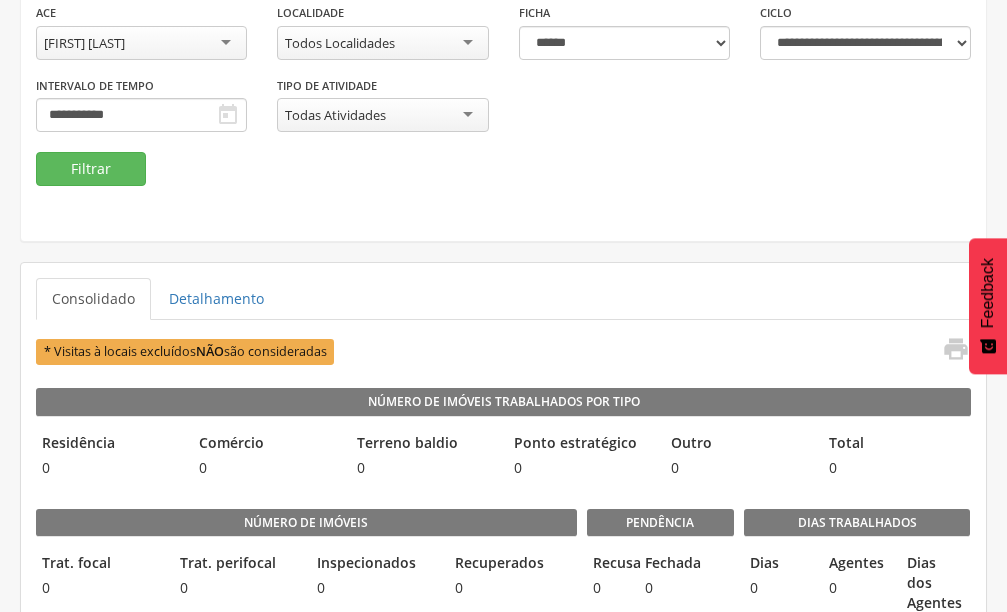 scroll, scrollTop: 400, scrollLeft: 0, axis: vertical 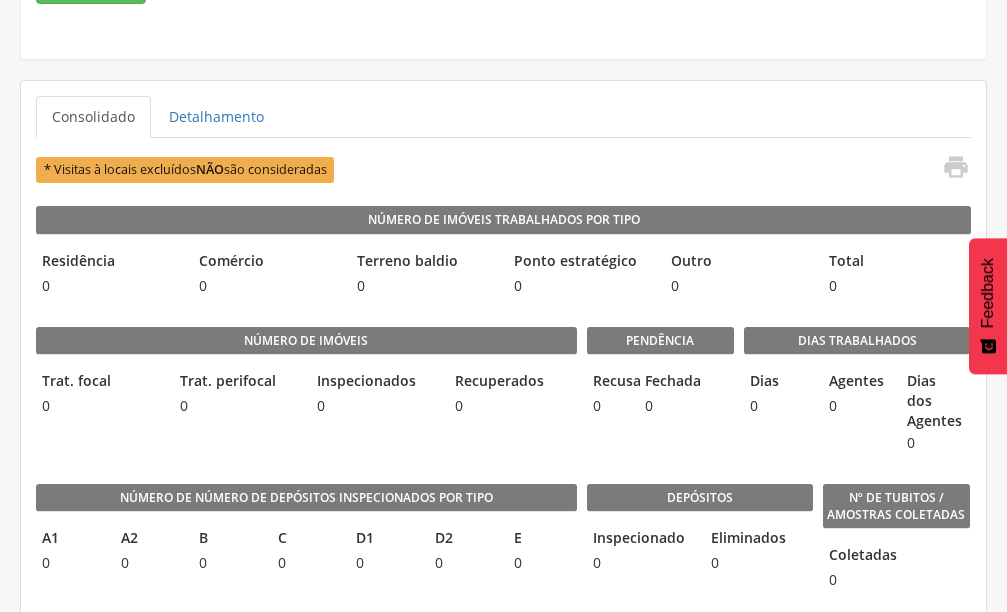 click on "* Visitas à locais excluídos  NÃO  são consideradas
" at bounding box center [503, 169] 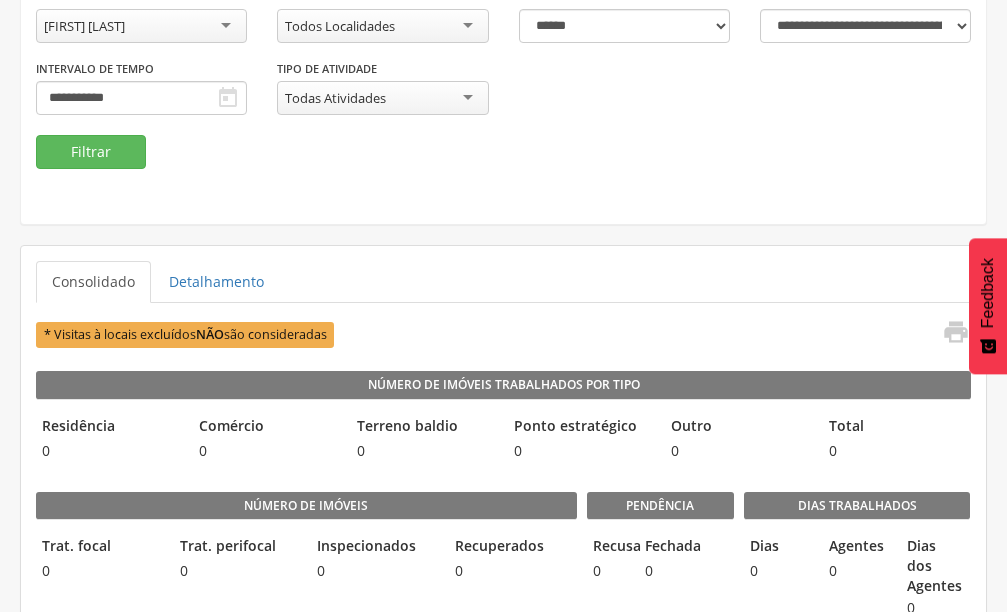 scroll, scrollTop: 200, scrollLeft: 0, axis: vertical 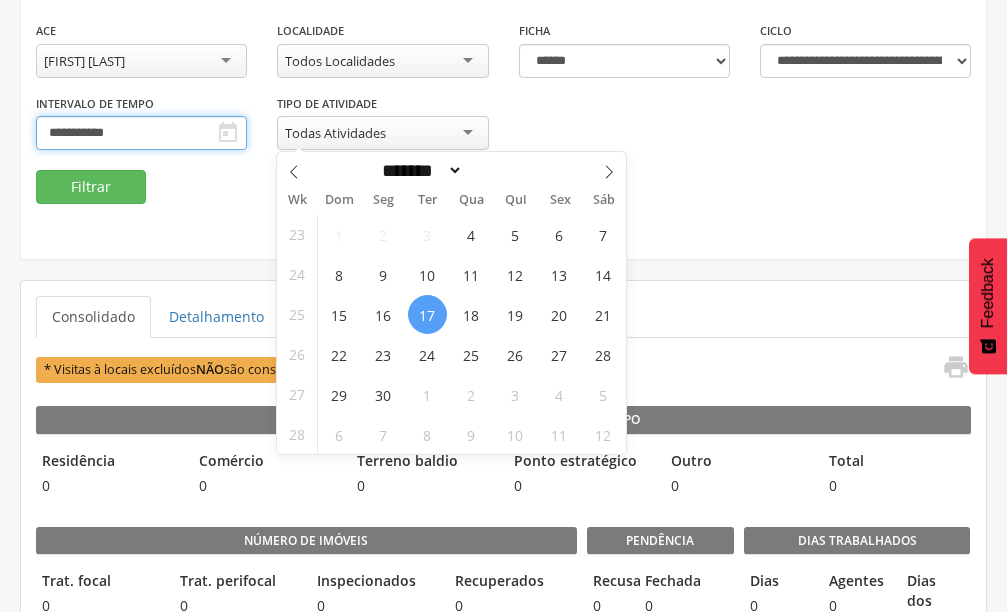 click on "**********" at bounding box center (141, 133) 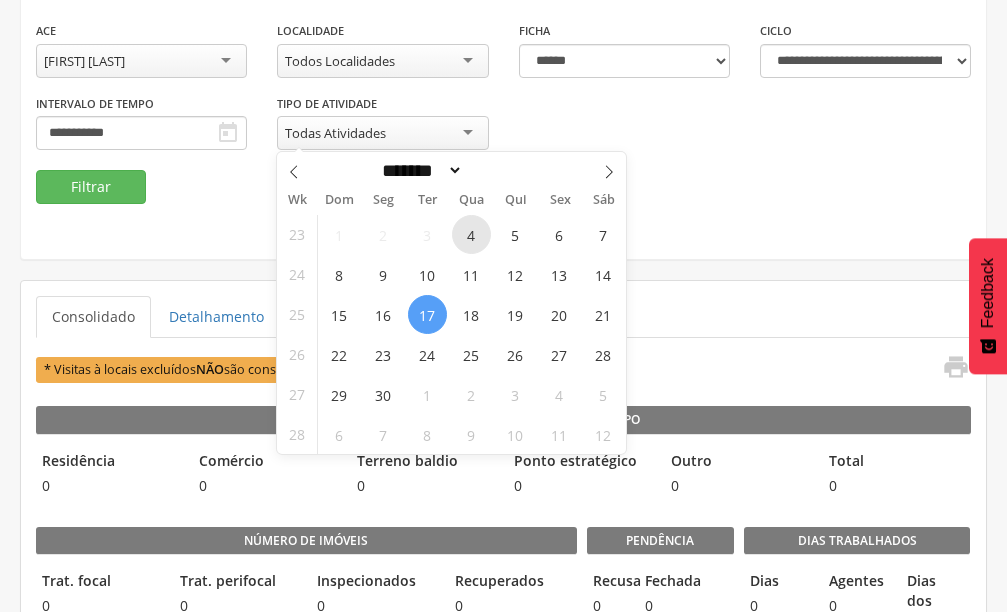 click on "4" at bounding box center [471, 234] 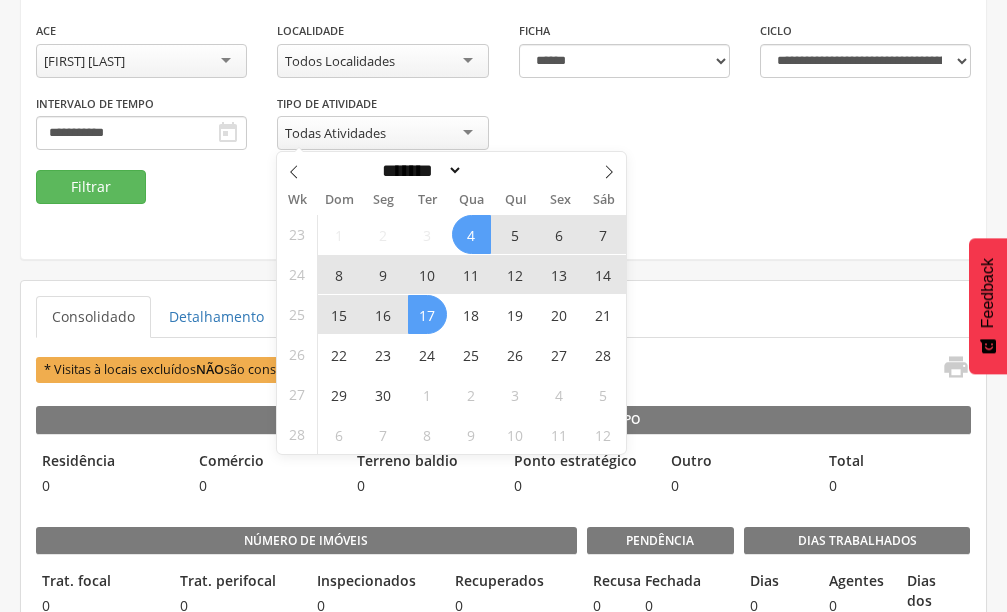 click on "17" at bounding box center (427, 314) 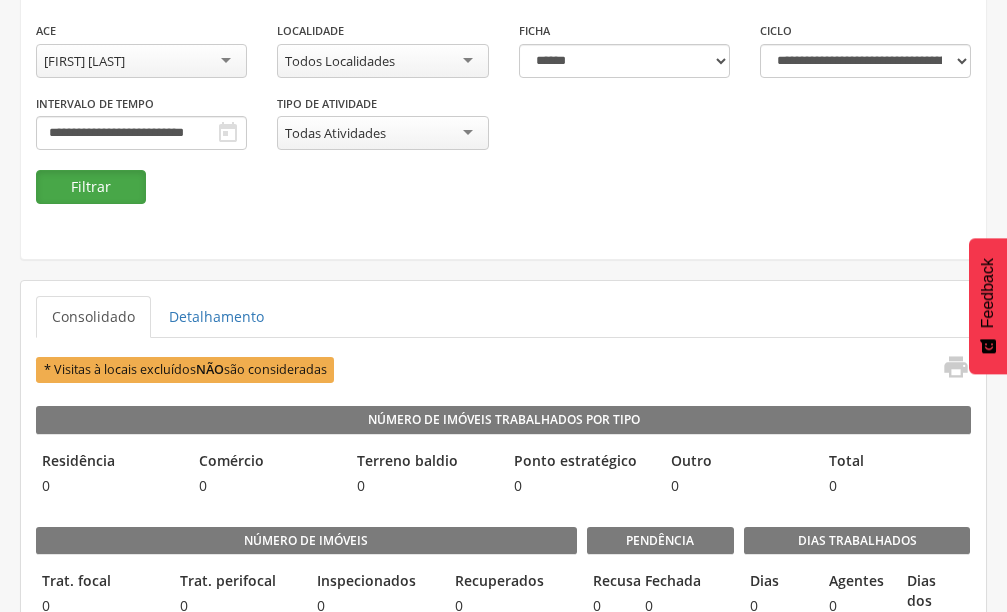 click on "Filtrar" at bounding box center (91, 187) 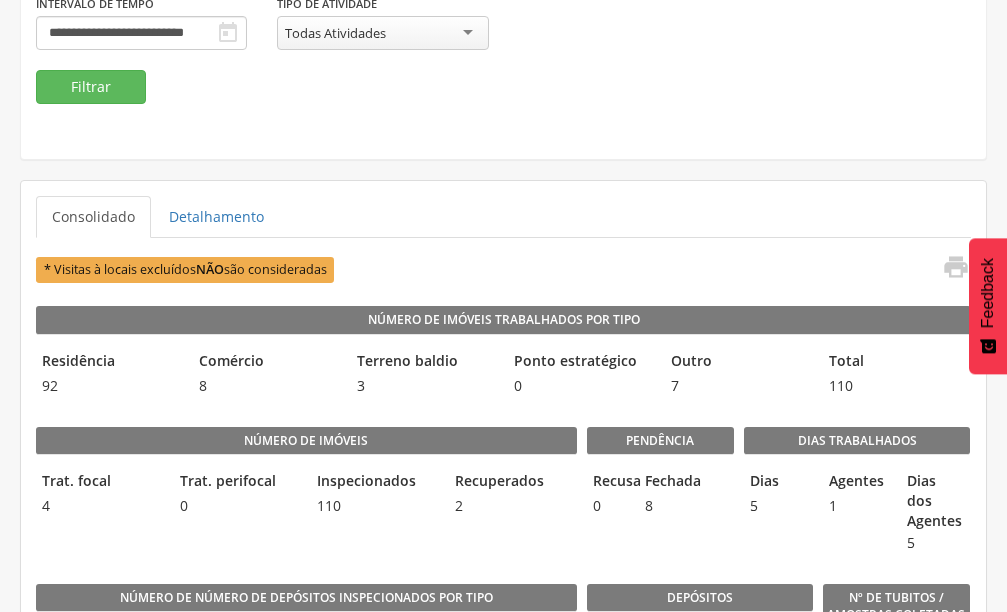 scroll, scrollTop: 200, scrollLeft: 0, axis: vertical 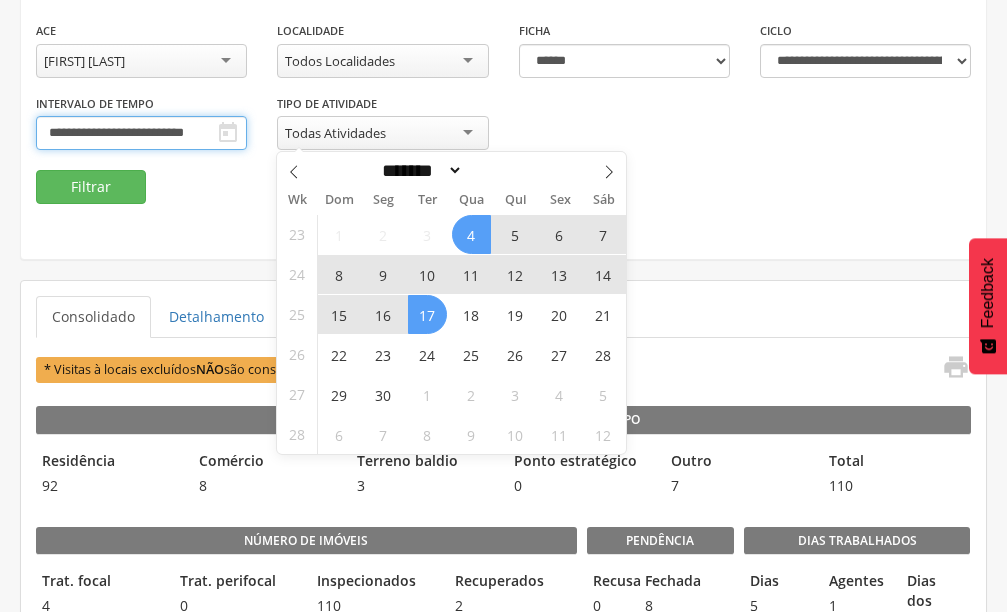 click on "**********" at bounding box center [141, 133] 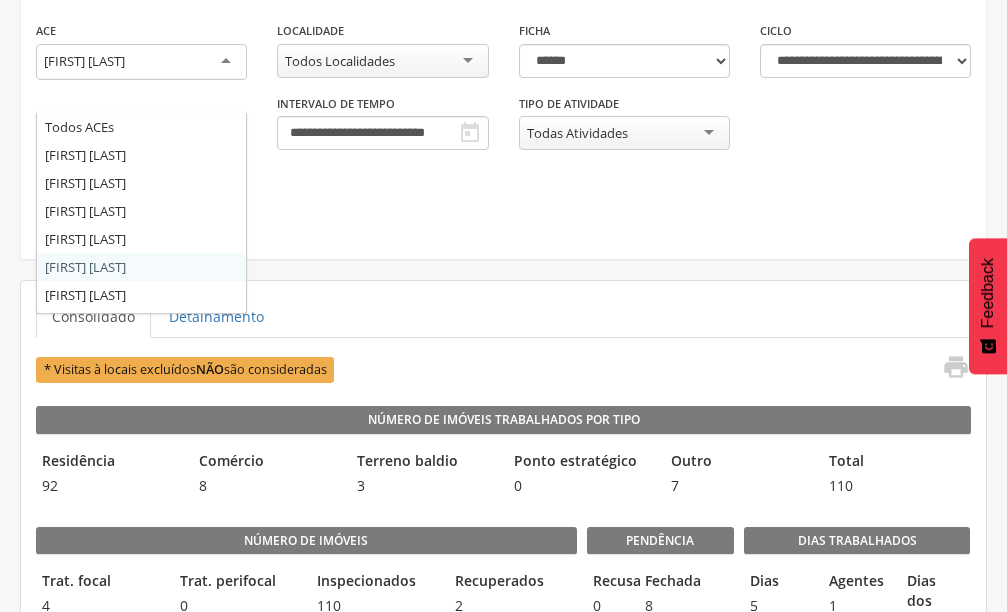 click on "[FIRST] [LAST]" at bounding box center (84, 61) 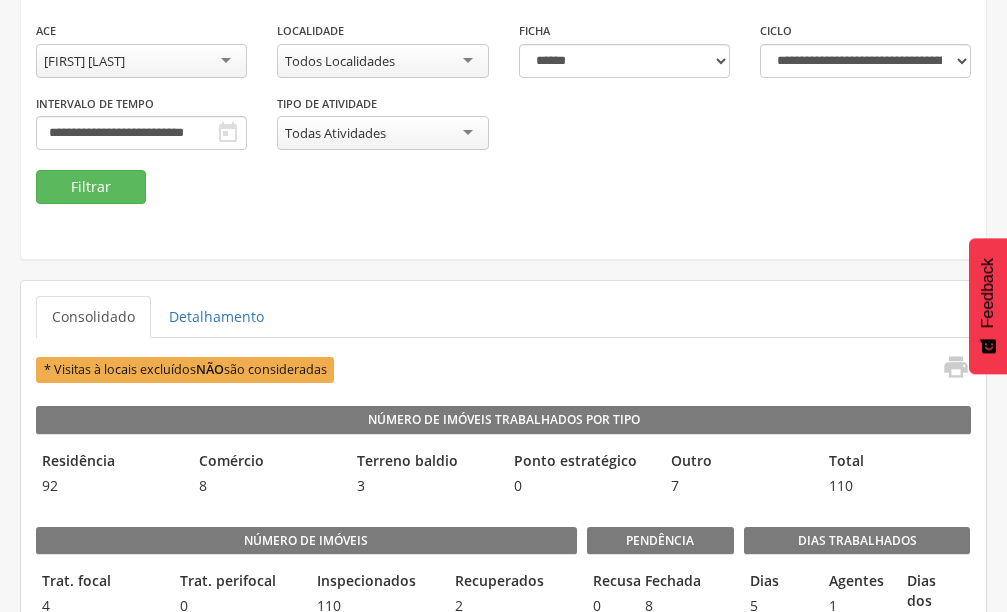 scroll, scrollTop: 0, scrollLeft: 0, axis: both 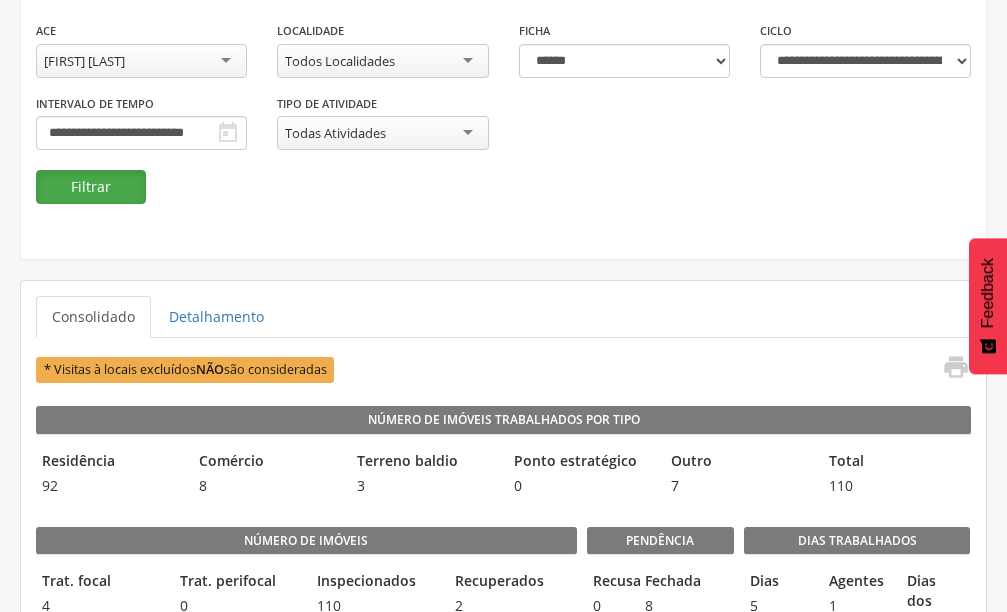 click on "Filtrar" at bounding box center [91, 187] 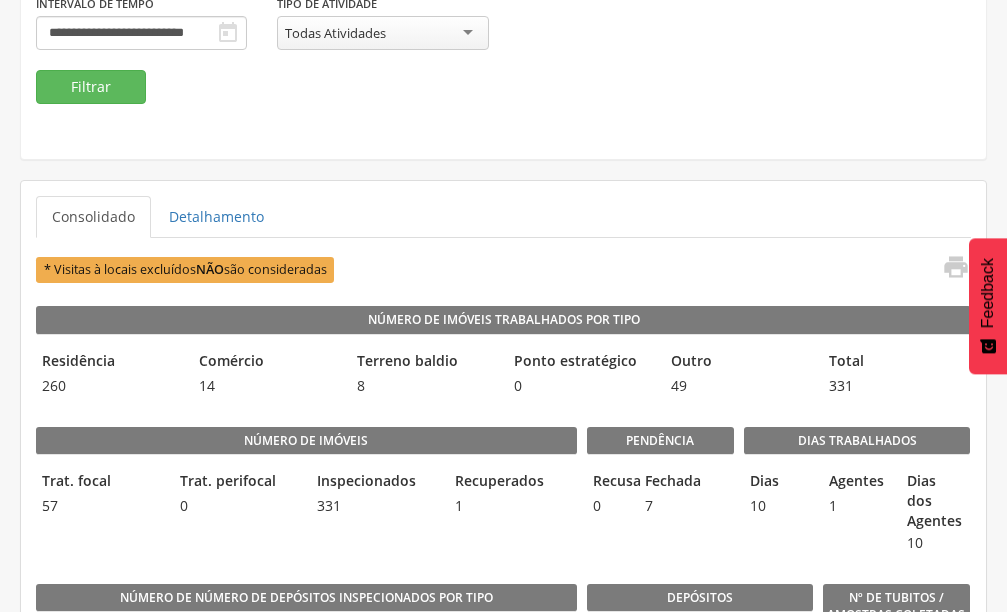 scroll, scrollTop: 200, scrollLeft: 0, axis: vertical 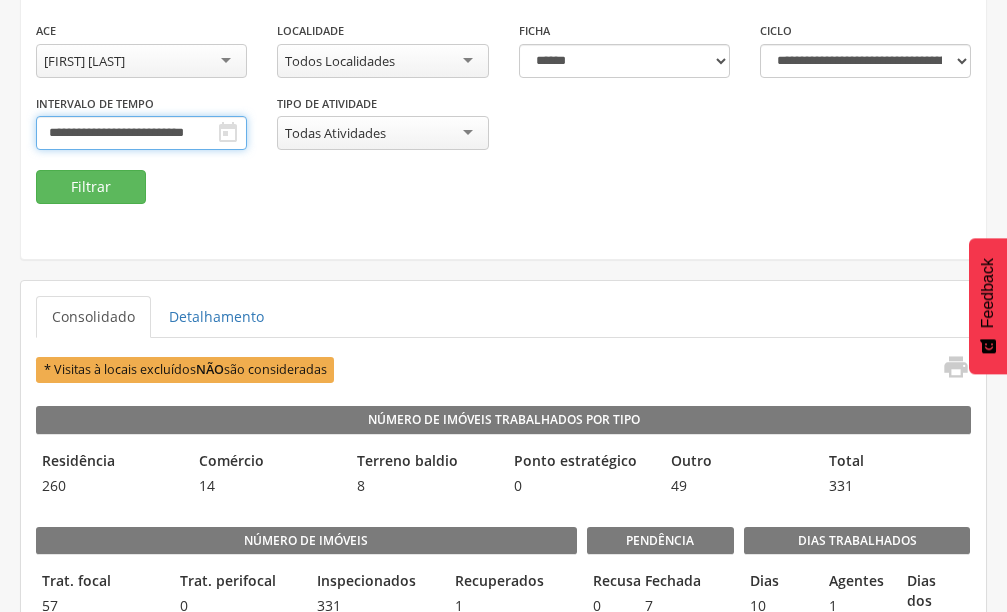 click on "**********" at bounding box center (141, 133) 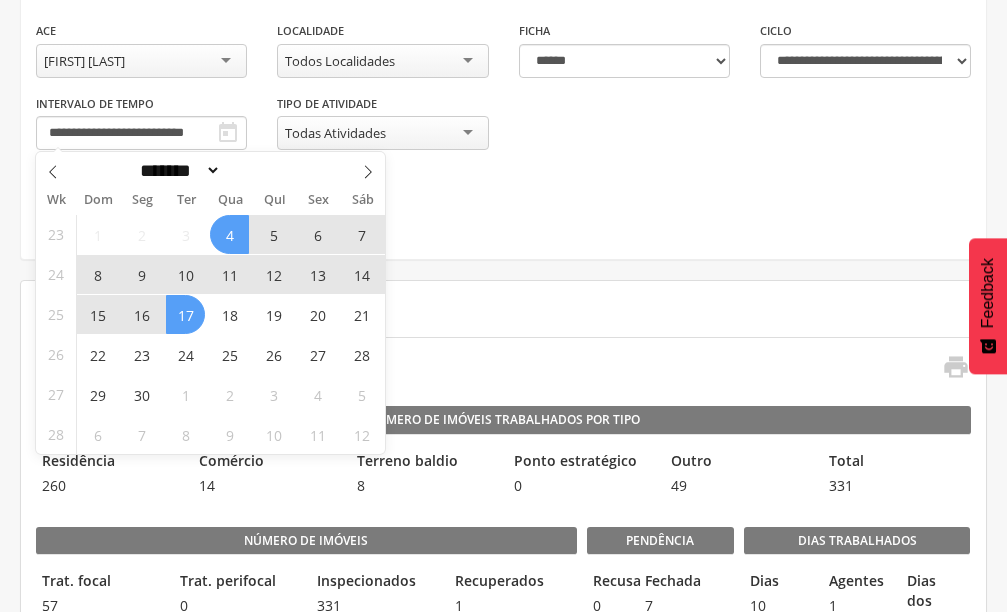 click on "4" at bounding box center (229, 234) 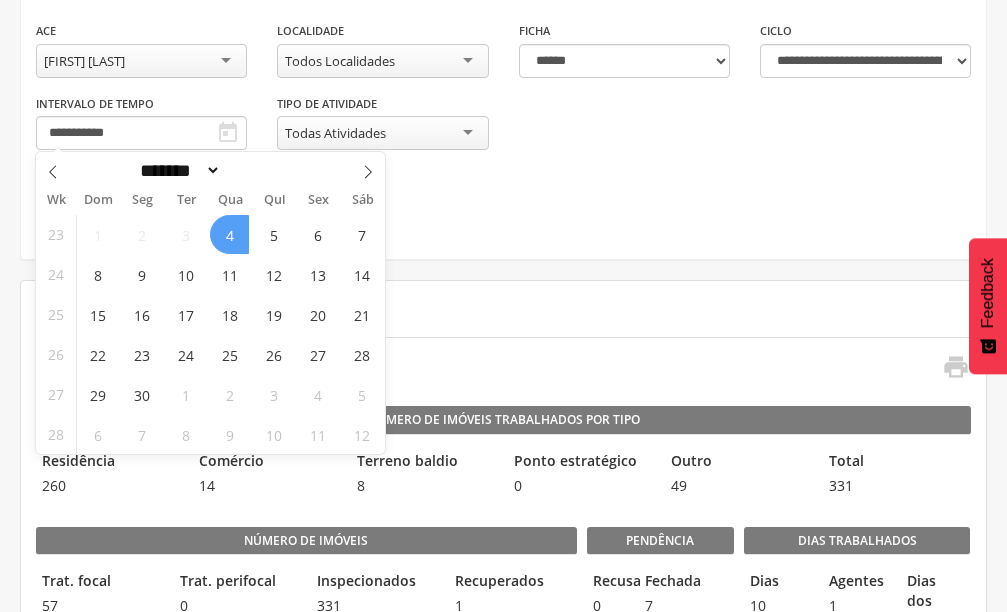 click on "4" at bounding box center (229, 234) 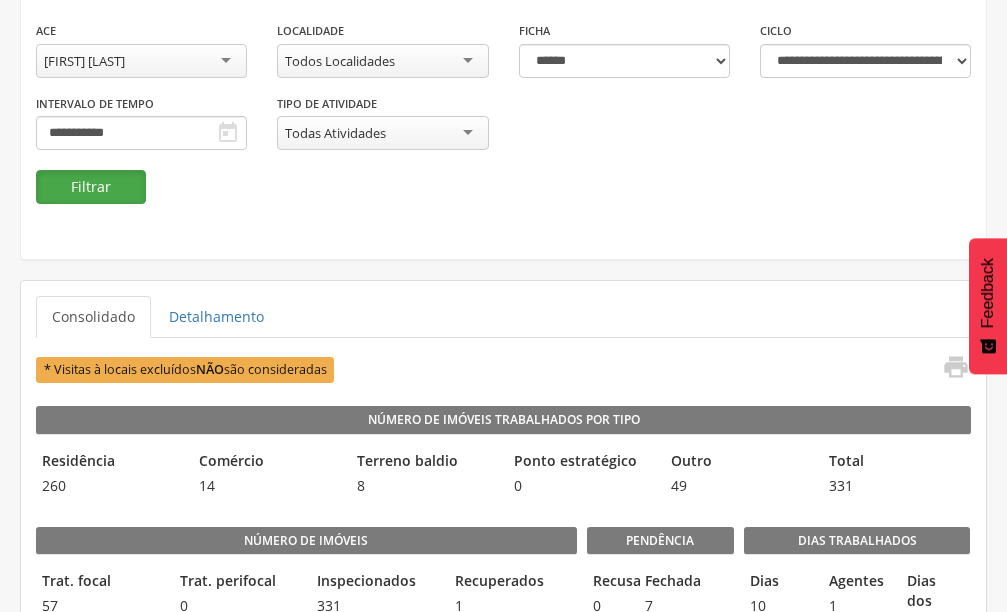 click on "Filtrar" at bounding box center (91, 187) 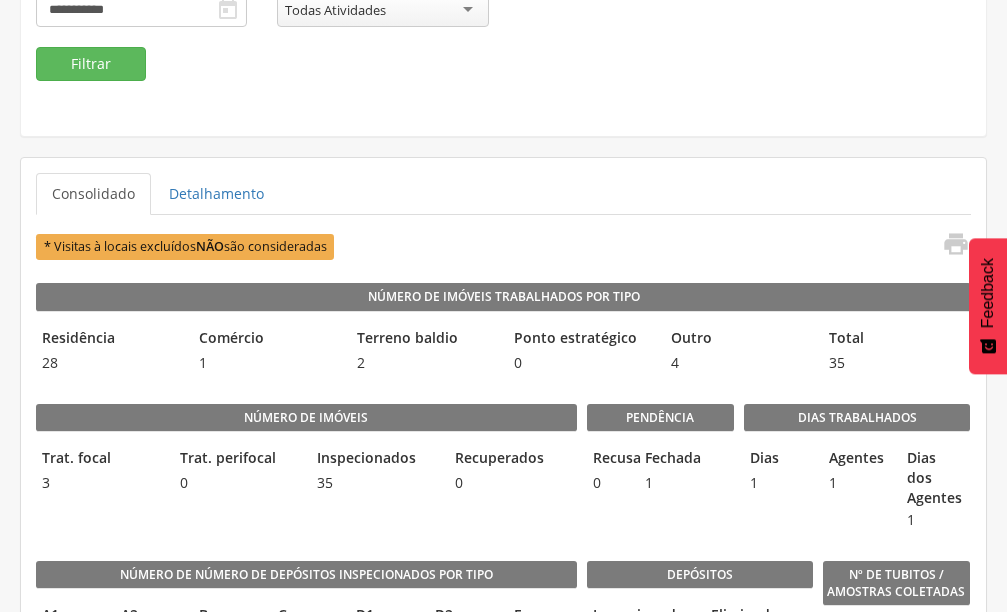scroll, scrollTop: 300, scrollLeft: 0, axis: vertical 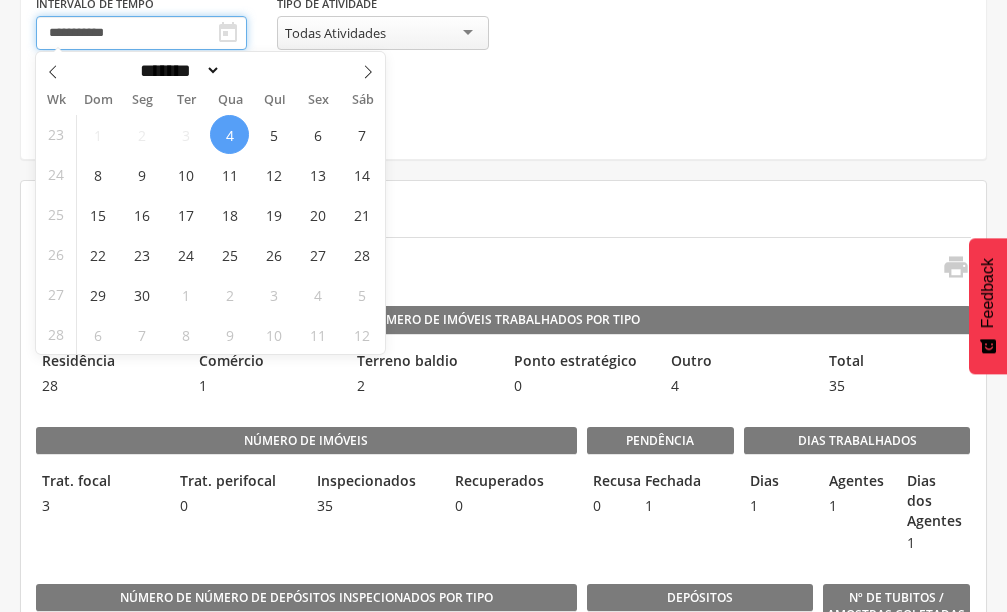 click on "**********" at bounding box center (141, 33) 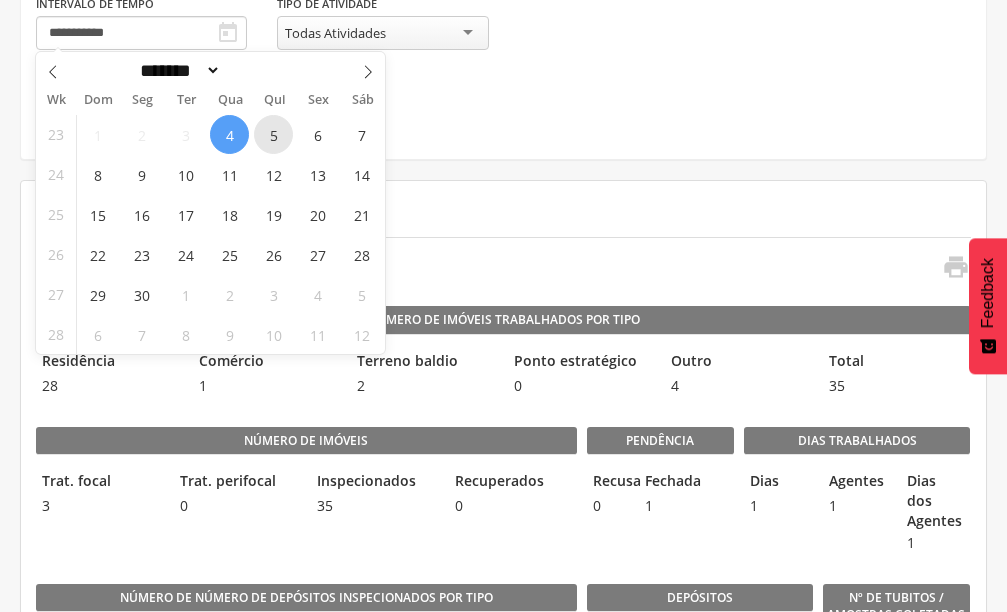 click on "5" at bounding box center (273, 134) 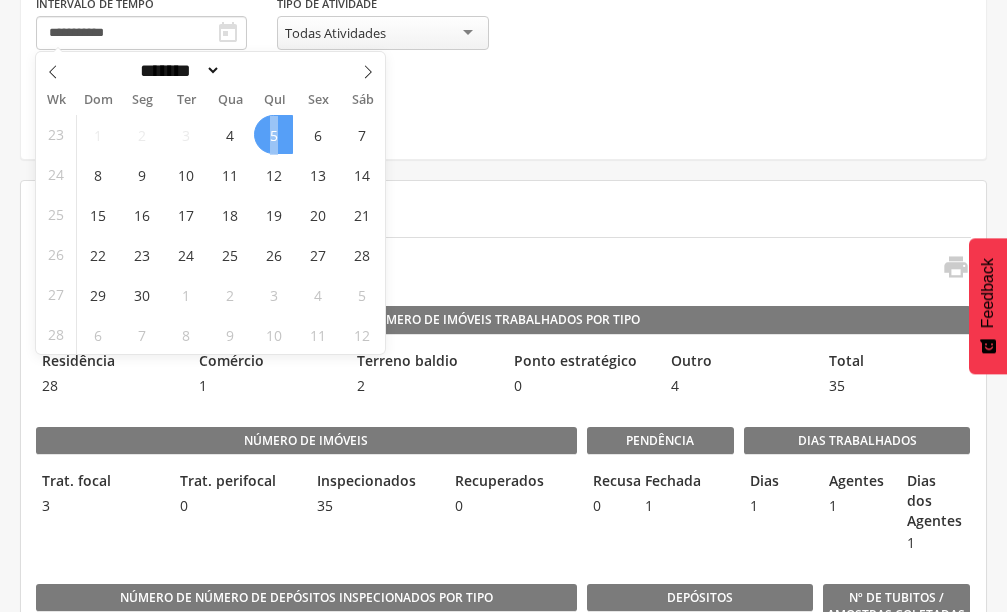 click on "5" at bounding box center (273, 134) 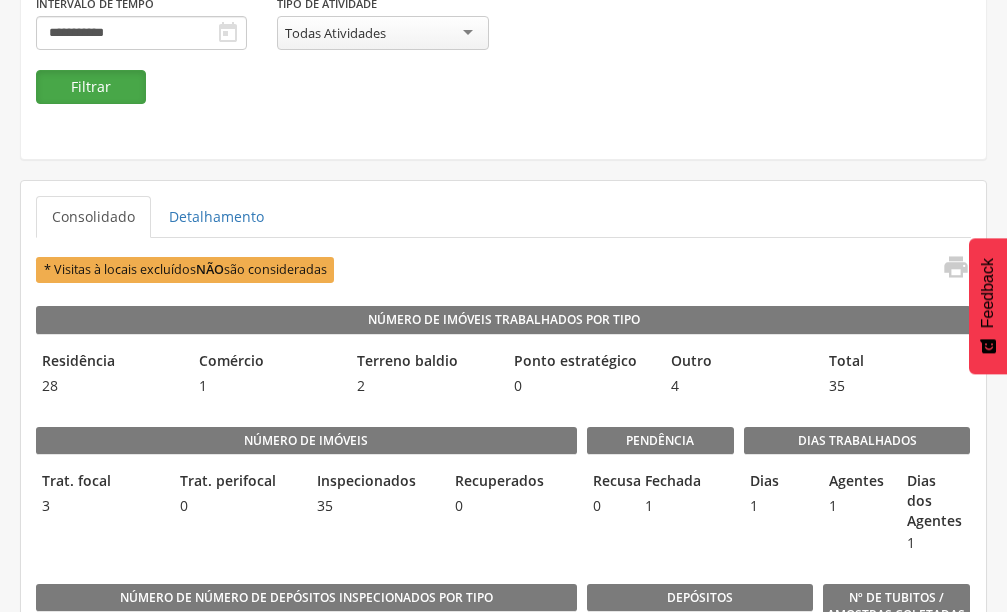 click on "Filtrar" at bounding box center (91, 87) 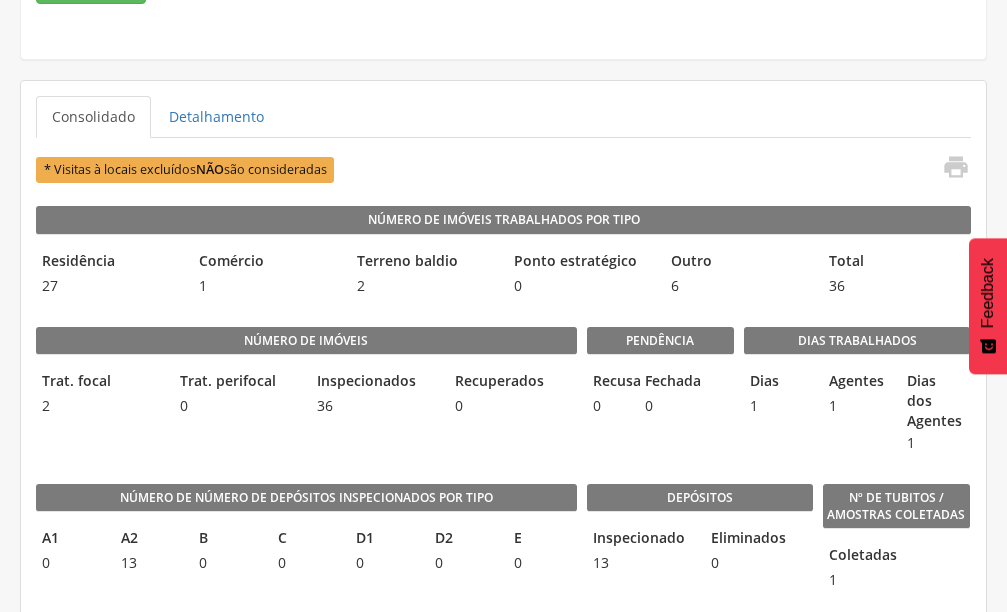 scroll, scrollTop: 300, scrollLeft: 0, axis: vertical 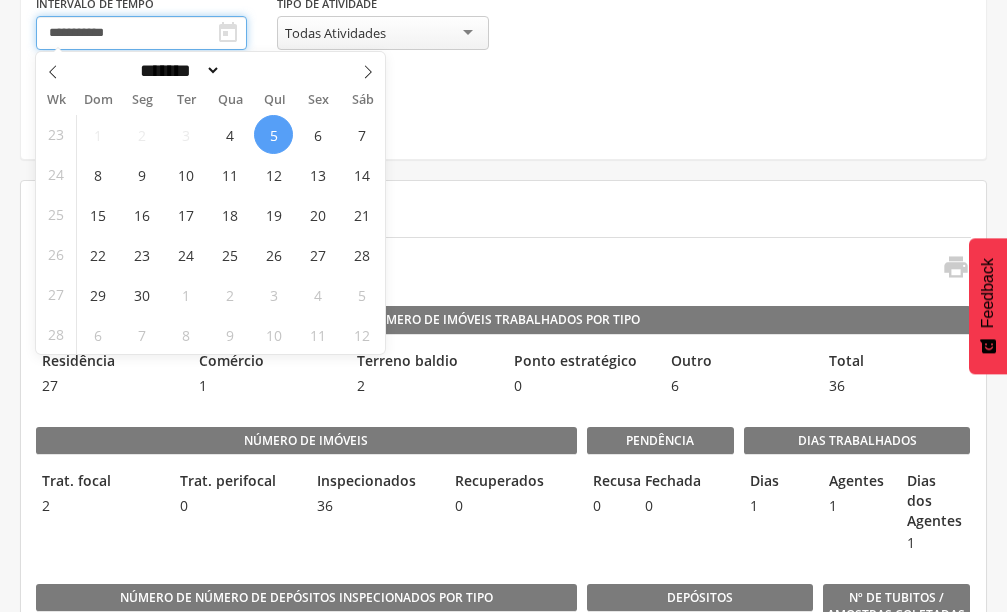 click on "**********" at bounding box center [141, 33] 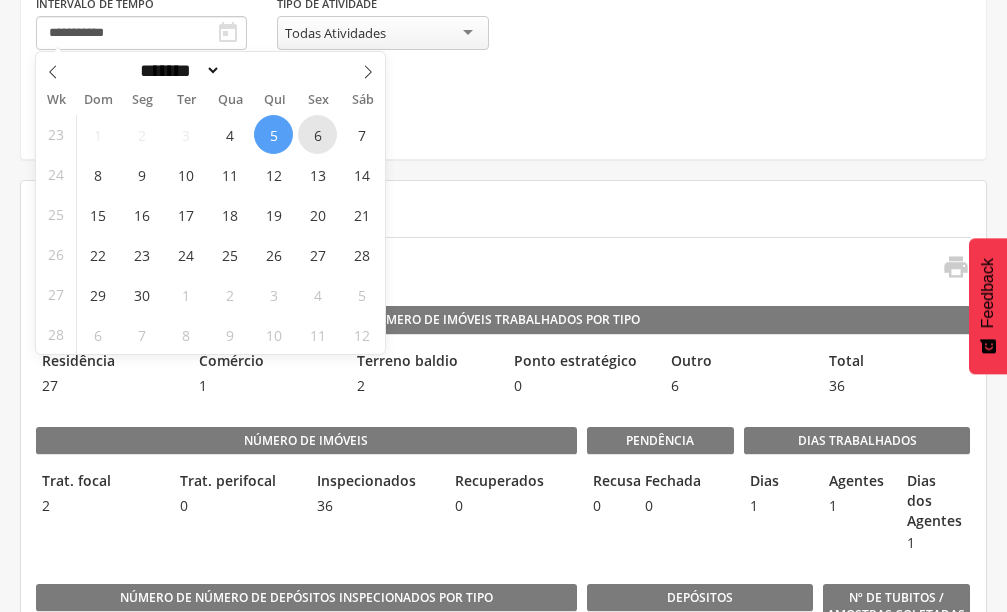 click on "6" at bounding box center (317, 134) 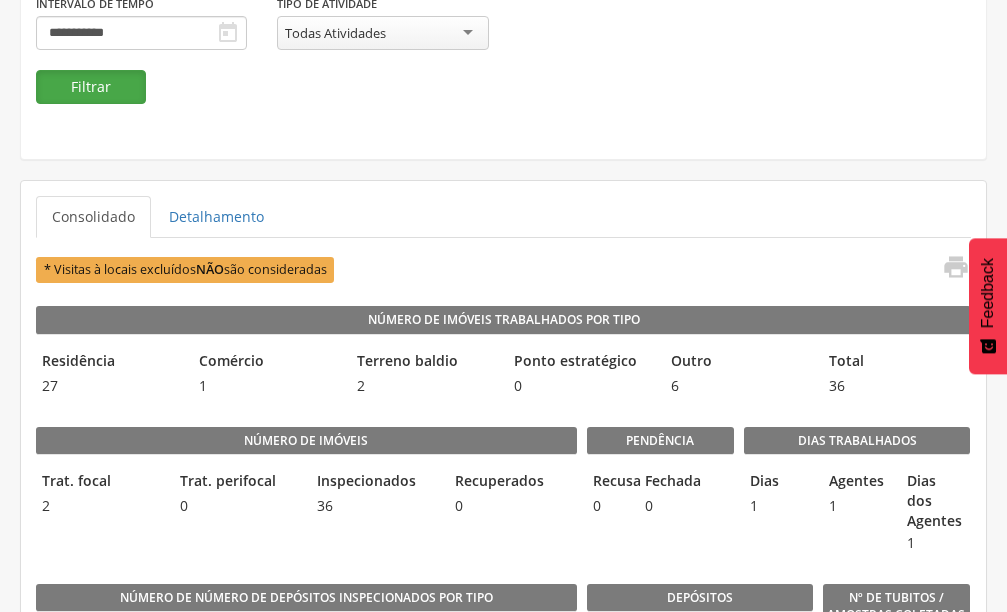 click on "Filtrar" at bounding box center [91, 87] 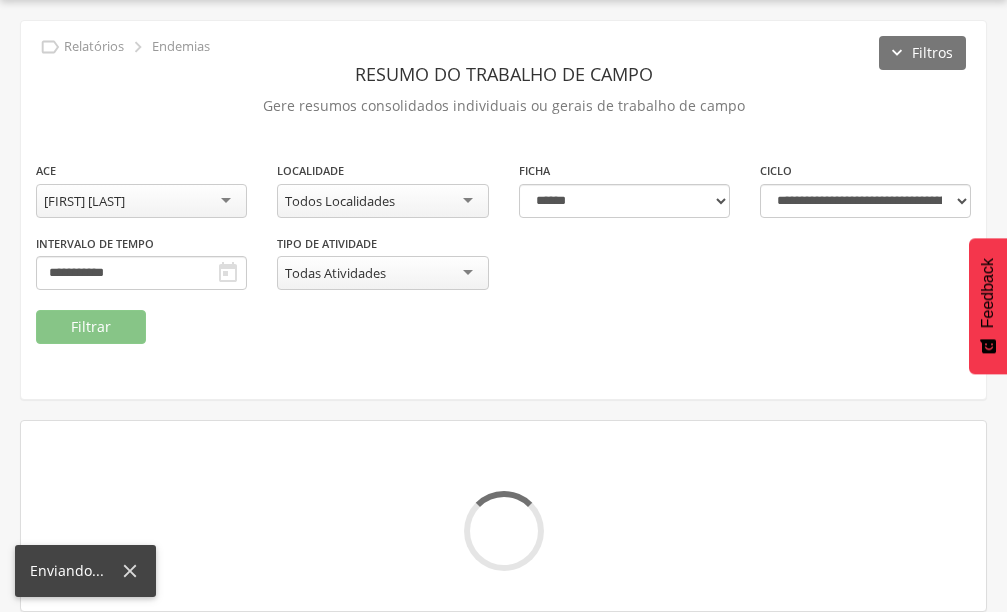 scroll, scrollTop: 300, scrollLeft: 0, axis: vertical 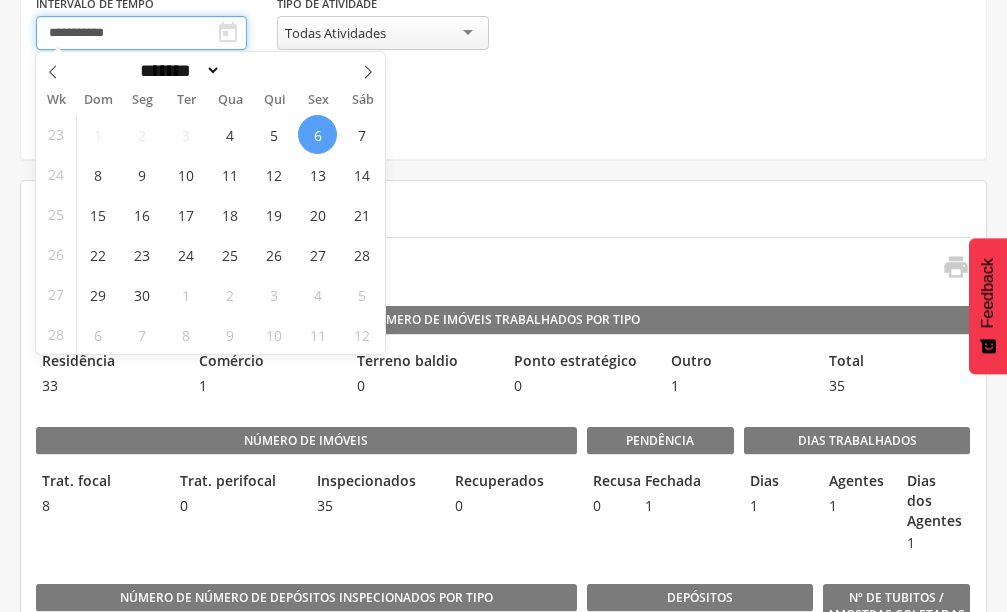 click on "**********" at bounding box center [141, 33] 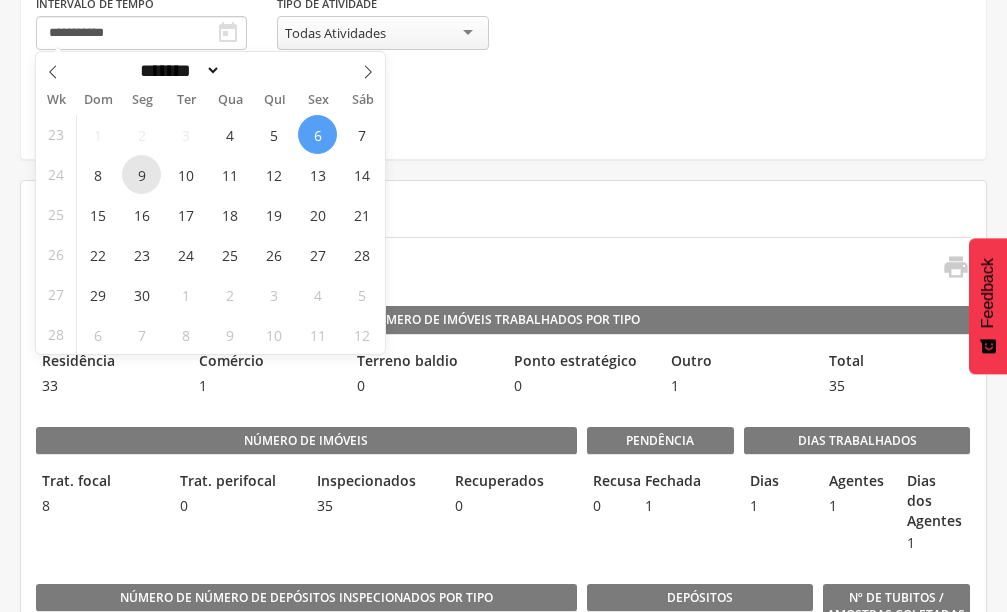 click on "9" at bounding box center (141, 174) 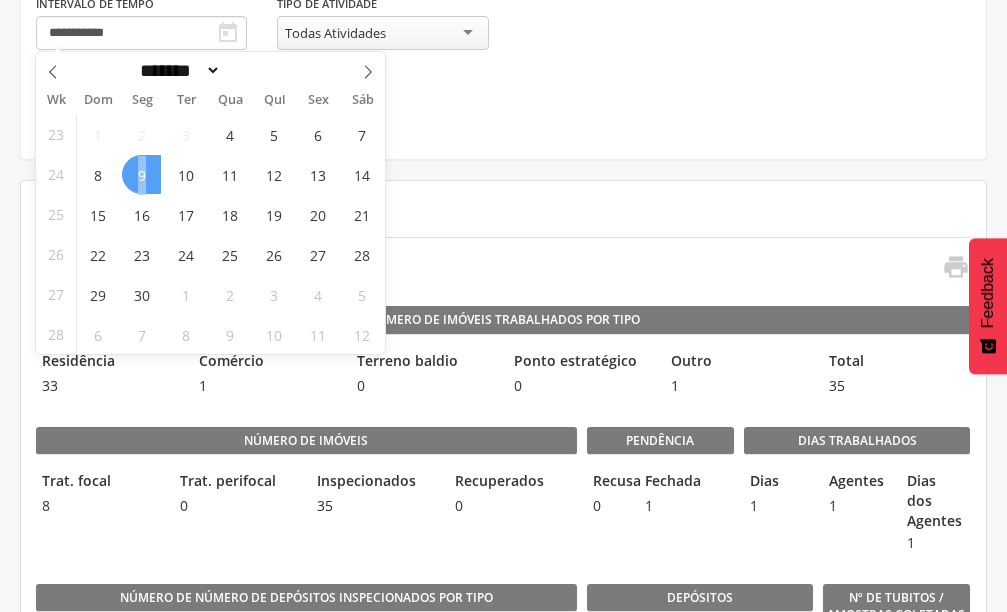 click on "9" at bounding box center [141, 174] 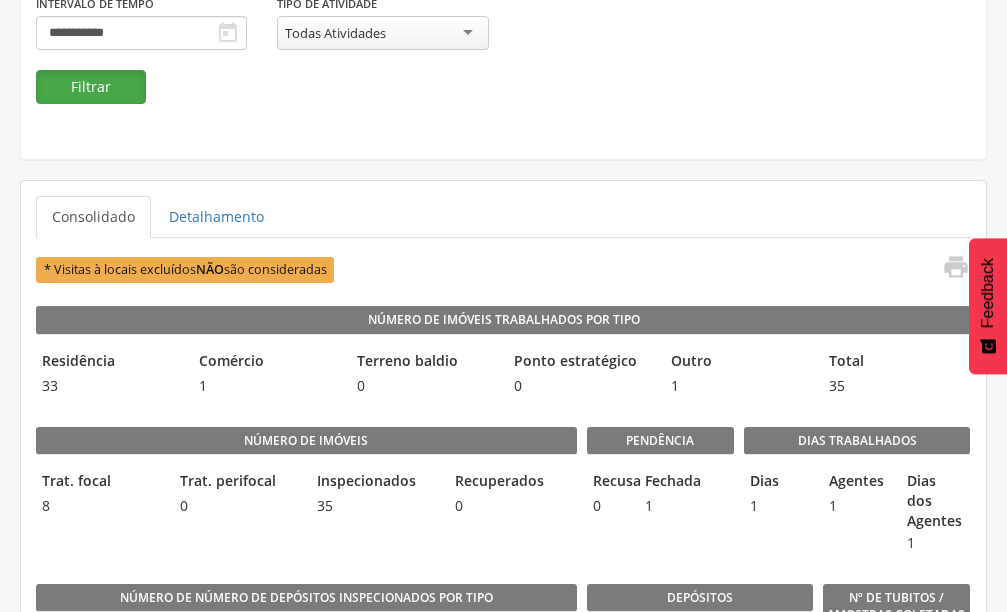 click on "Filtrar" at bounding box center [91, 87] 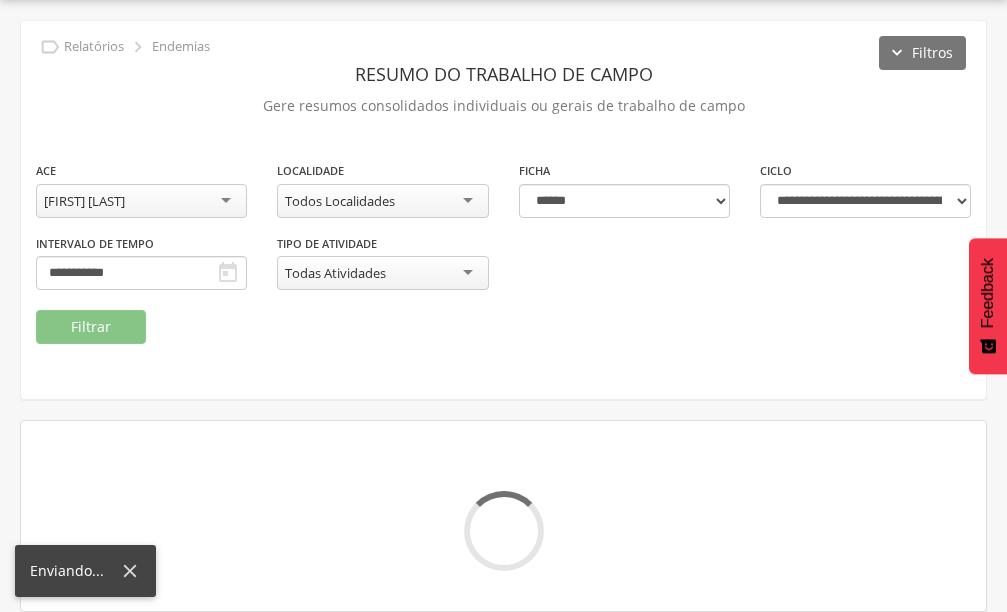 scroll, scrollTop: 300, scrollLeft: 0, axis: vertical 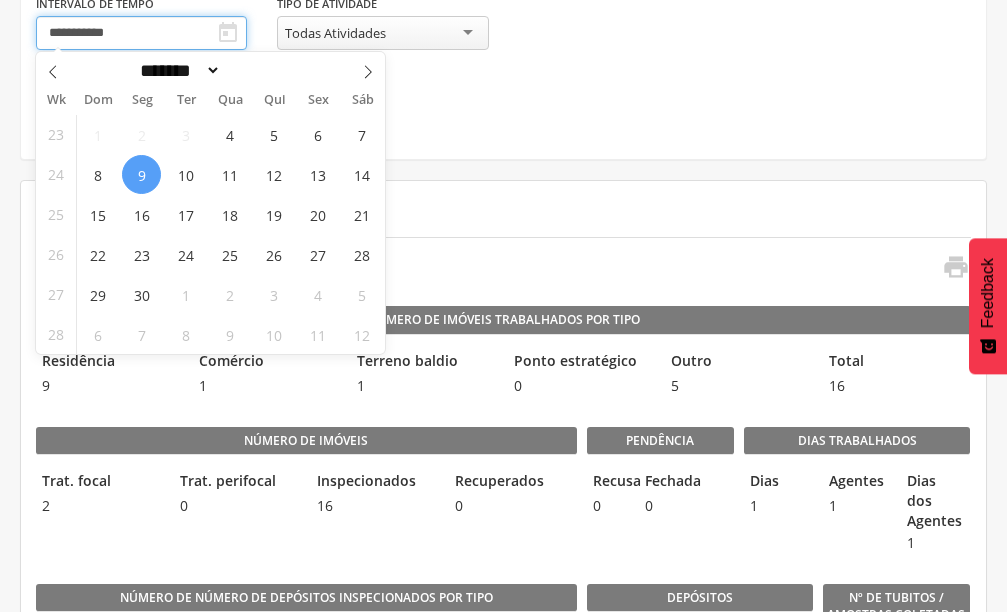 click on "**********" at bounding box center (141, 33) 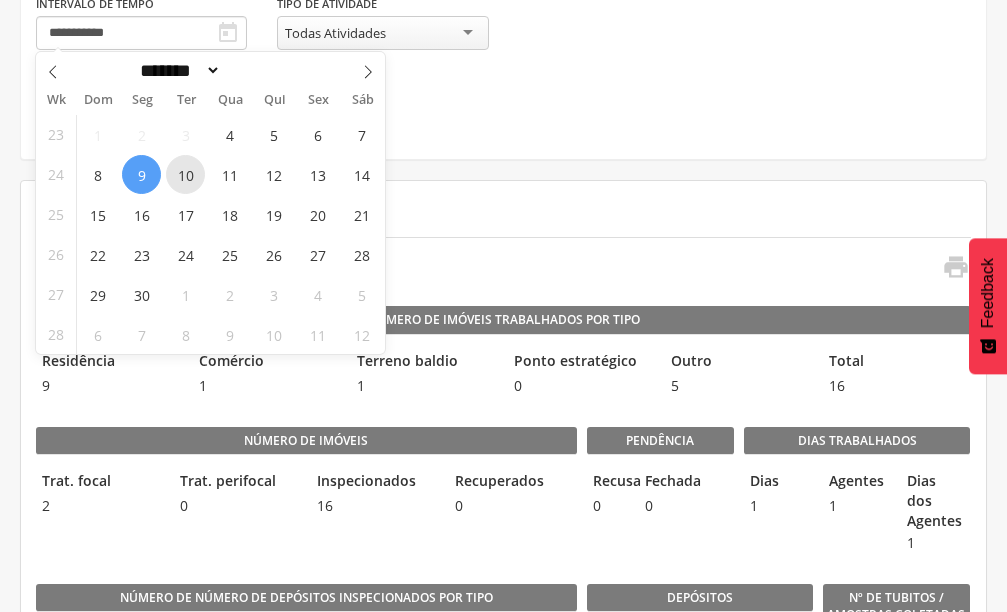 click on "10" at bounding box center [185, 174] 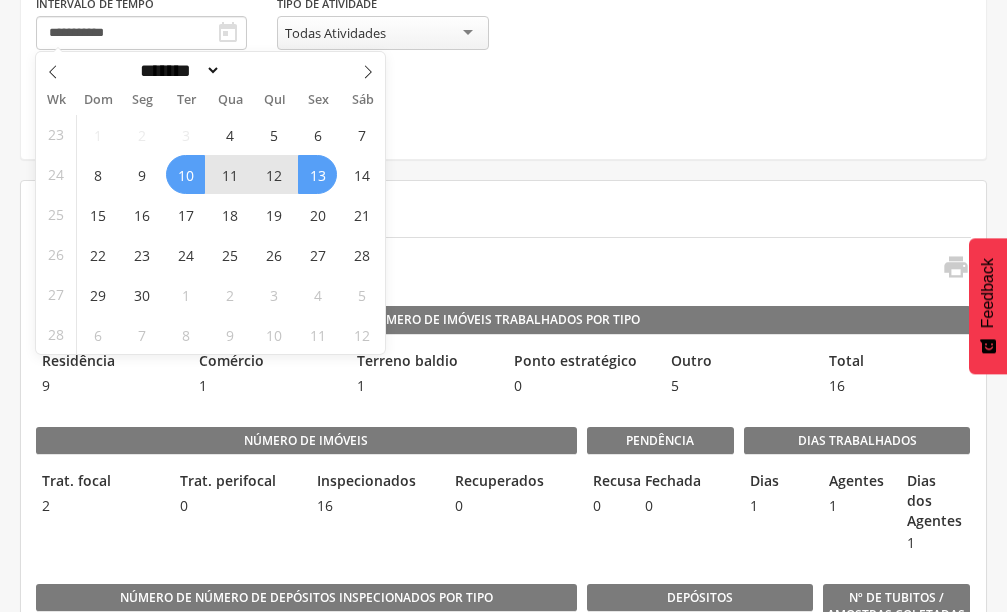 click on "13" at bounding box center [317, 174] 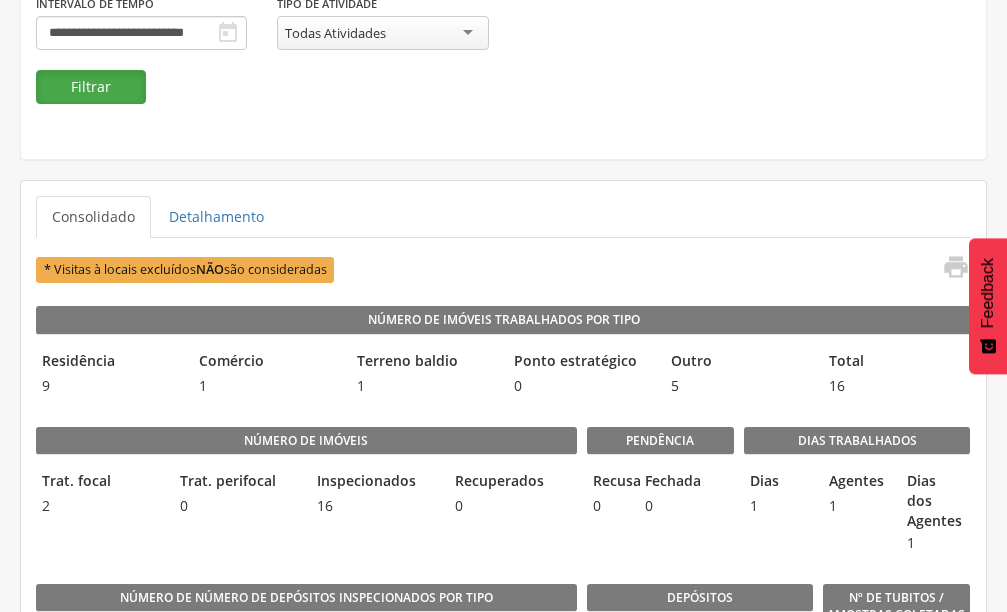 click on "Filtrar" at bounding box center (91, 87) 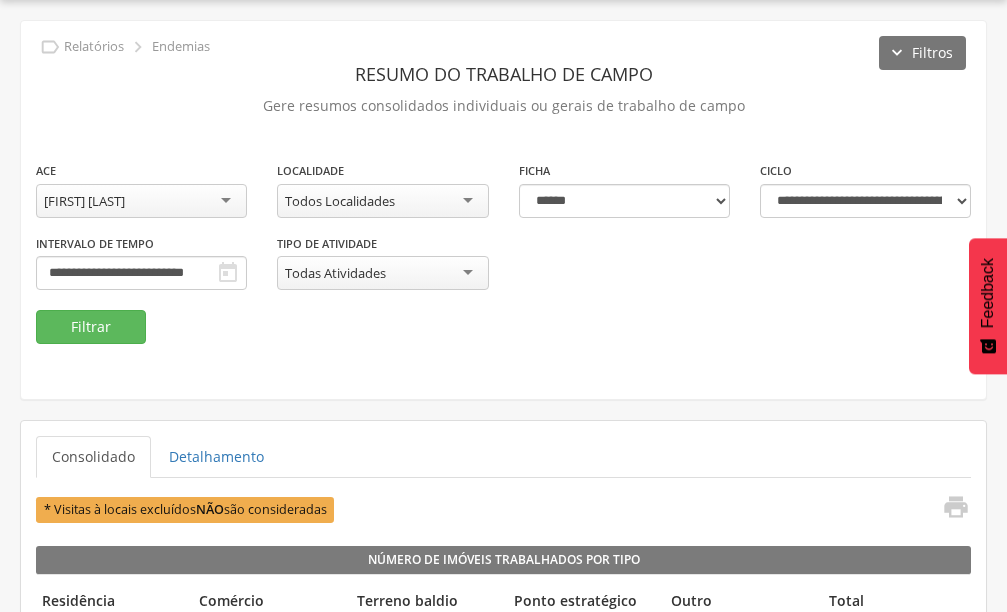 scroll, scrollTop: 300, scrollLeft: 0, axis: vertical 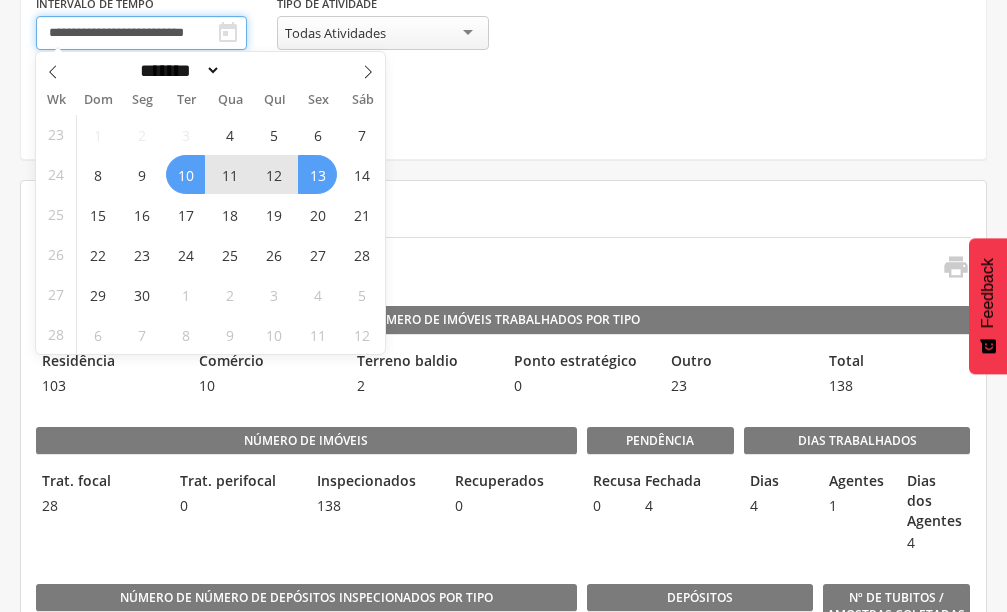 click on "**********" at bounding box center [141, 33] 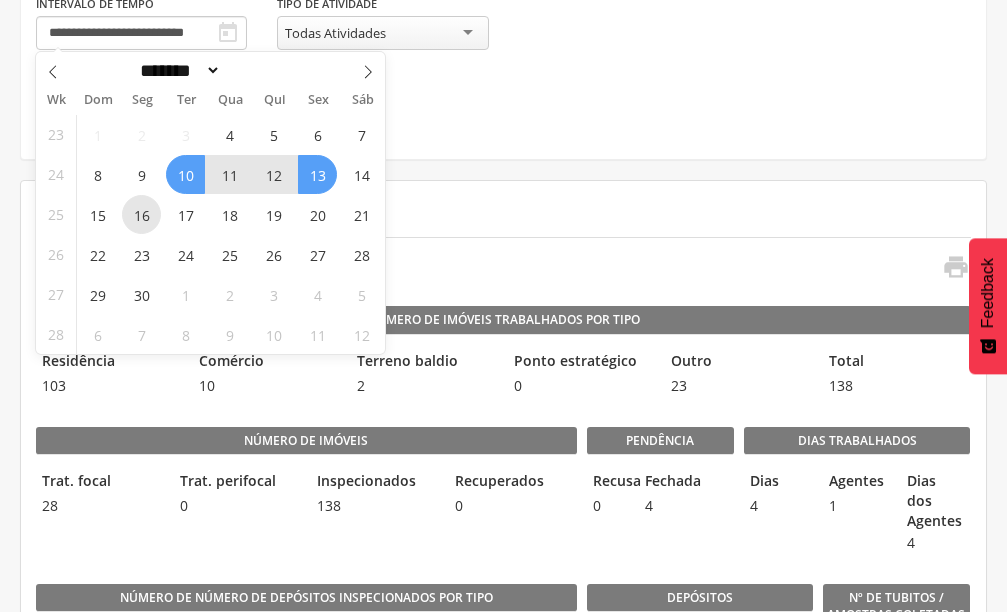 click on "16" at bounding box center [141, 214] 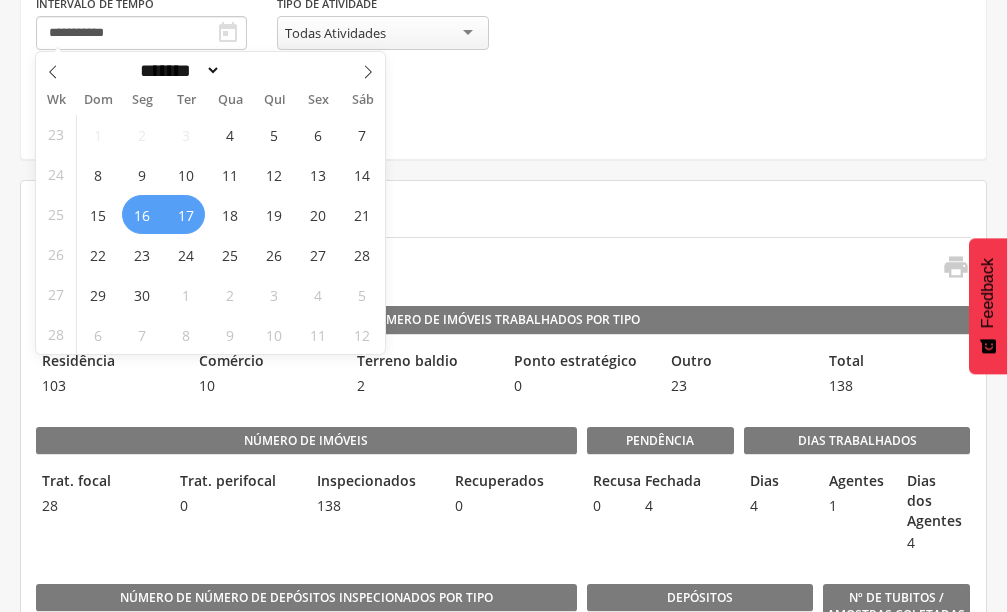 click on "17" at bounding box center [185, 214] 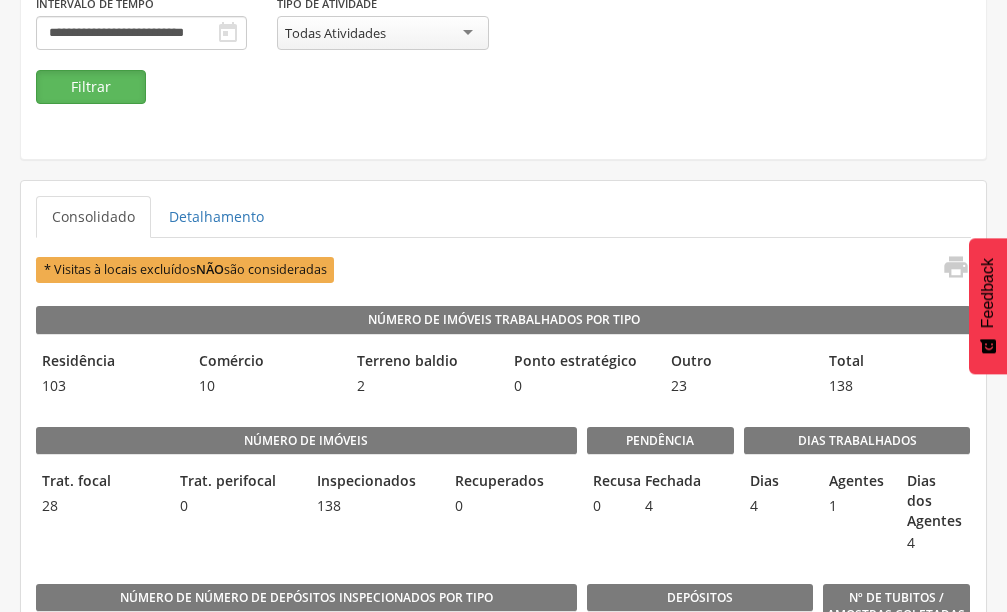 drag, startPoint x: 105, startPoint y: 88, endPoint x: 197, endPoint y: 152, distance: 112.0714 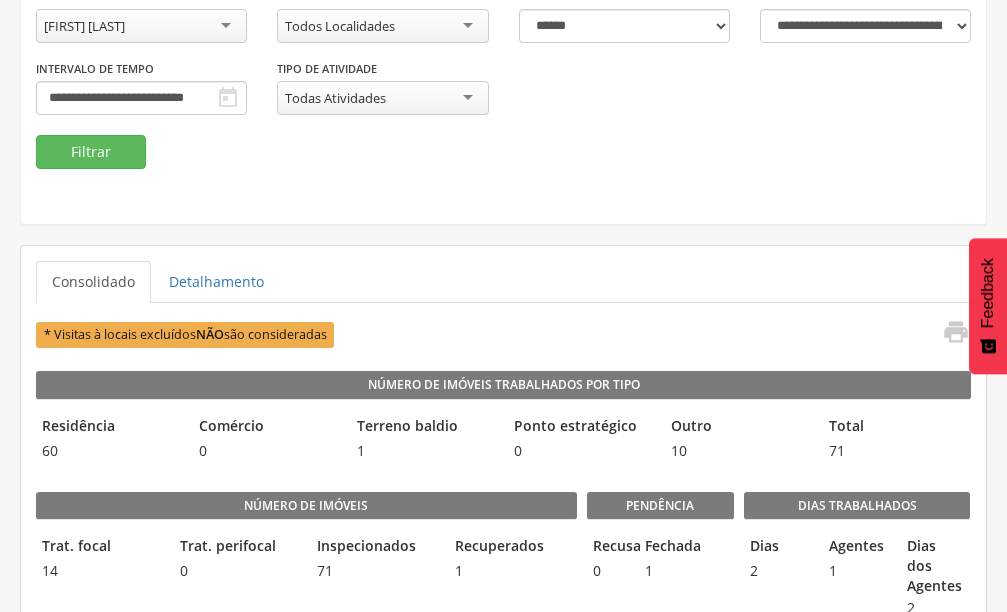 scroll, scrollTop: 200, scrollLeft: 0, axis: vertical 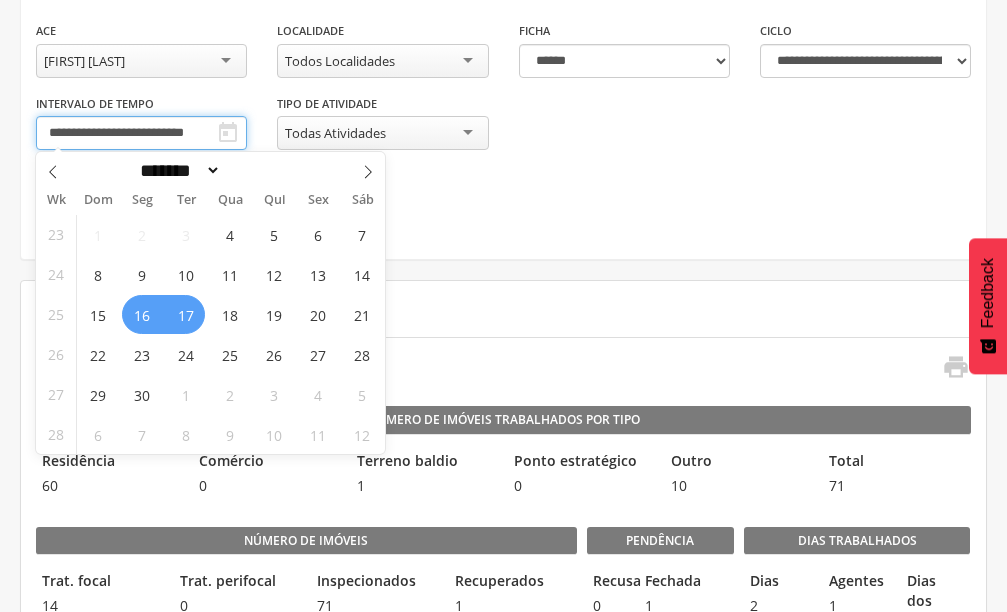 click on "**********" at bounding box center (141, 133) 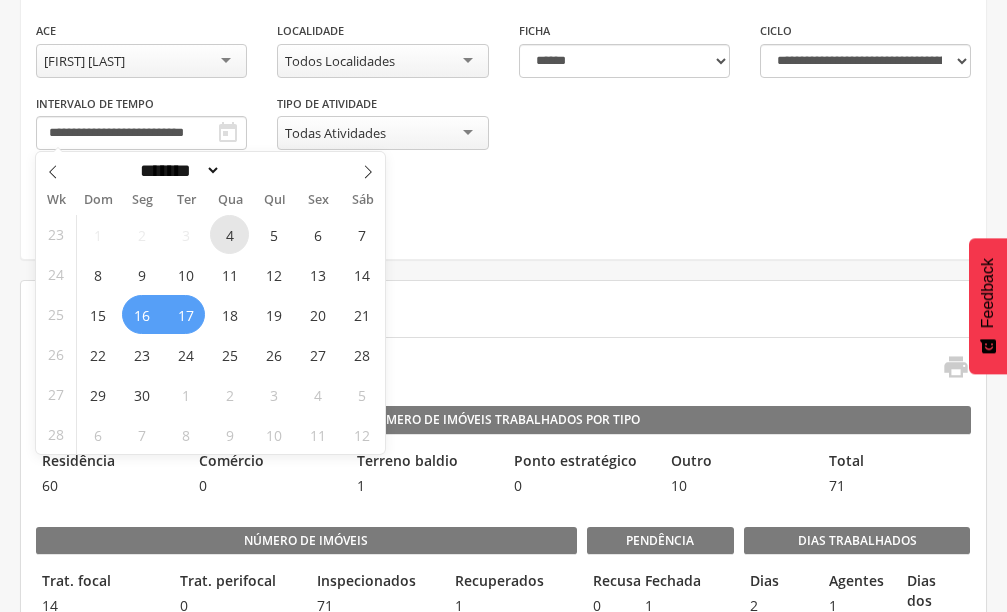 click on "4" at bounding box center [229, 234] 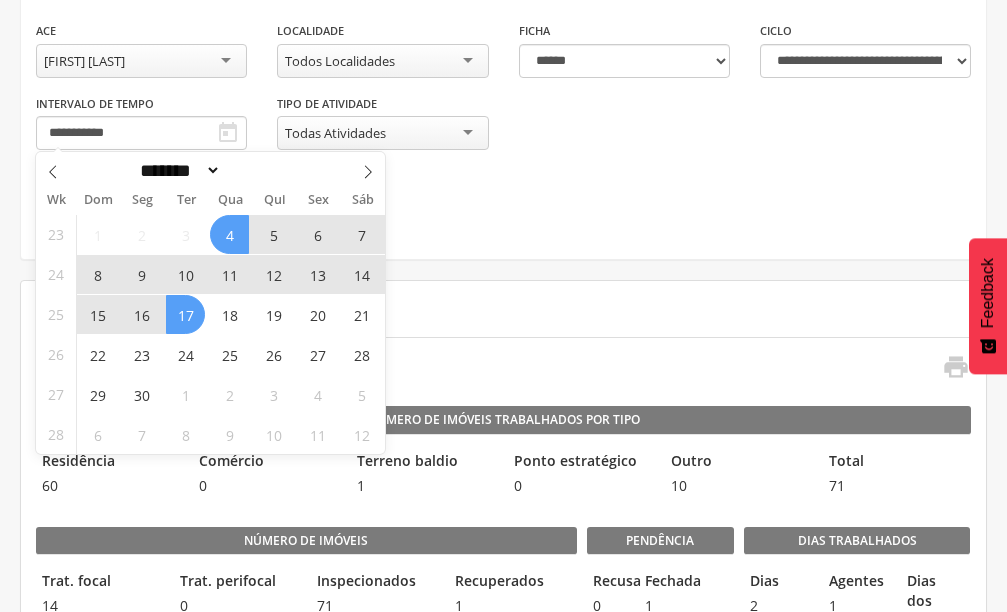 click on "17" at bounding box center [185, 314] 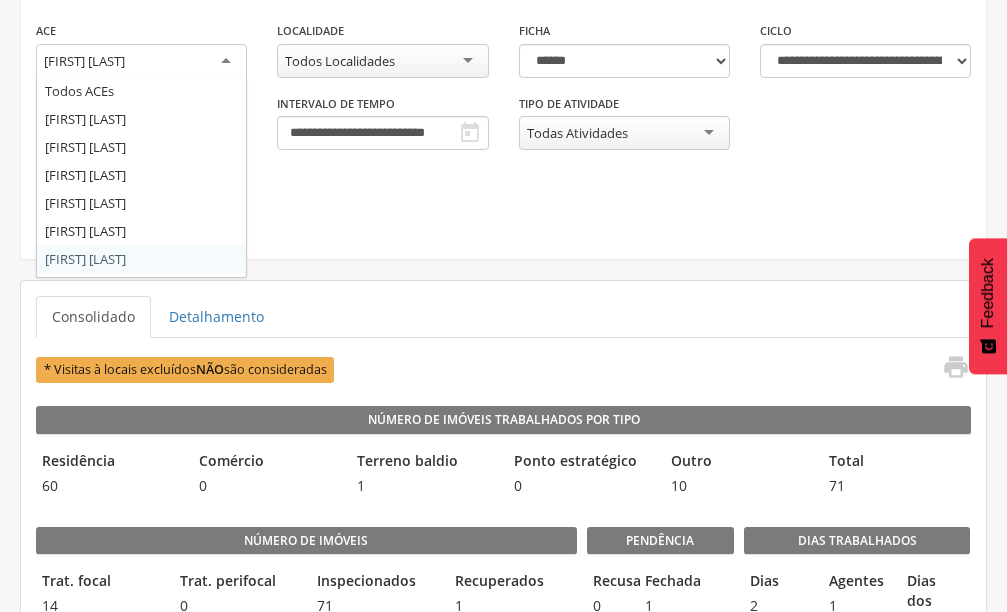 click on "[FIRST] [LAST]" at bounding box center (84, 61) 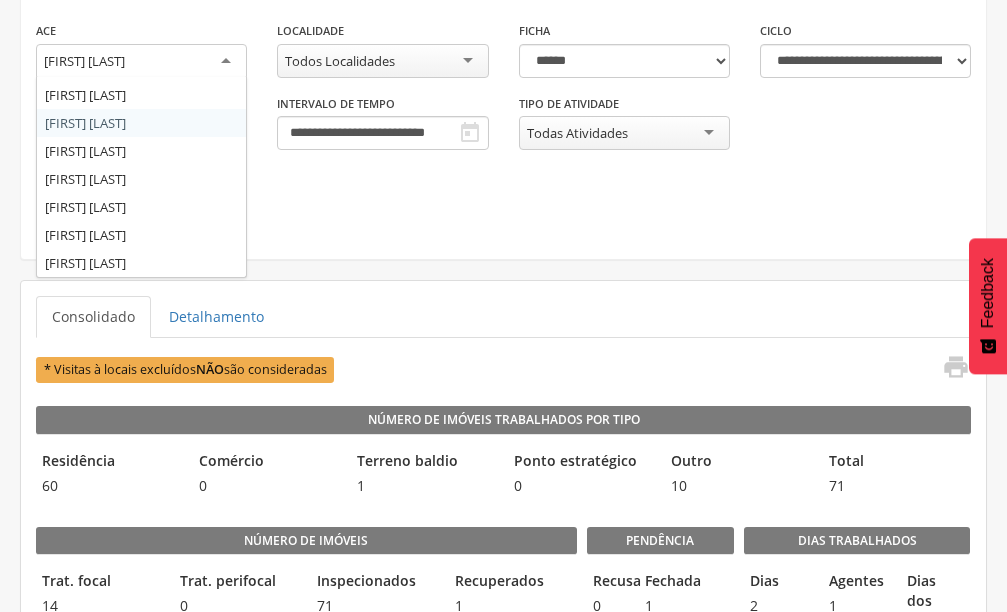 scroll, scrollTop: 172, scrollLeft: 0, axis: vertical 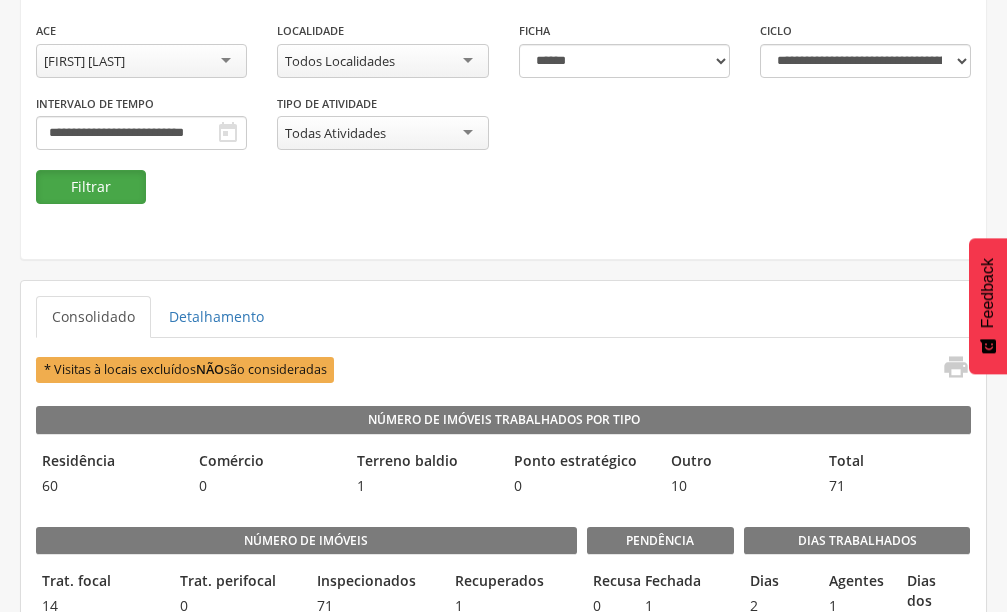 click on "Filtrar" at bounding box center (91, 187) 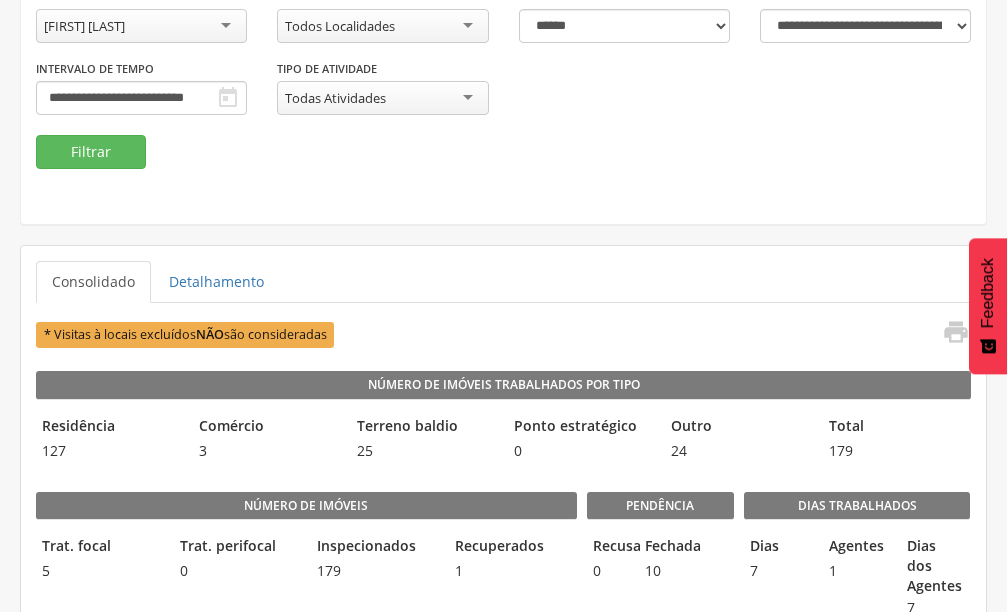 scroll, scrollTop: 200, scrollLeft: 0, axis: vertical 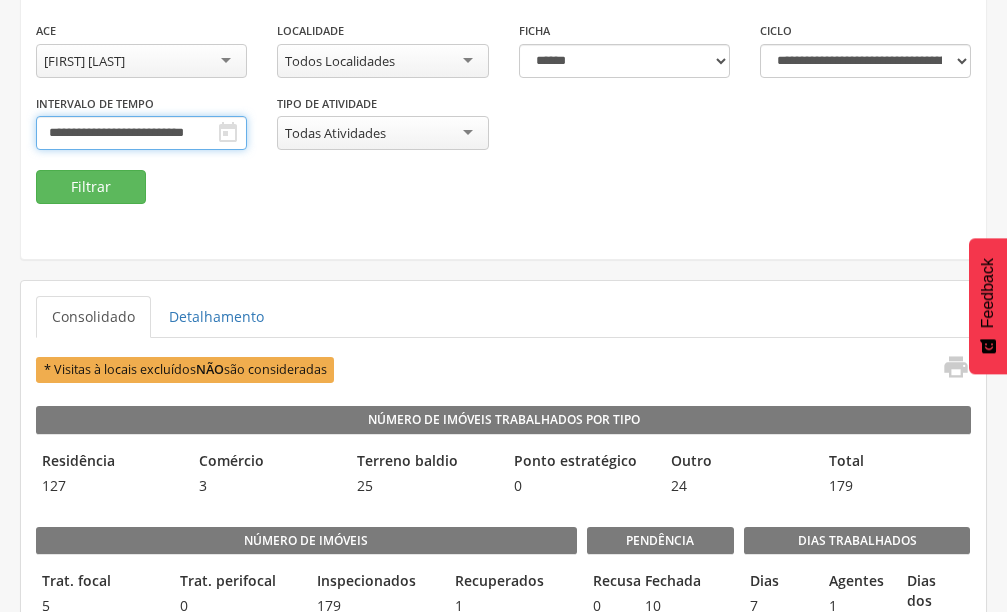 click on "**********" at bounding box center [141, 133] 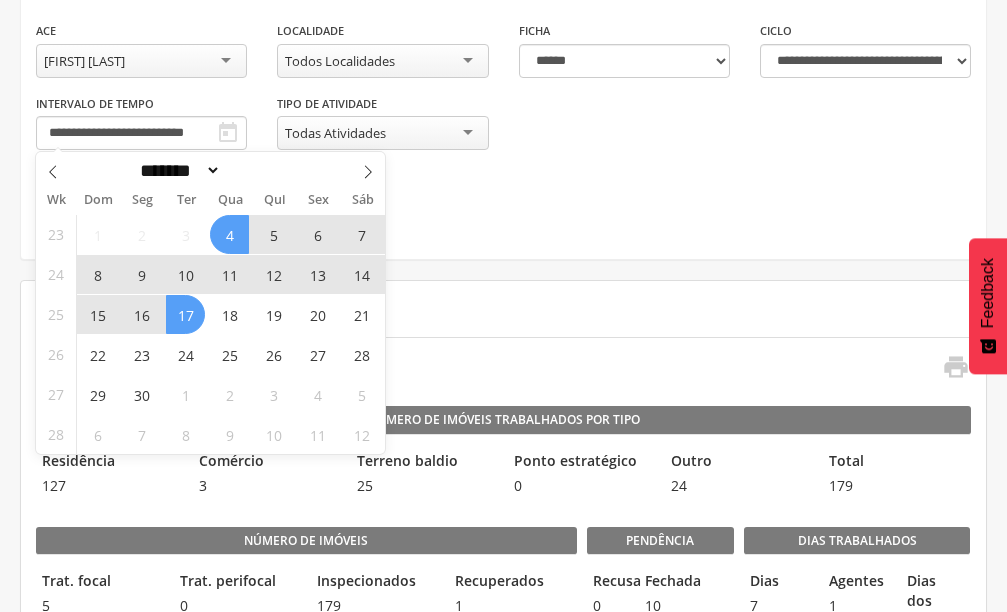 click on "4" at bounding box center (229, 234) 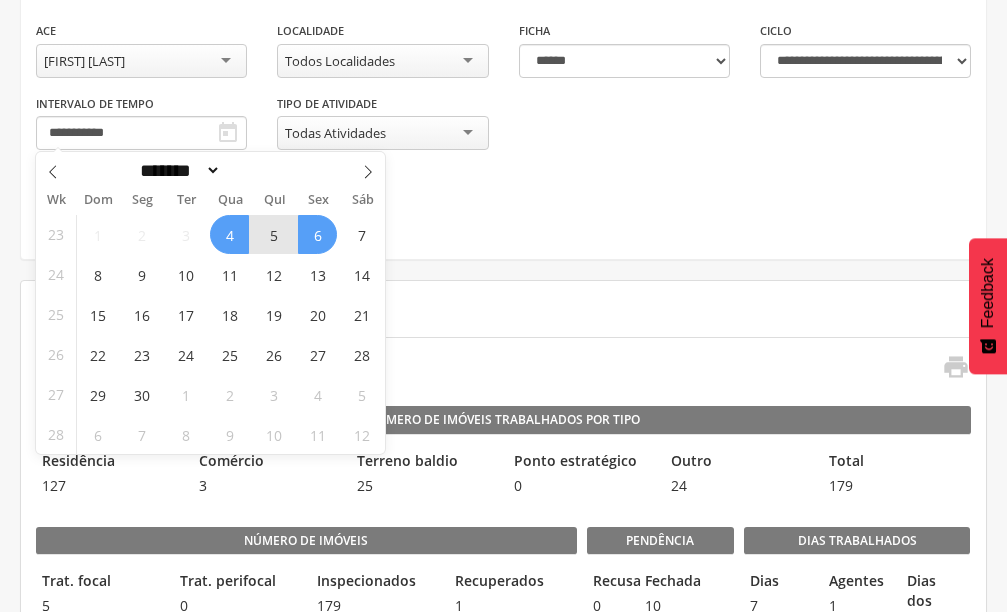 click on "6" at bounding box center (317, 234) 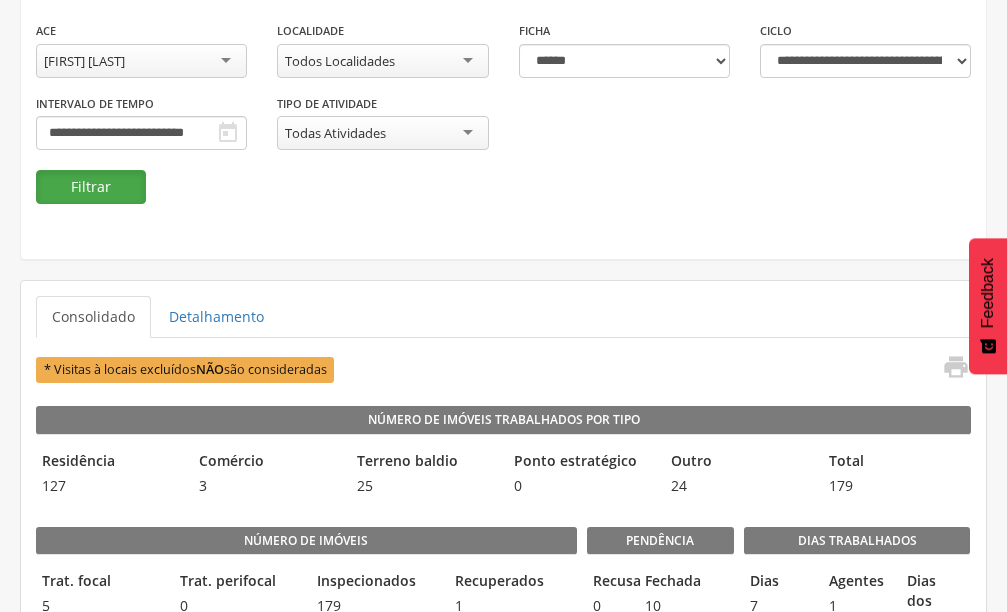 click on "Filtrar" at bounding box center [91, 187] 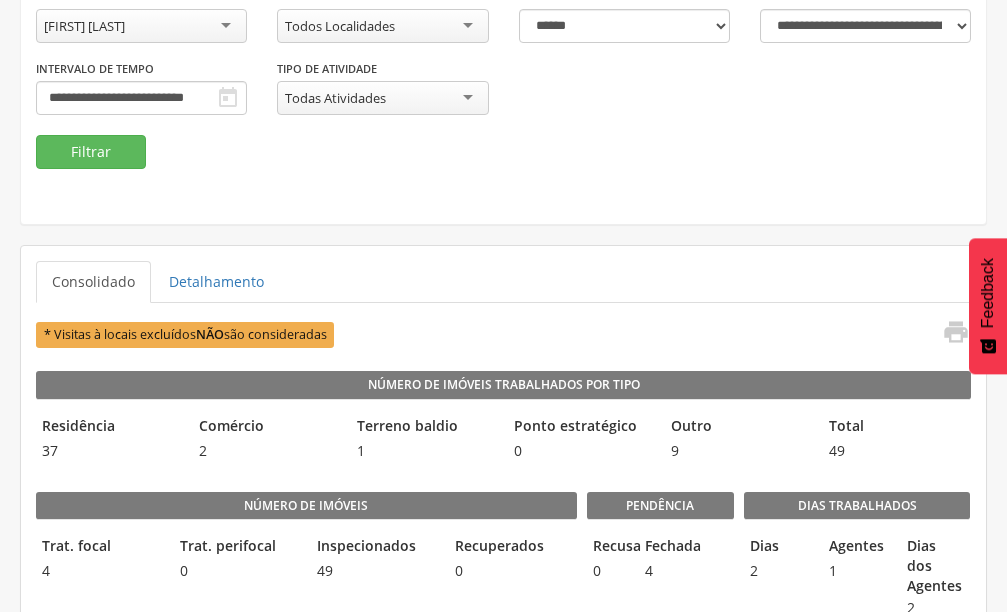 scroll, scrollTop: 200, scrollLeft: 0, axis: vertical 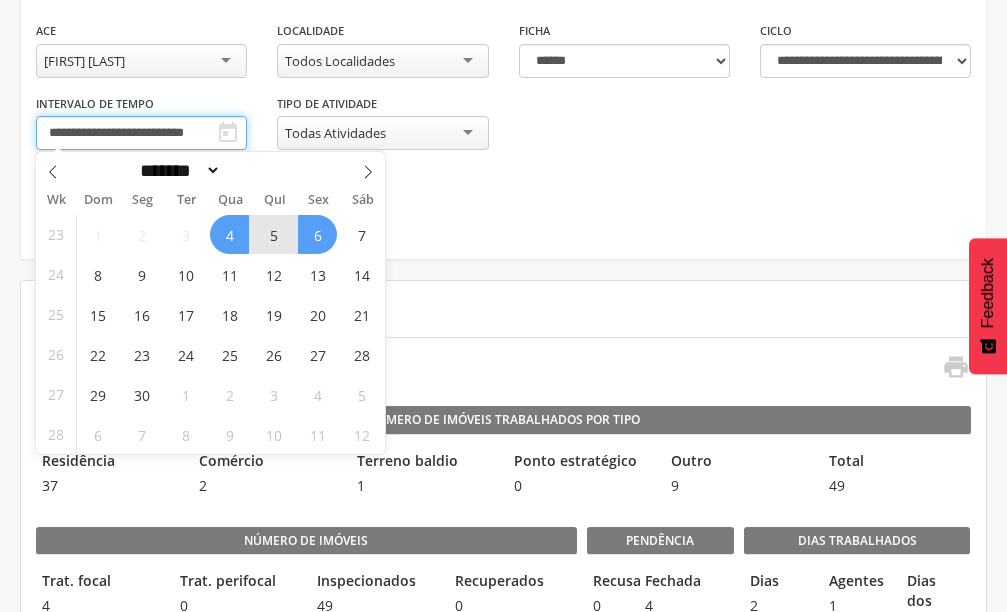 click on "**********" at bounding box center (141, 133) 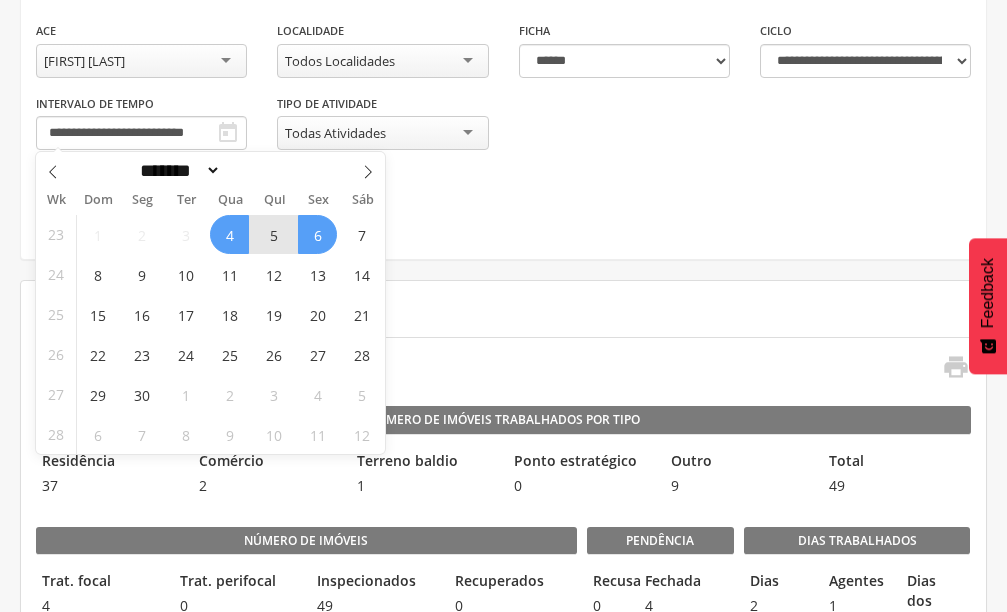 click on "4" at bounding box center (229, 234) 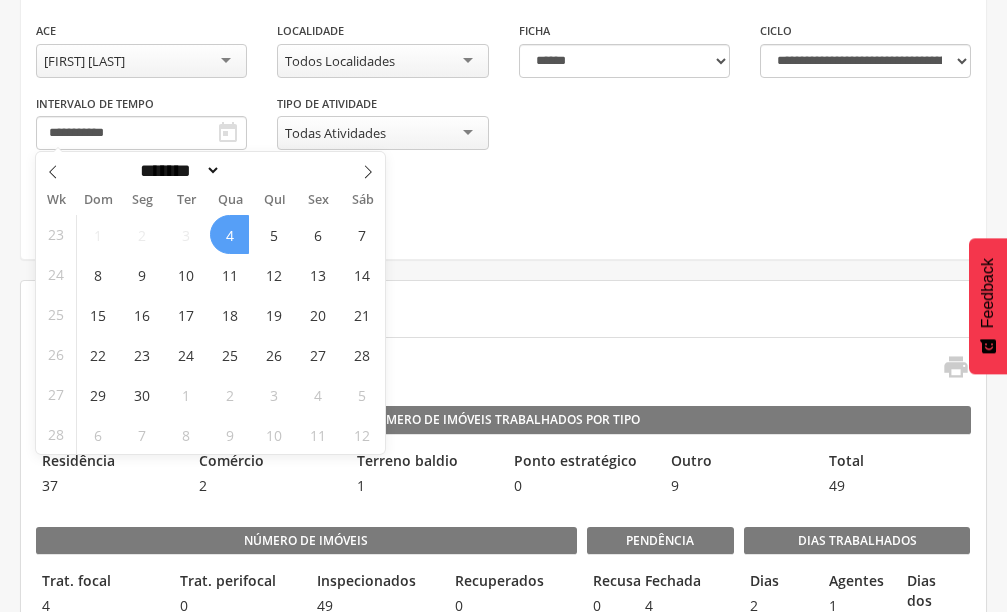 click on "4" at bounding box center (229, 234) 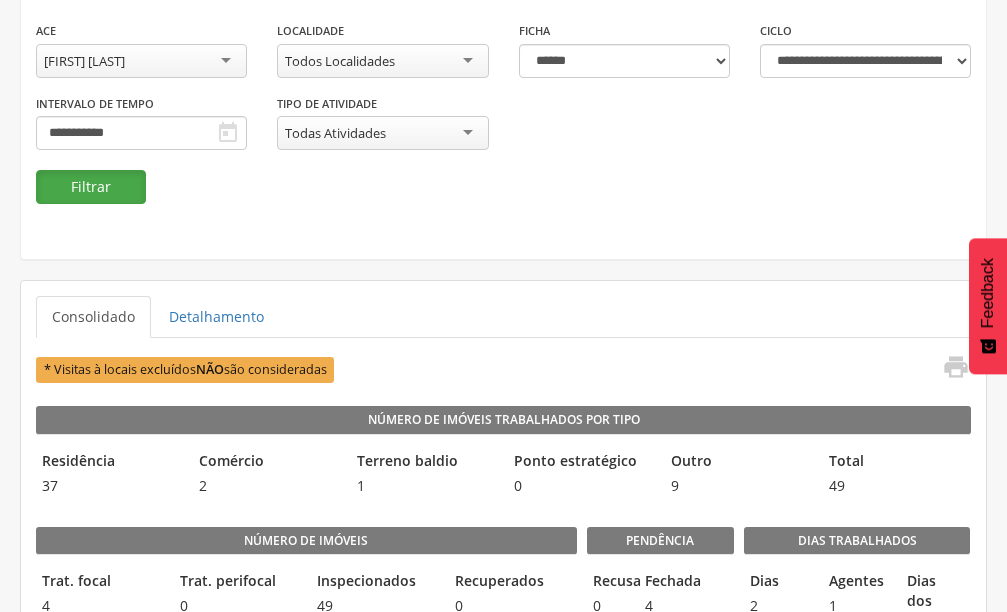 click on "Filtrar" at bounding box center (91, 187) 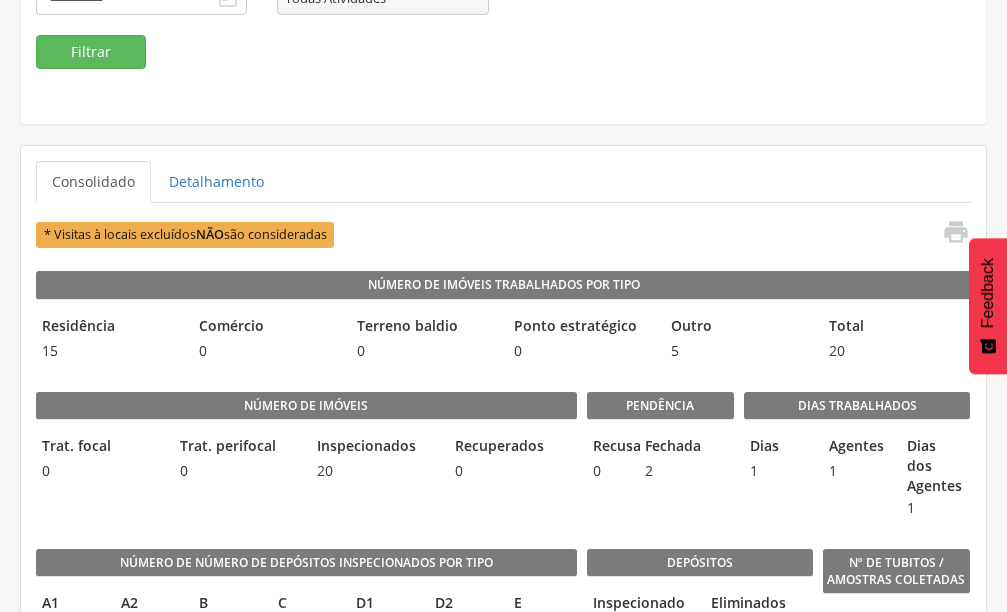 scroll, scrollTop: 300, scrollLeft: 0, axis: vertical 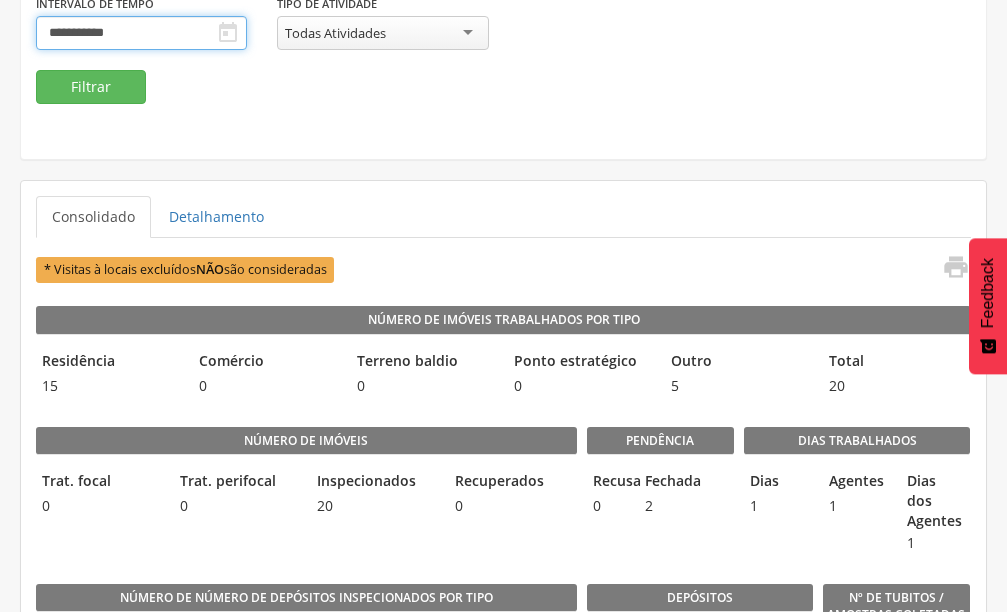 drag, startPoint x: 121, startPoint y: 30, endPoint x: 137, endPoint y: 48, distance: 24.083189 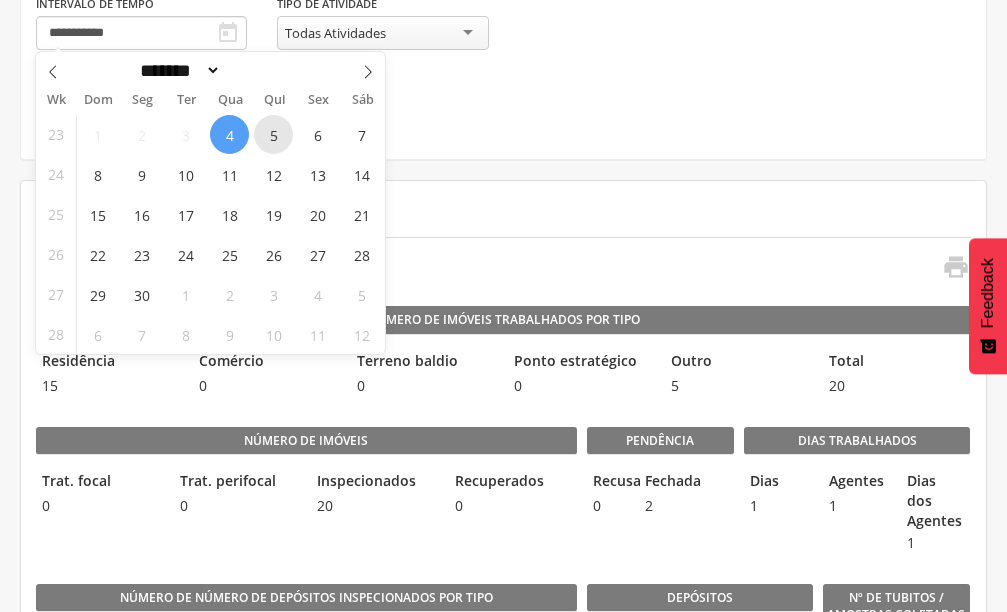 click on "5" at bounding box center [273, 134] 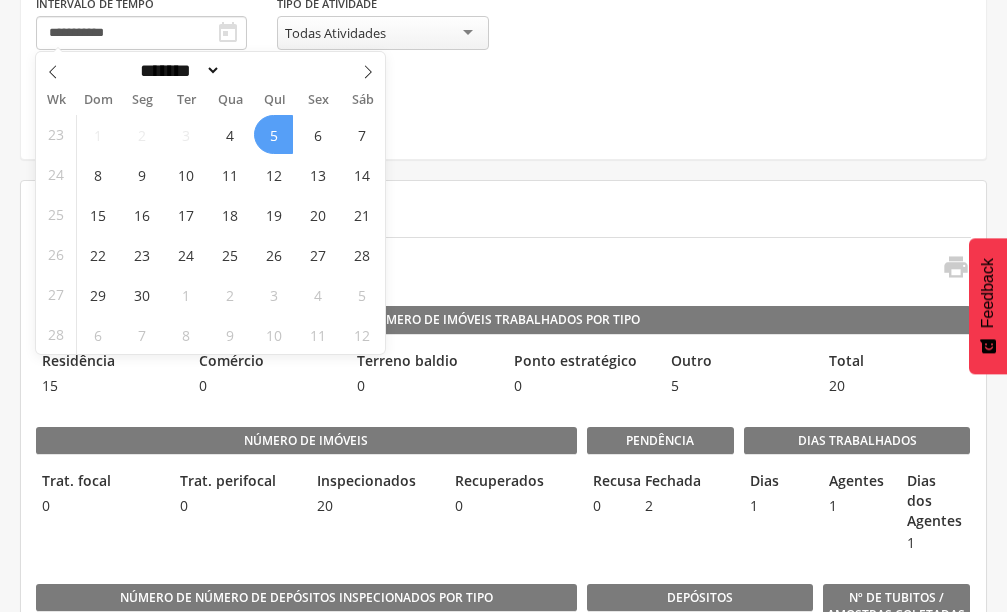 click on "5" at bounding box center [273, 134] 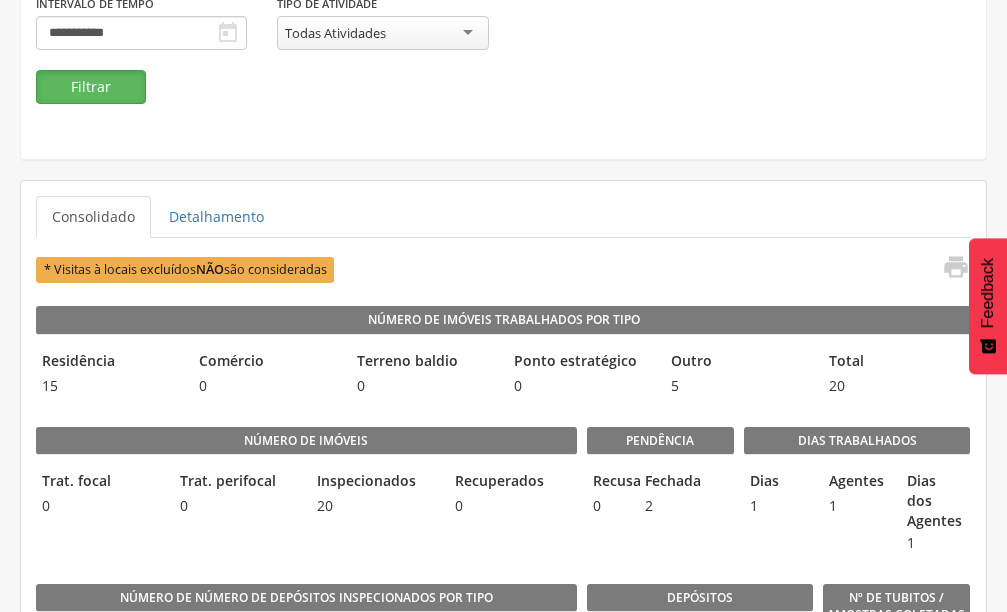 drag, startPoint x: 101, startPoint y: 89, endPoint x: 132, endPoint y: 113, distance: 39.20459 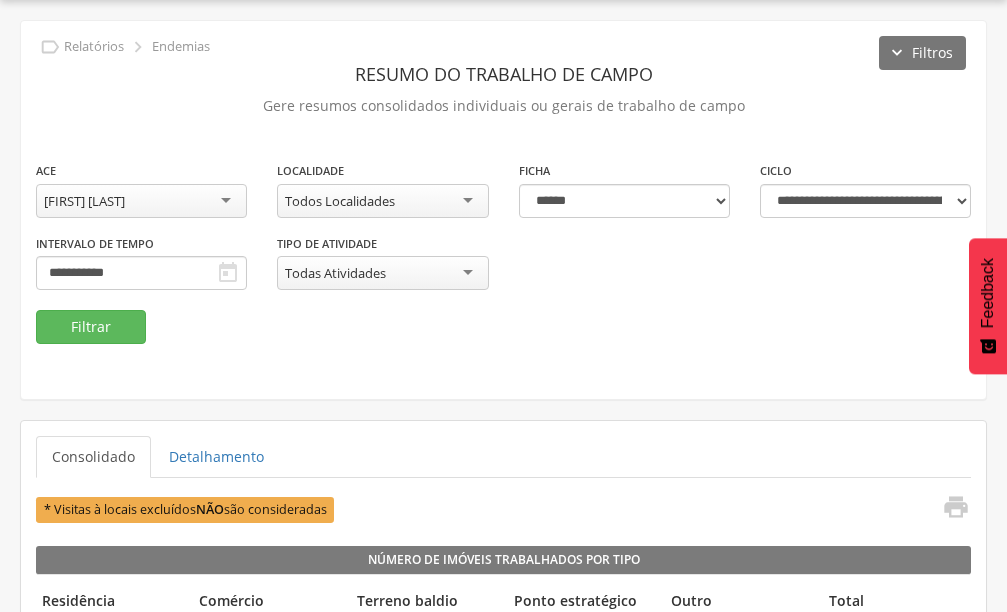 scroll, scrollTop: 300, scrollLeft: 0, axis: vertical 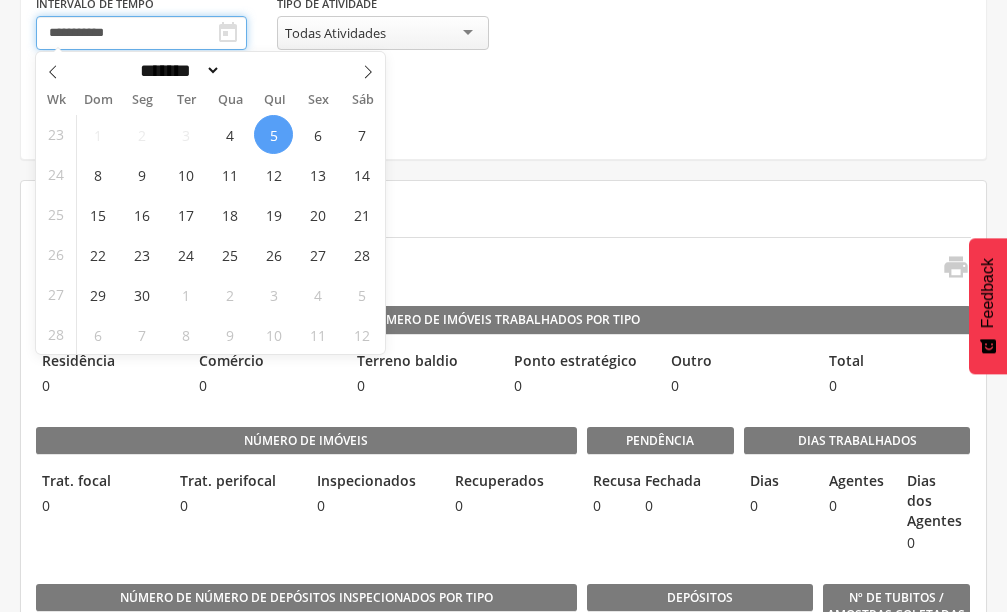 click on "**********" at bounding box center (141, 33) 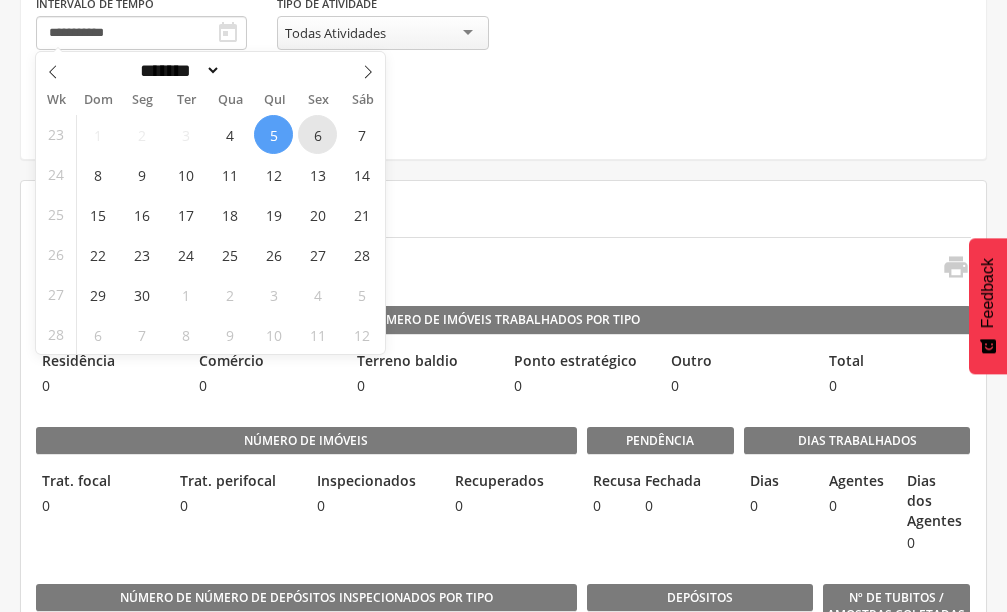 click on "6" at bounding box center (317, 134) 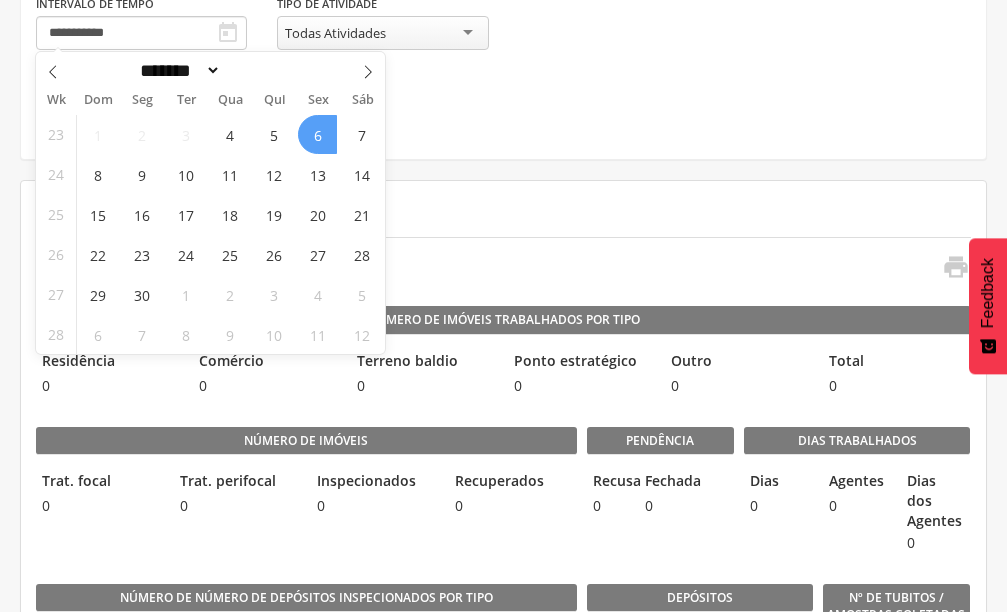 click on "6" at bounding box center (317, 134) 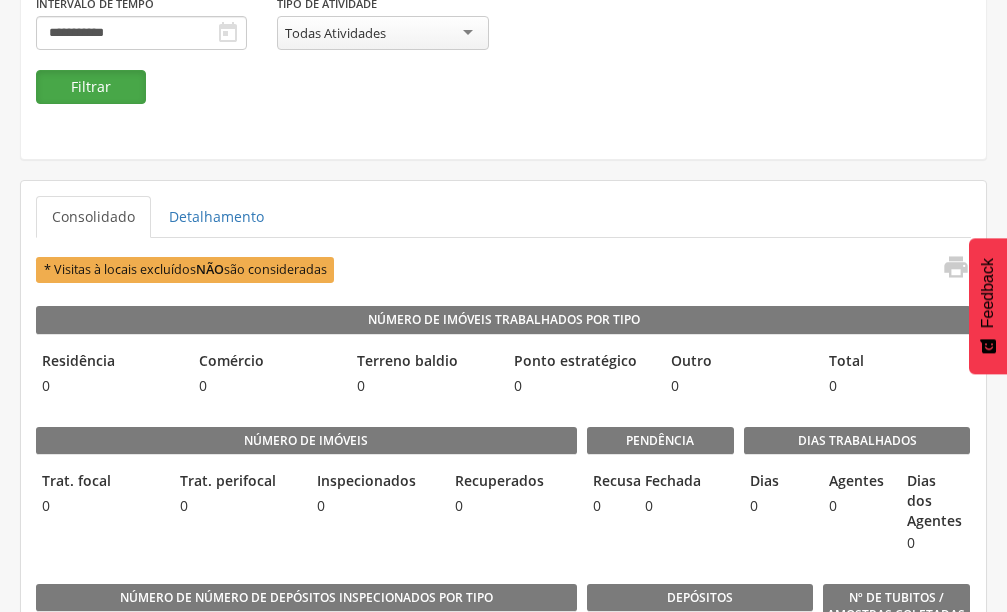 click on "Filtrar" at bounding box center (91, 87) 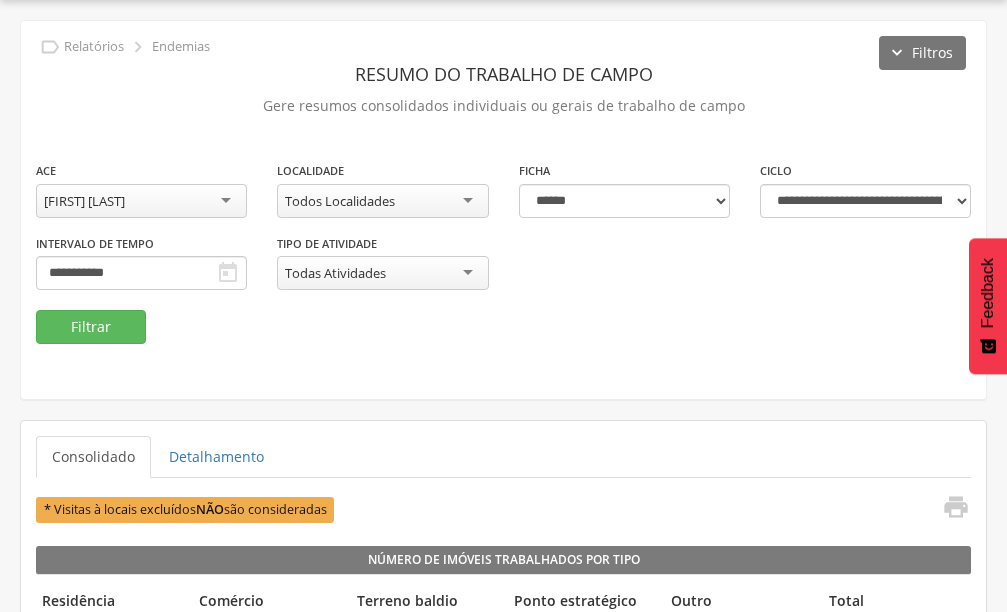 scroll, scrollTop: 300, scrollLeft: 0, axis: vertical 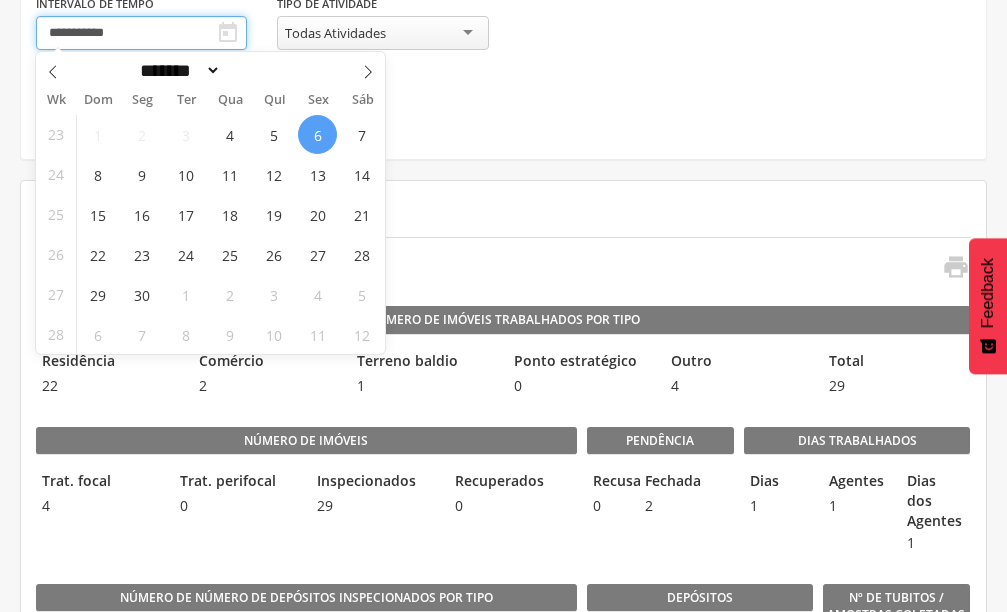drag, startPoint x: 141, startPoint y: 25, endPoint x: 161, endPoint y: 78, distance: 56.648037 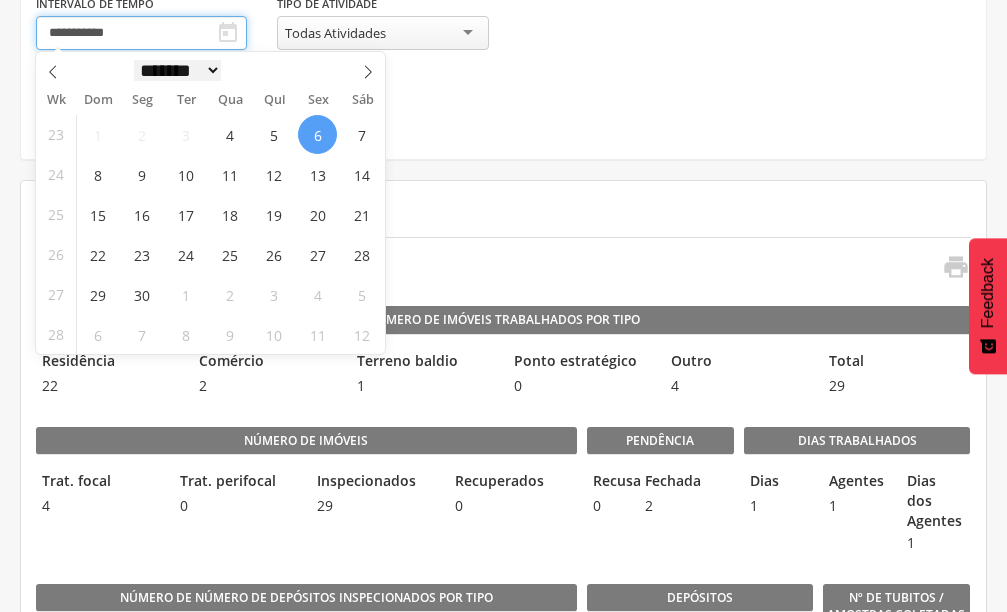 click on "**********" at bounding box center [141, 33] 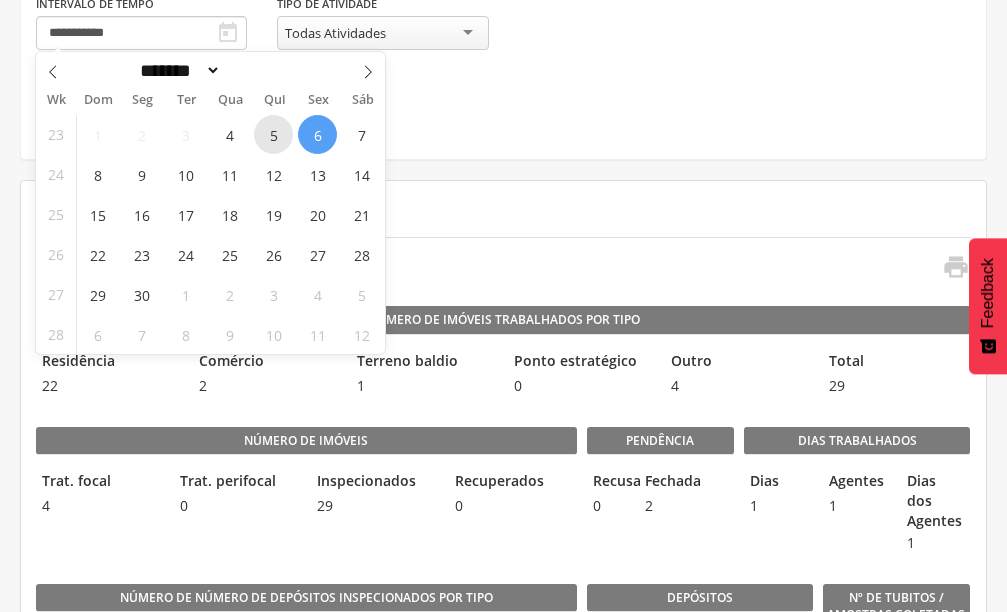 click on "5" at bounding box center [273, 134] 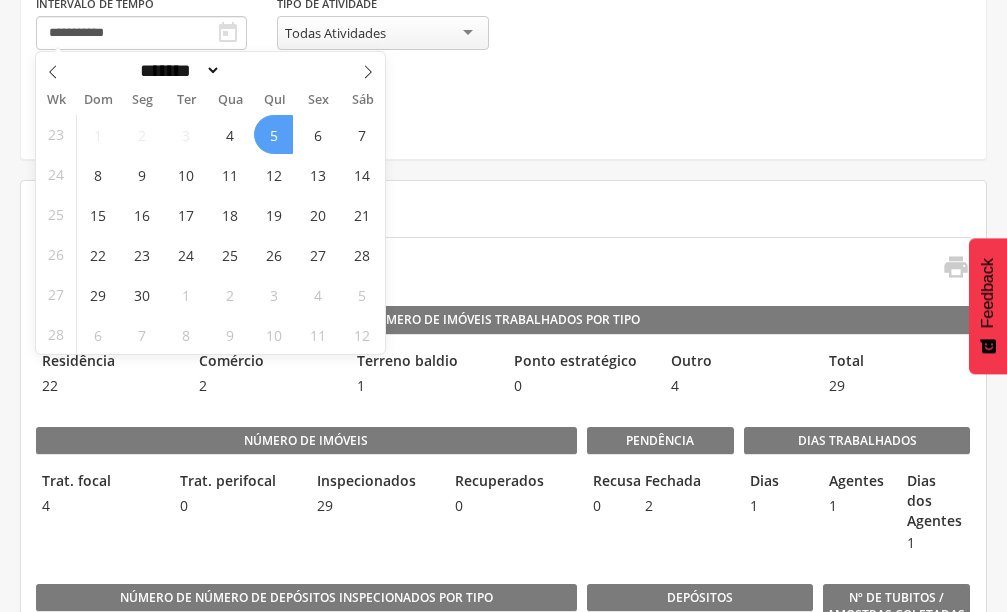 click on "5" at bounding box center [273, 134] 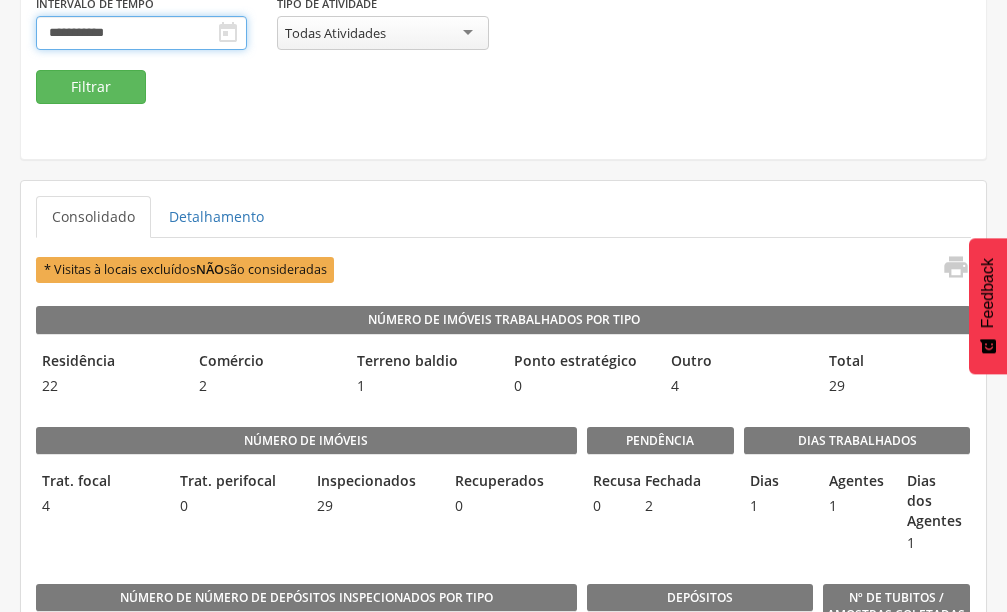click on "**********" at bounding box center [141, 33] 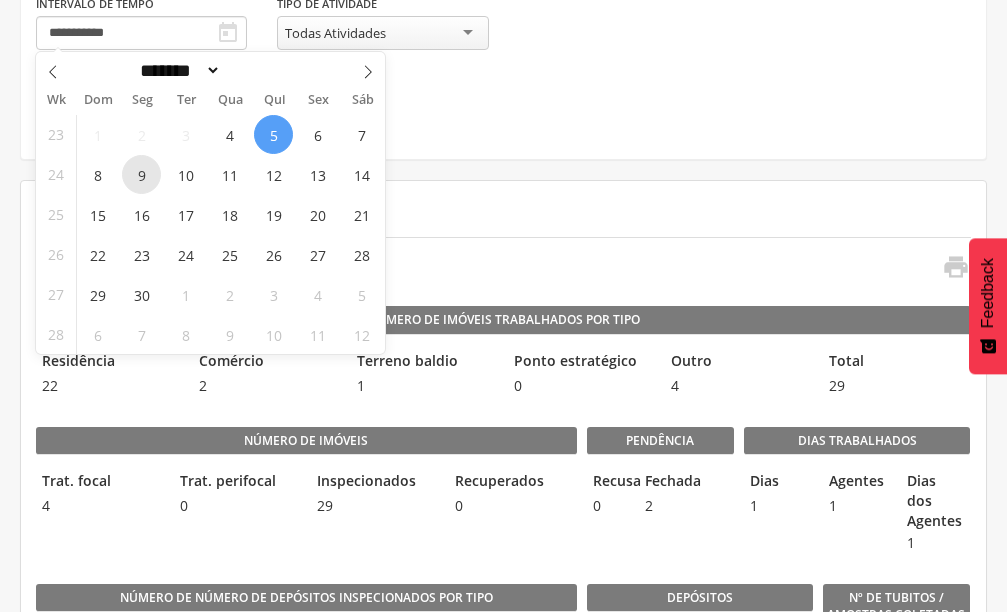 click on "9" at bounding box center (141, 174) 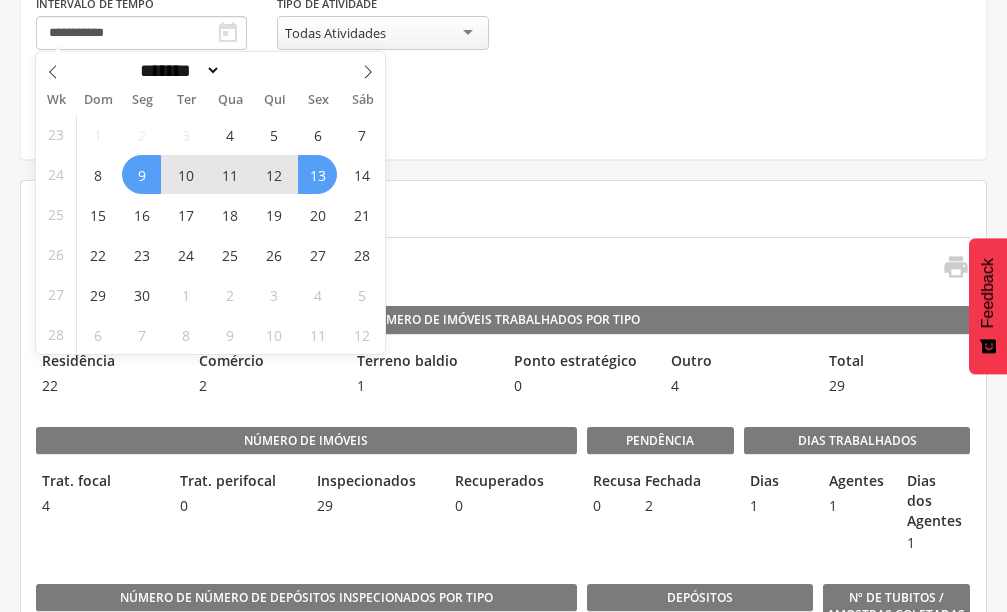 click on "13" at bounding box center [317, 174] 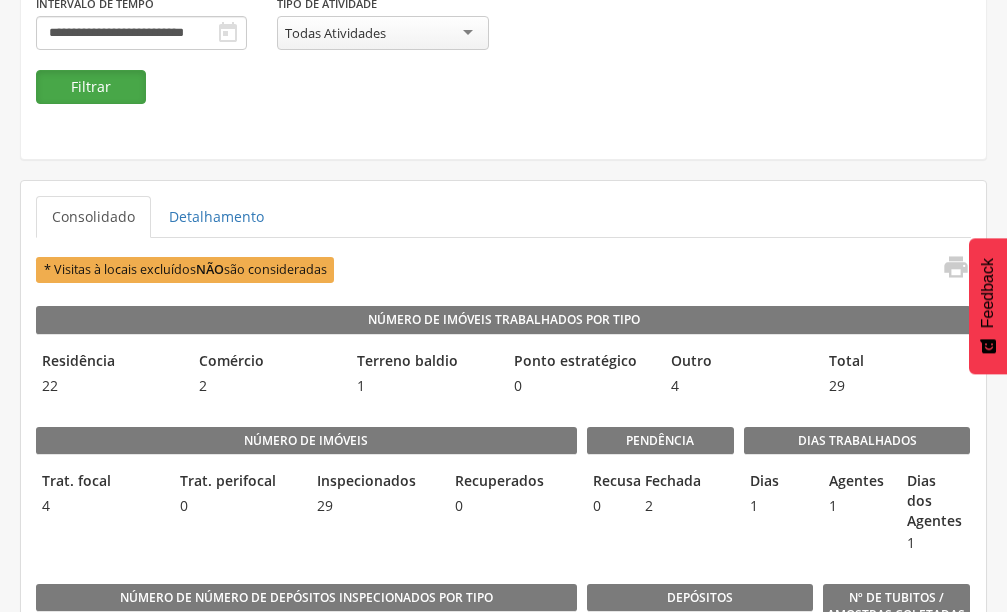 click on "Filtrar" at bounding box center [91, 87] 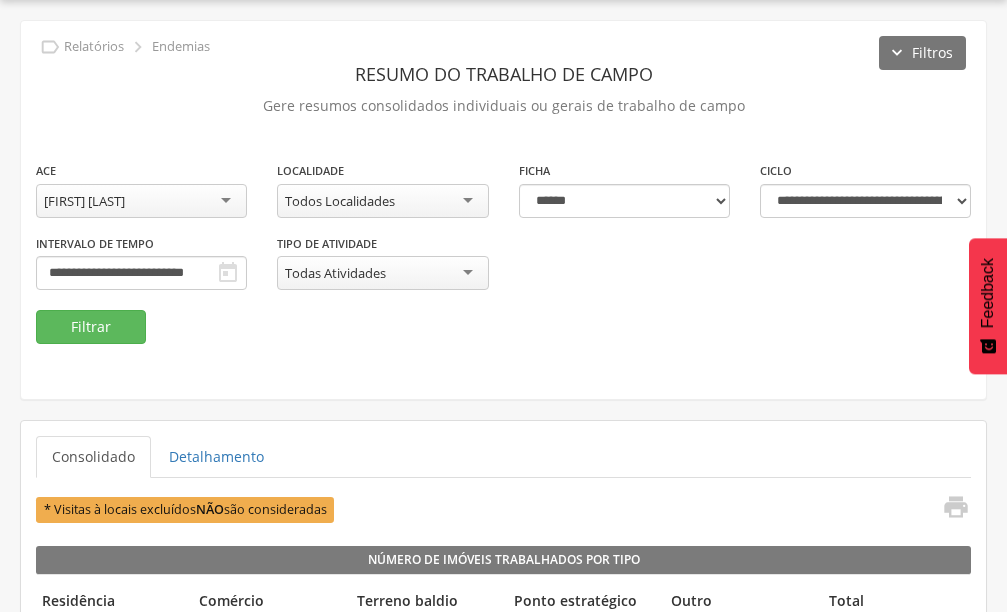 scroll, scrollTop: 300, scrollLeft: 0, axis: vertical 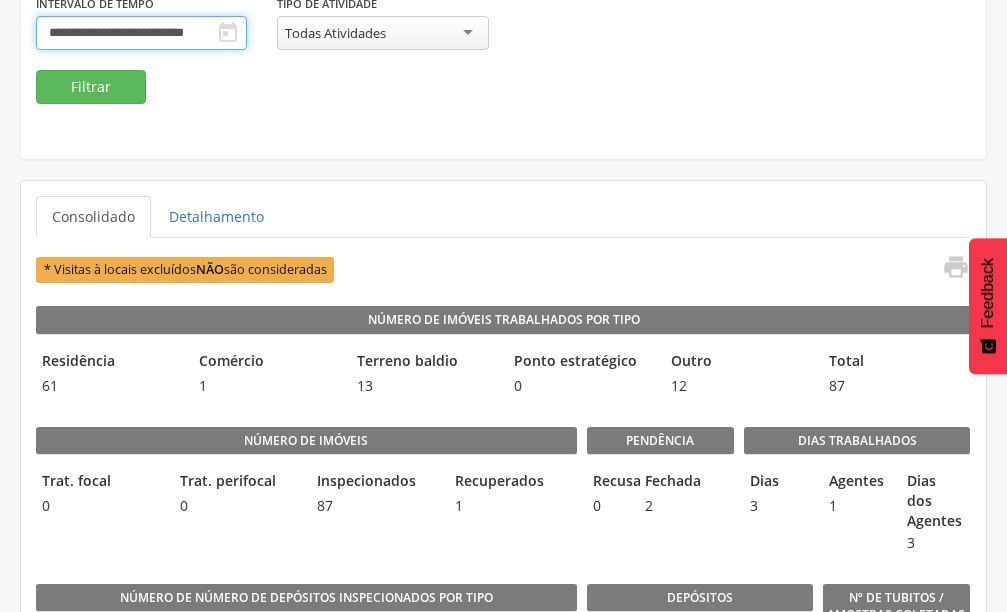 click on "**********" at bounding box center (141, 33) 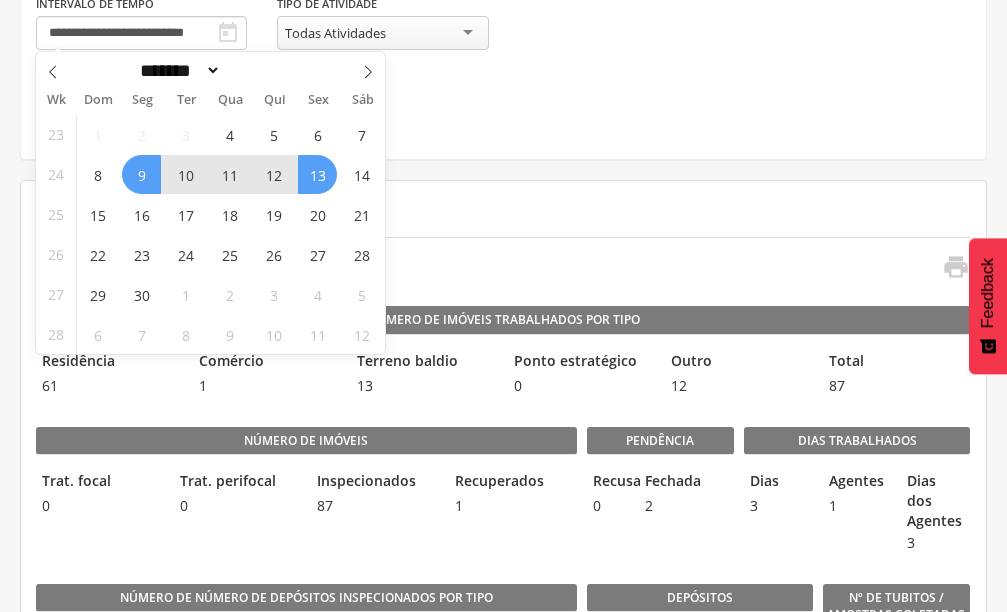 click on "9" at bounding box center [141, 174] 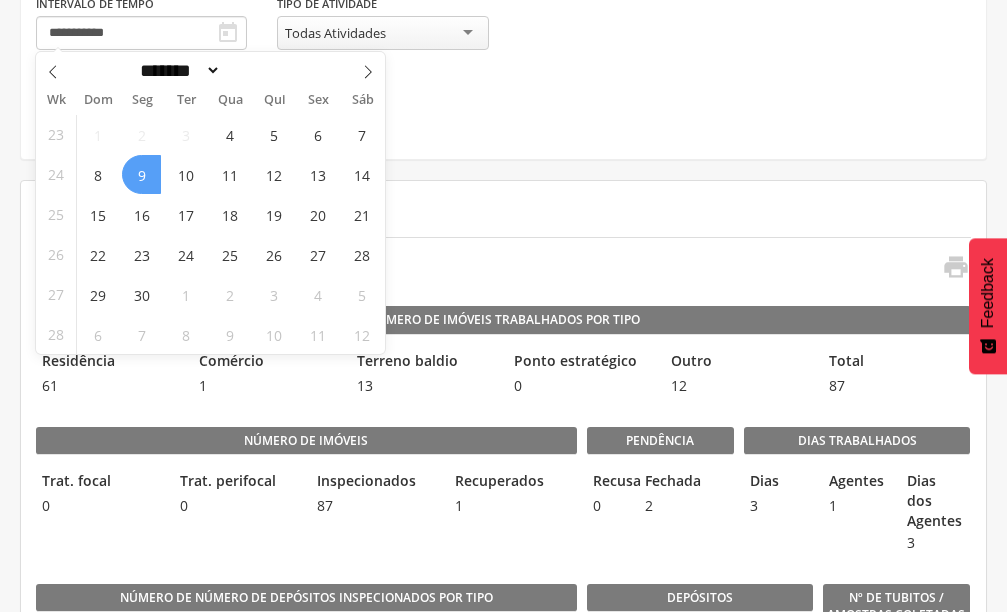 click on "9" at bounding box center (141, 174) 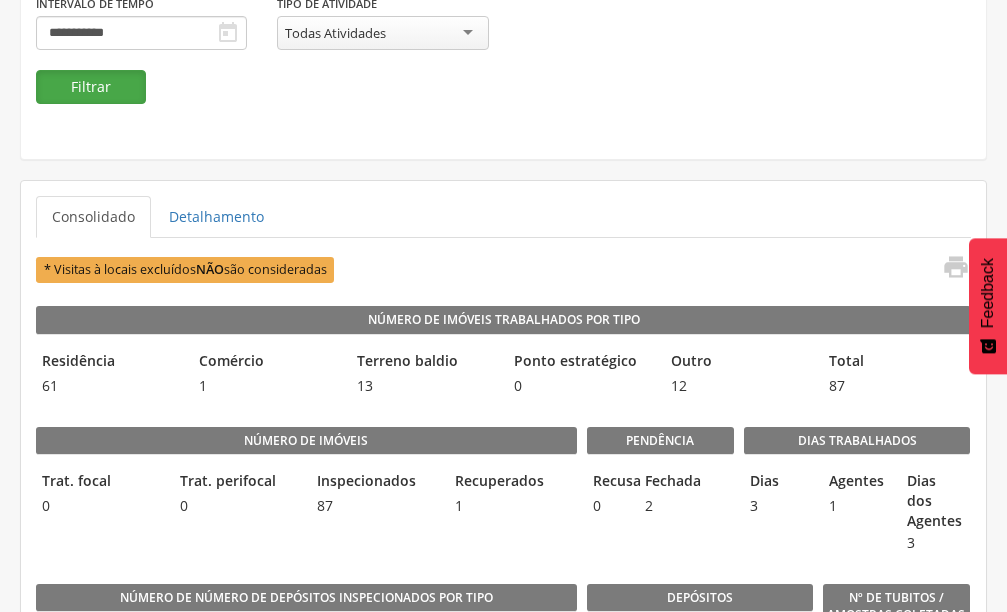 click on "Filtrar" at bounding box center [91, 87] 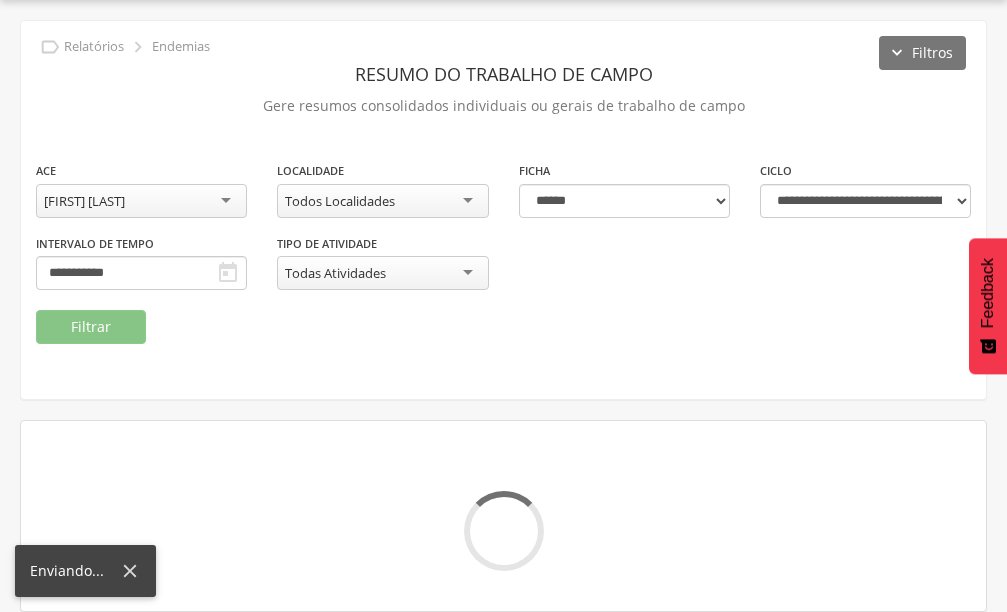 scroll, scrollTop: 300, scrollLeft: 0, axis: vertical 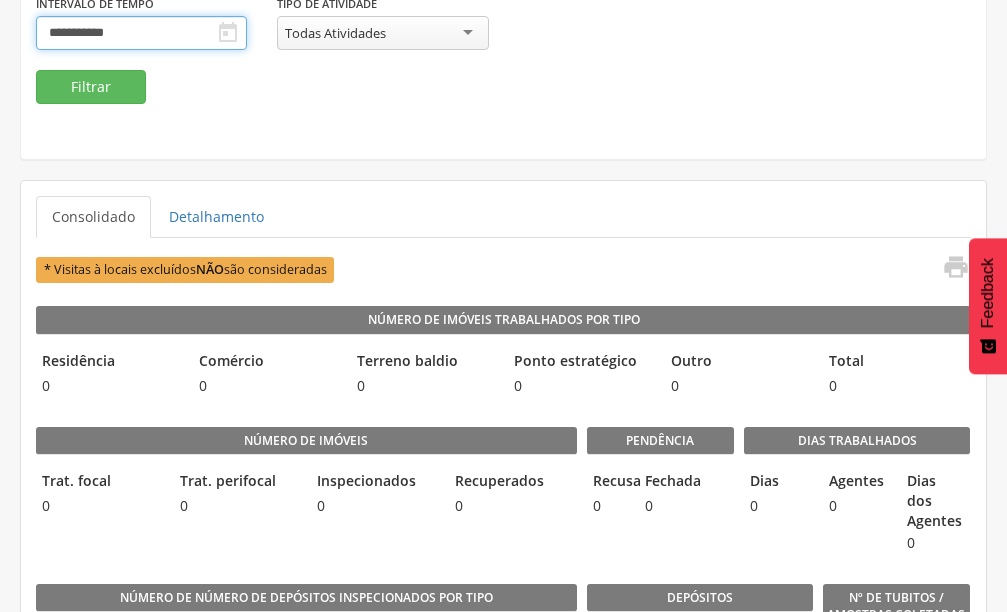 click on "**********" at bounding box center [141, 33] 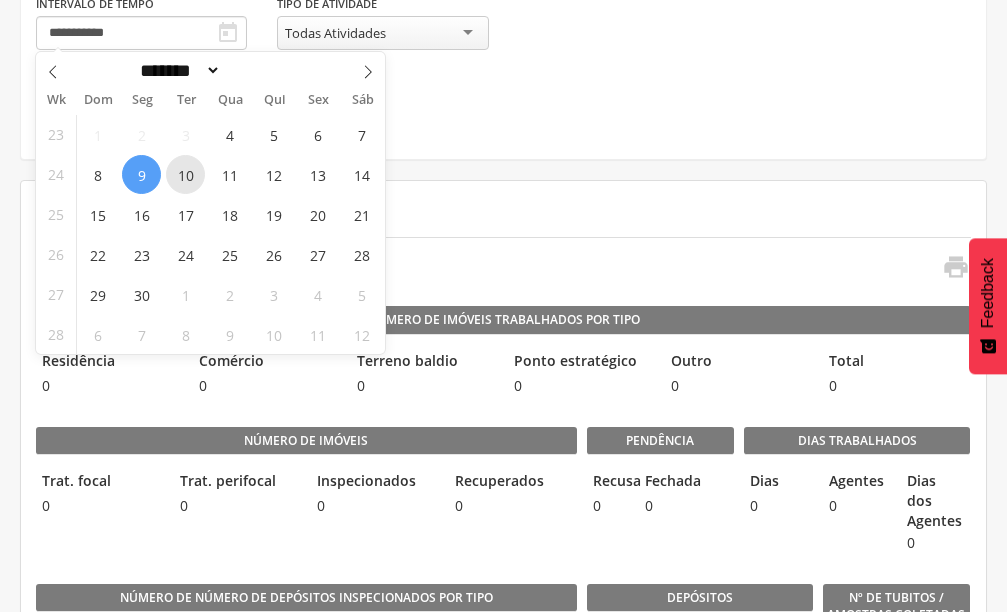 click on "10" at bounding box center (185, 174) 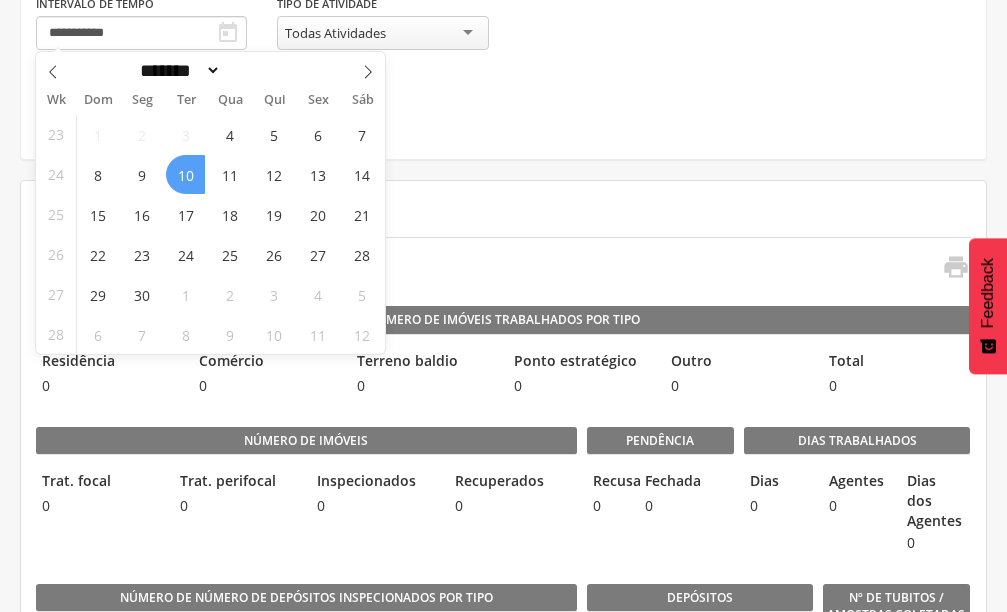 click on "10" at bounding box center [185, 174] 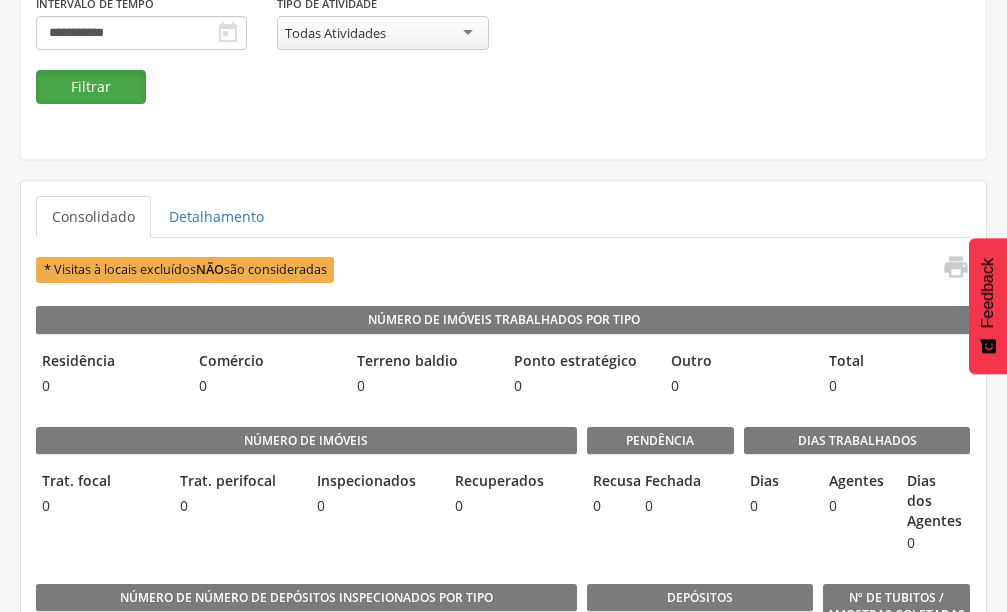 click on "Filtrar" at bounding box center (91, 87) 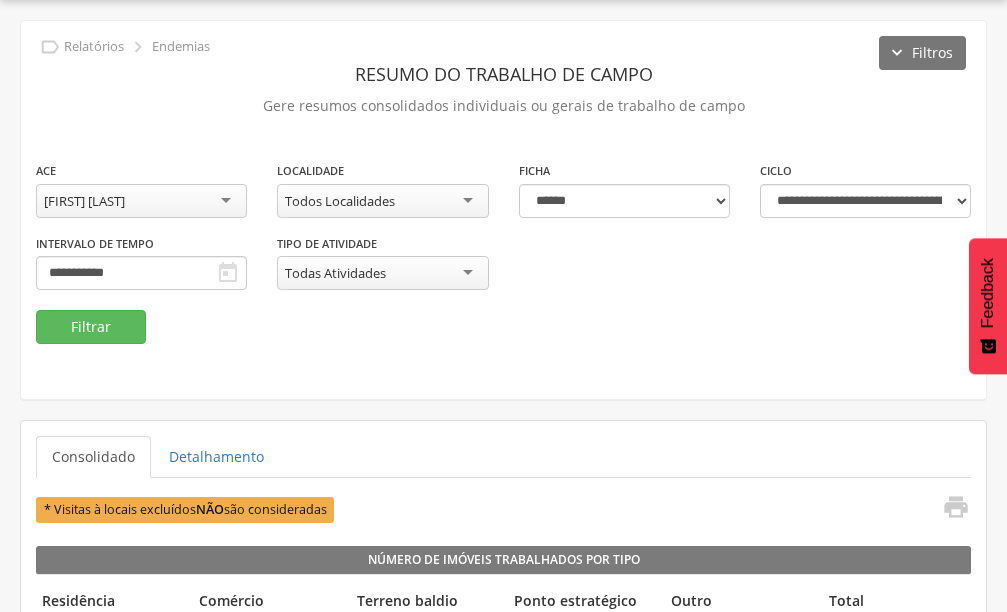 scroll, scrollTop: 300, scrollLeft: 0, axis: vertical 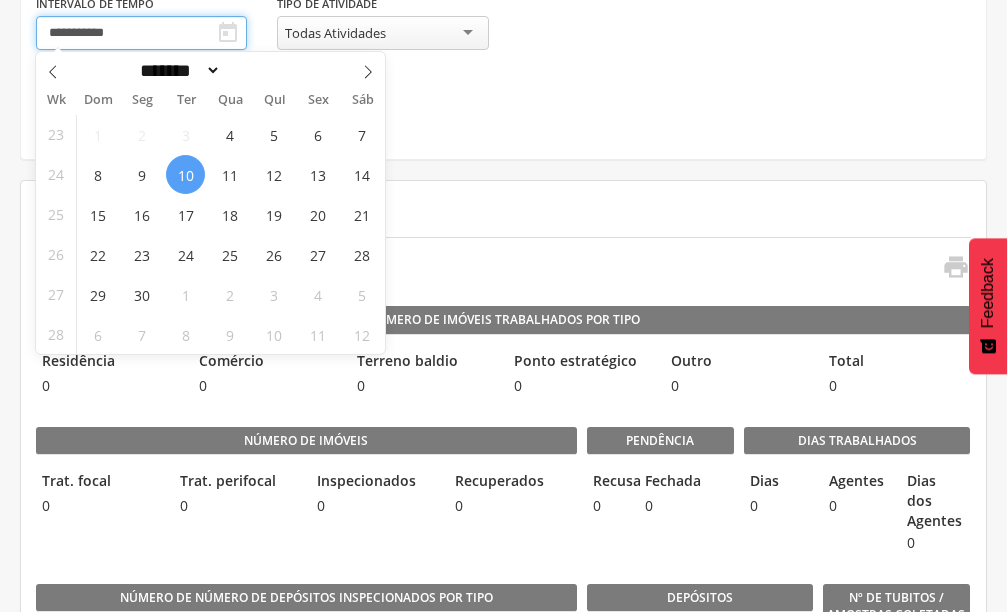 click on "**********" at bounding box center [141, 33] 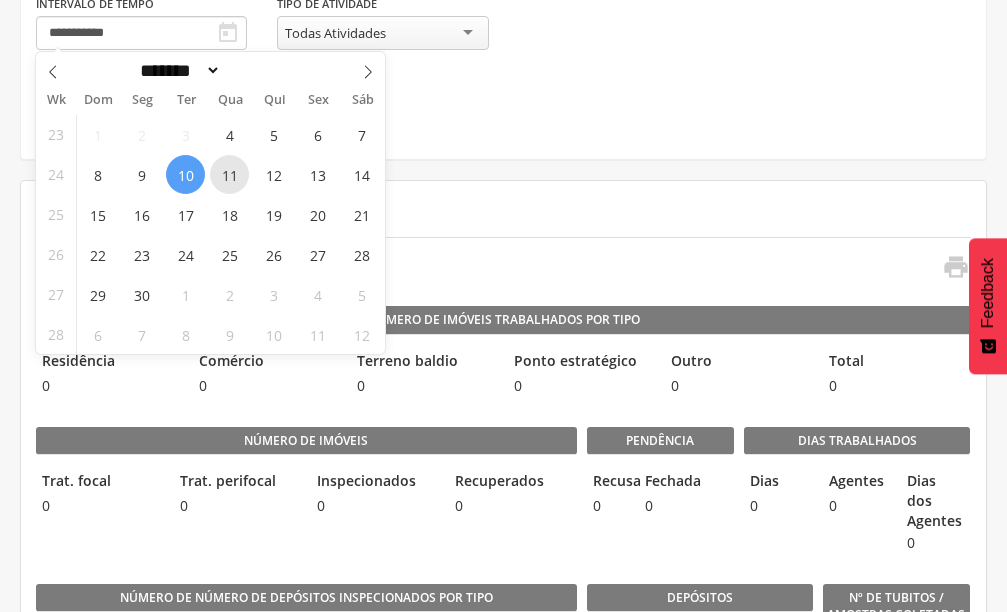 drag, startPoint x: 232, startPoint y: 179, endPoint x: 247, endPoint y: 179, distance: 15 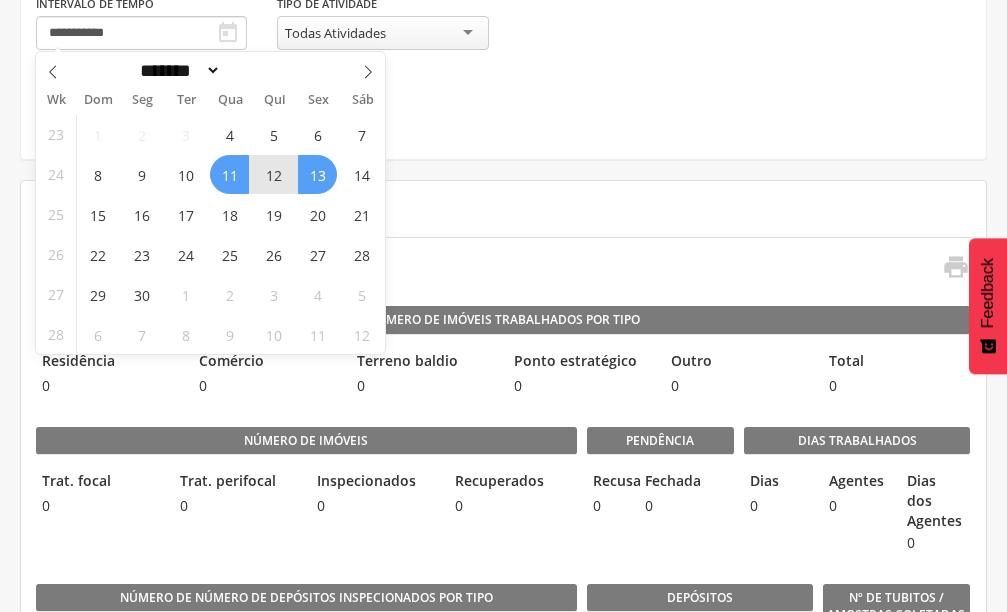 click on "13" at bounding box center (317, 174) 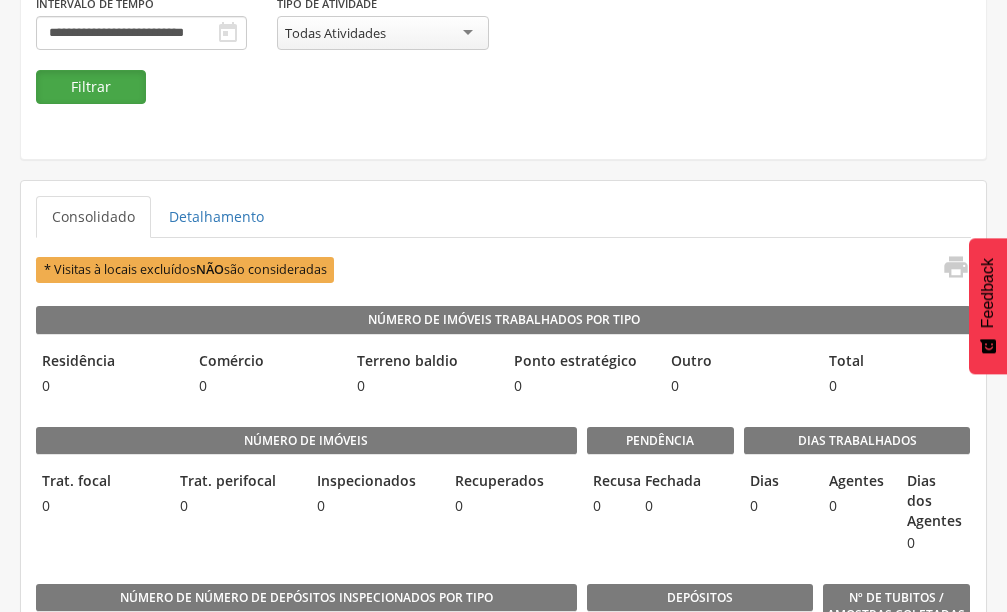 click on "Filtrar" at bounding box center [91, 87] 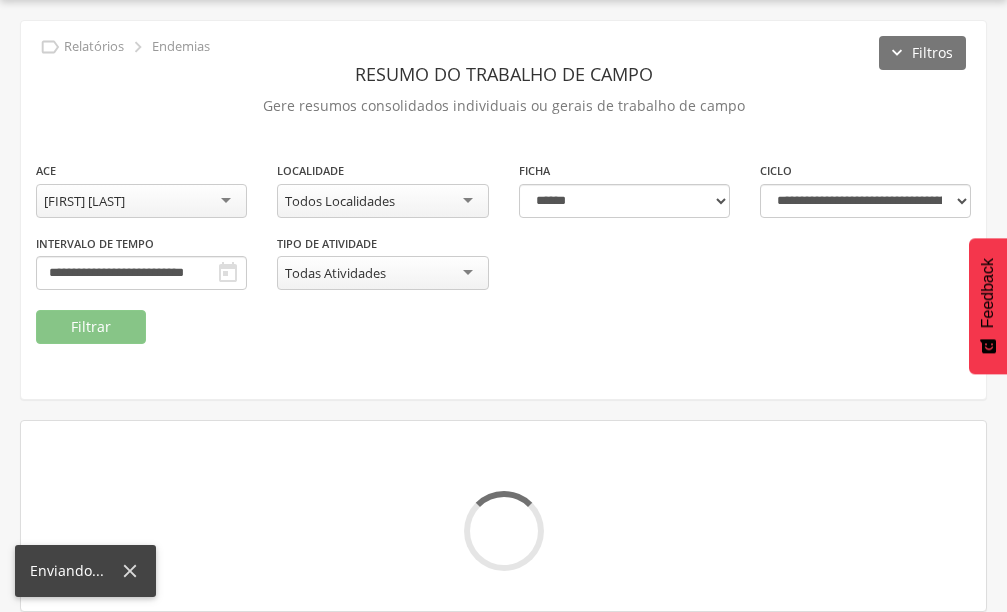 scroll, scrollTop: 300, scrollLeft: 0, axis: vertical 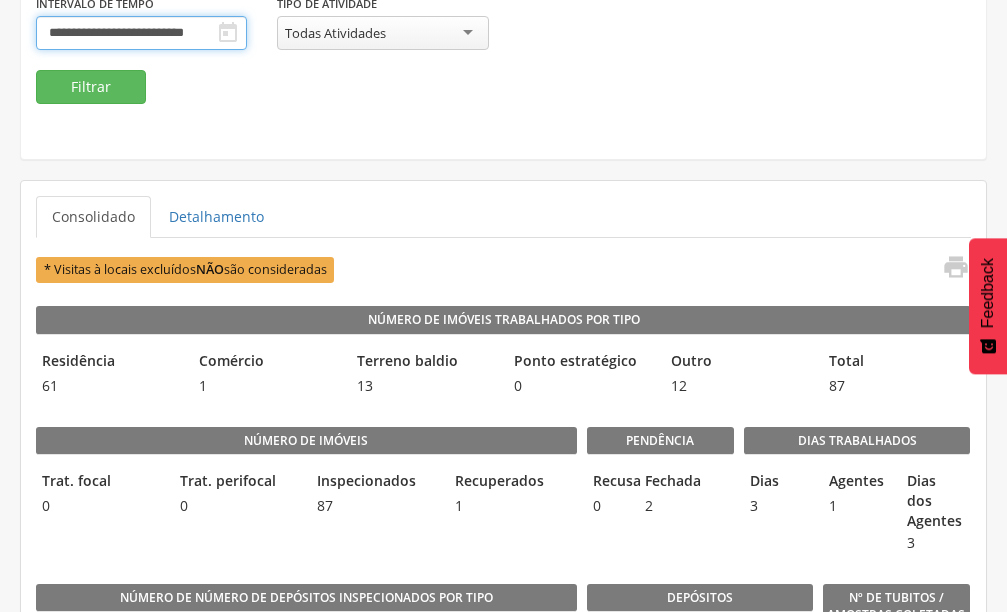 click on "**********" at bounding box center (141, 33) 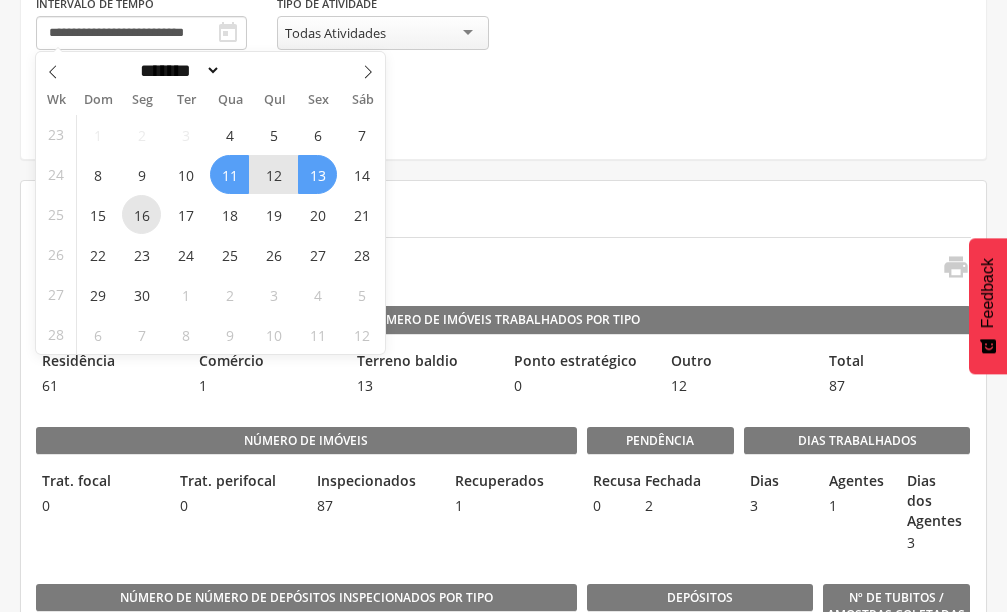 click on "16" at bounding box center [141, 214] 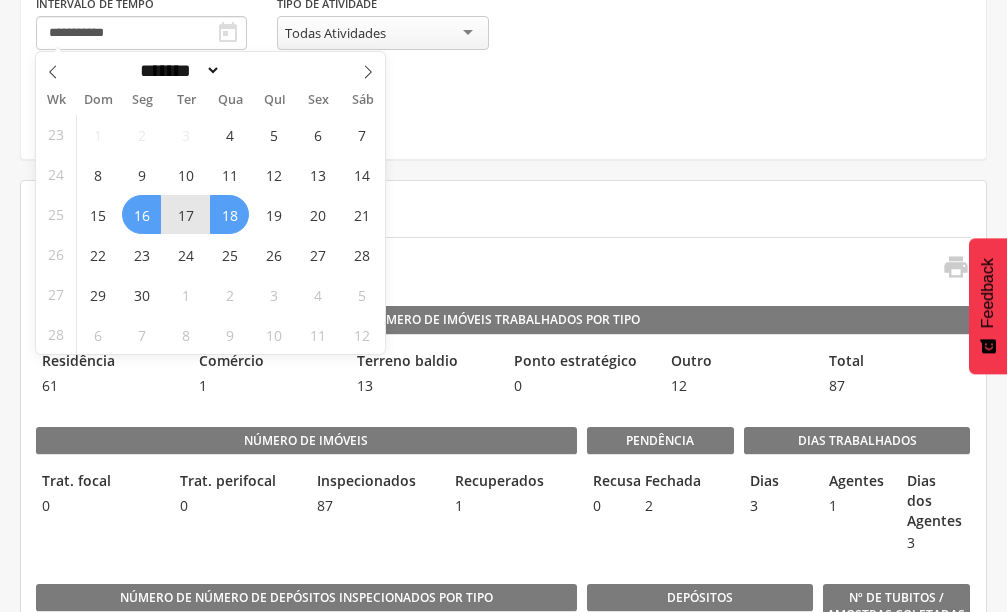 click on "18" at bounding box center (229, 214) 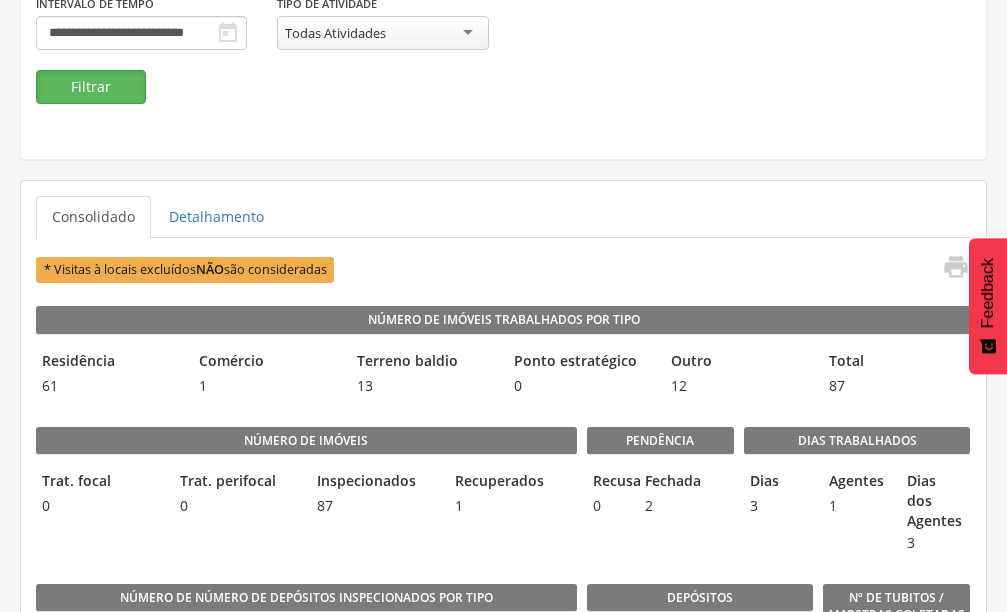 drag, startPoint x: 99, startPoint y: 84, endPoint x: 141, endPoint y: 117, distance: 53.413483 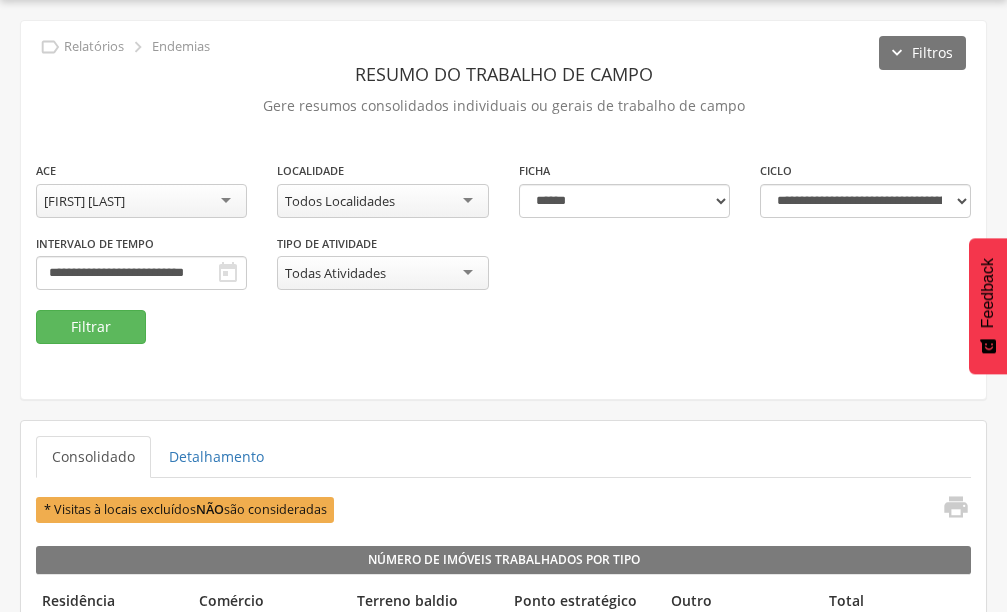 scroll, scrollTop: 300, scrollLeft: 0, axis: vertical 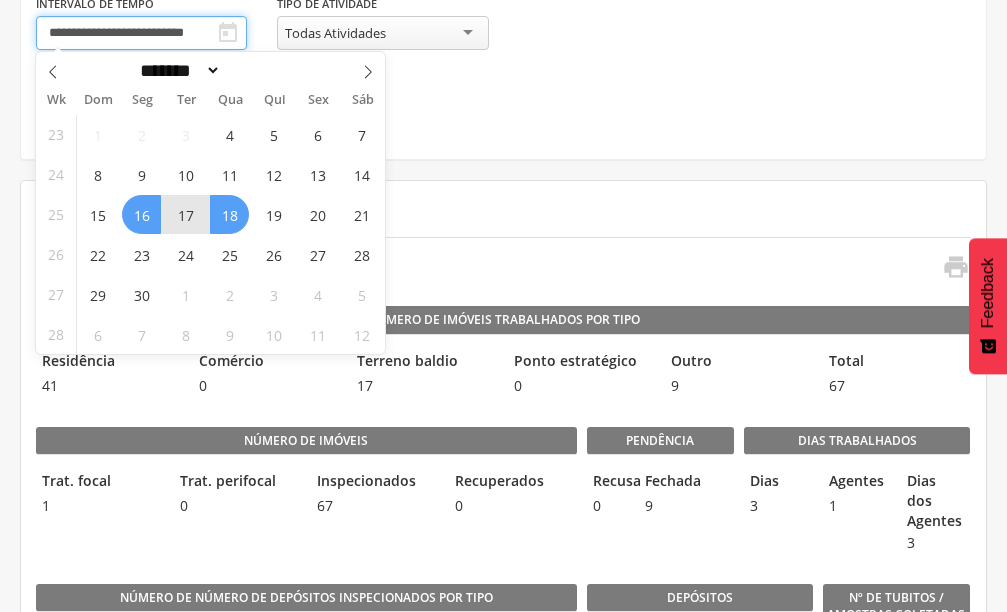 click on "**********" at bounding box center [141, 33] 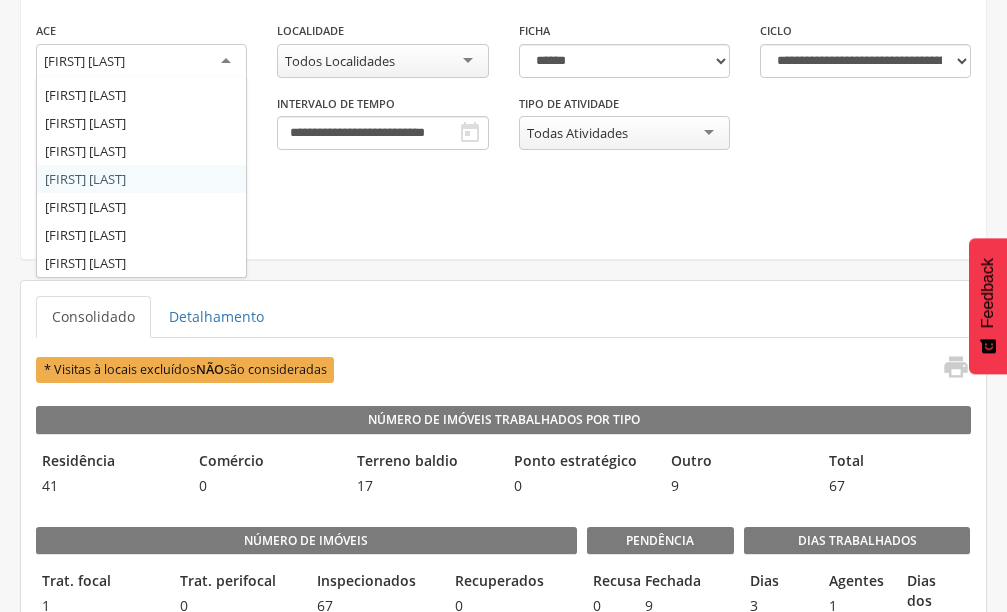 click on "[FIRST] [LAST]" at bounding box center [84, 61] 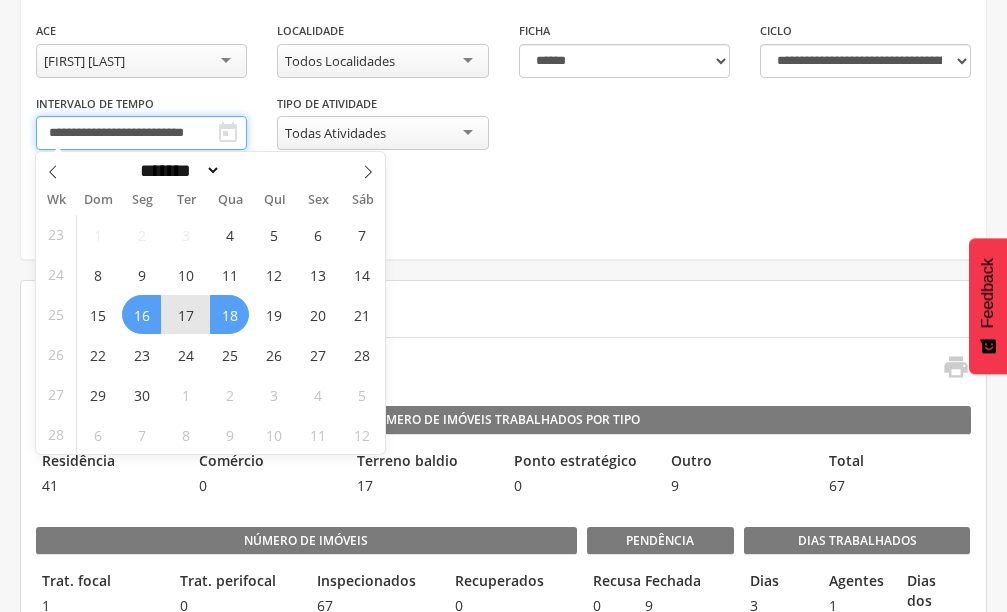click on "**********" at bounding box center (141, 133) 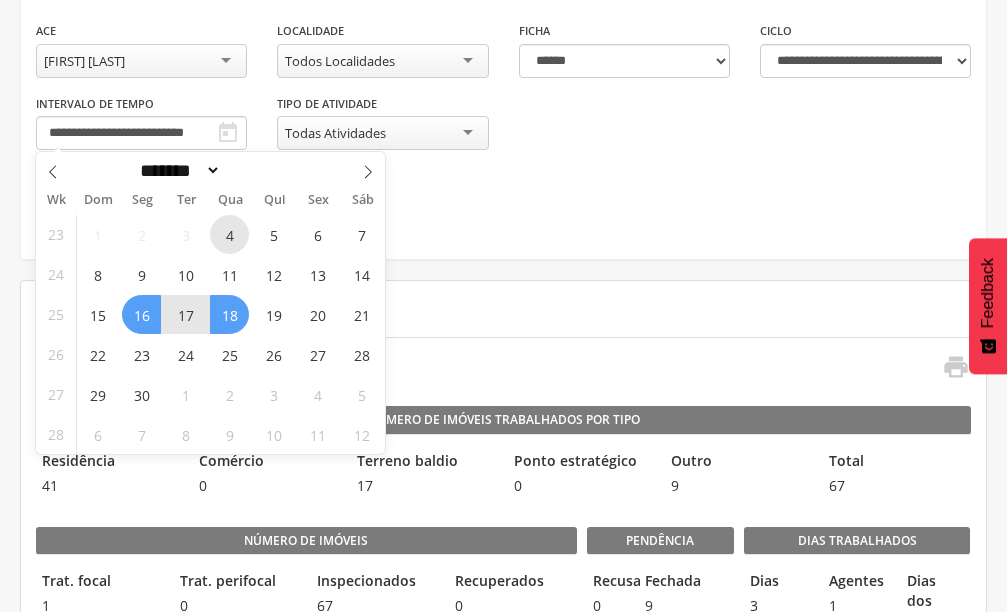 click on "4" at bounding box center (229, 234) 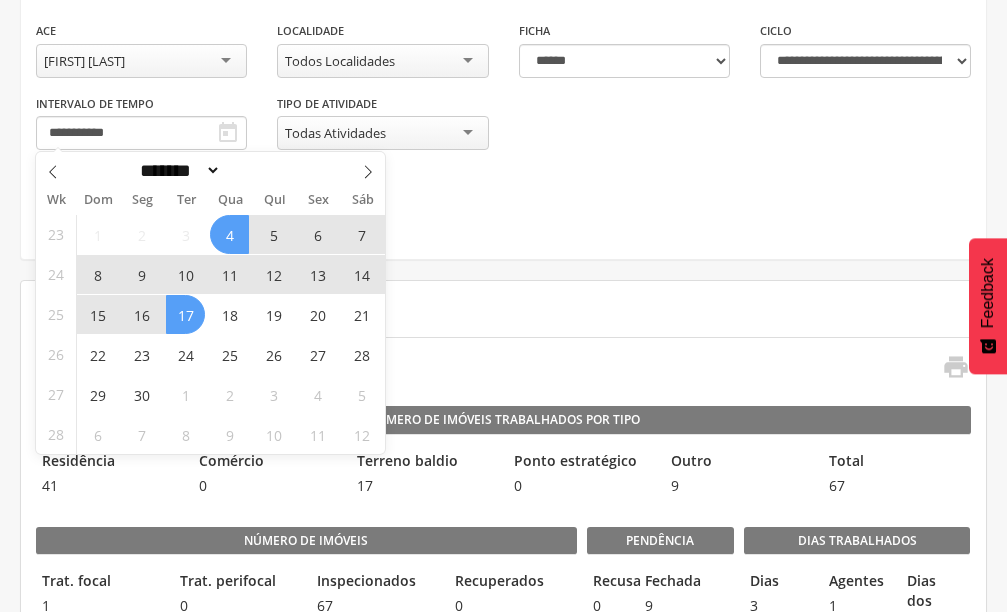 click on "17" at bounding box center [185, 314] 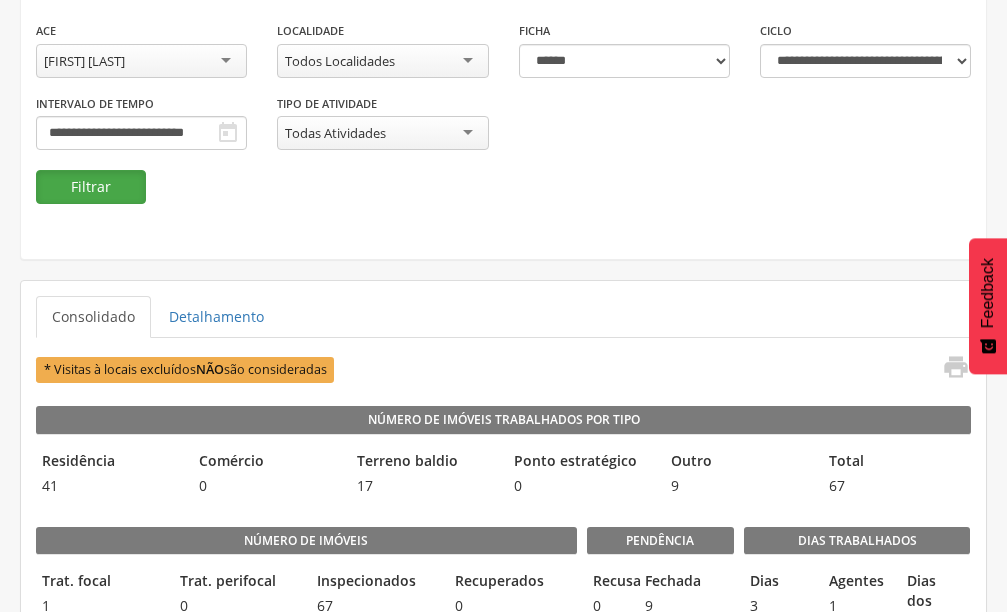 click on "Filtrar" at bounding box center (91, 187) 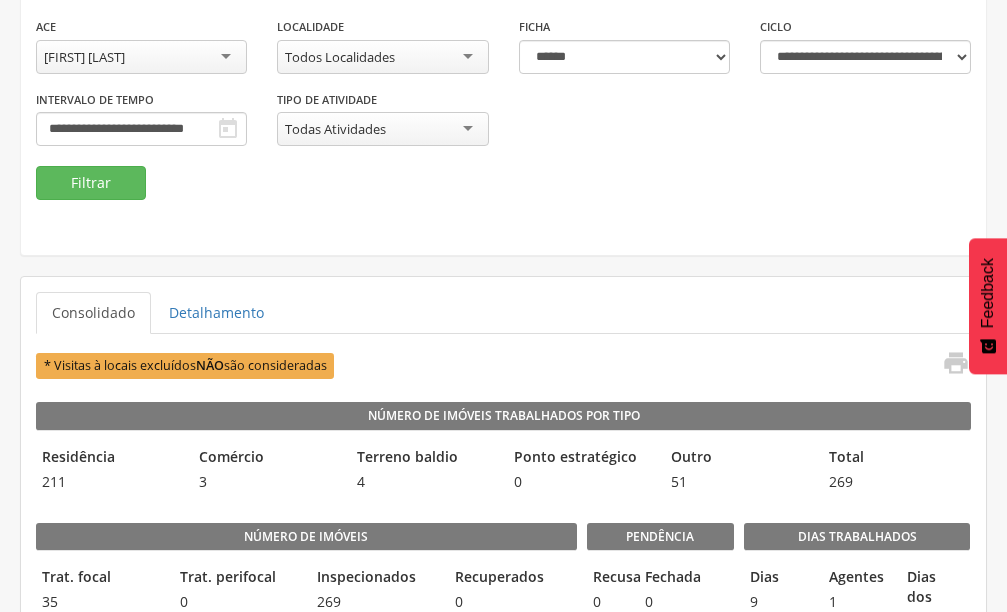 scroll, scrollTop: 100, scrollLeft: 0, axis: vertical 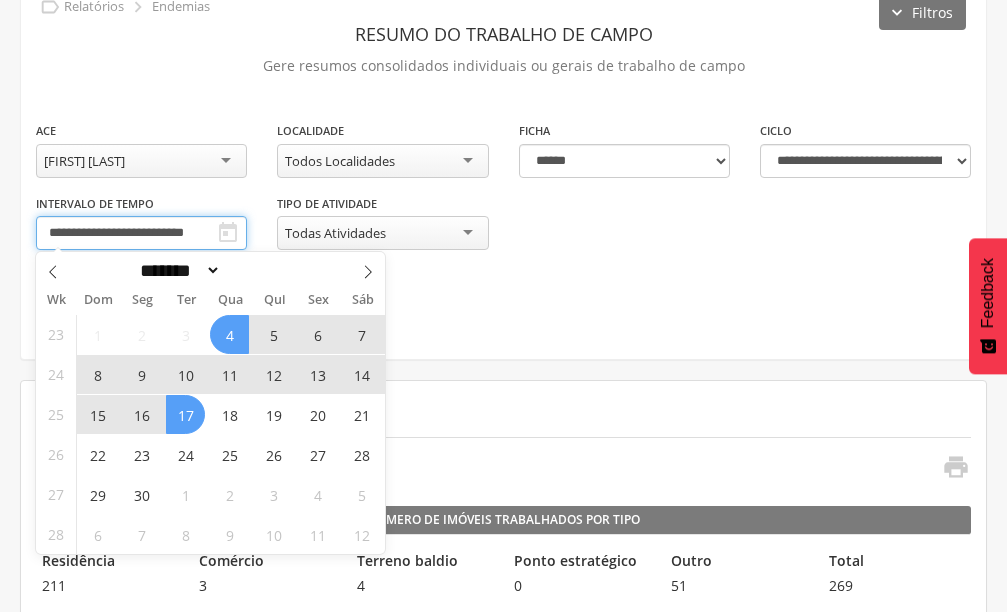 click on "**********" at bounding box center [141, 233] 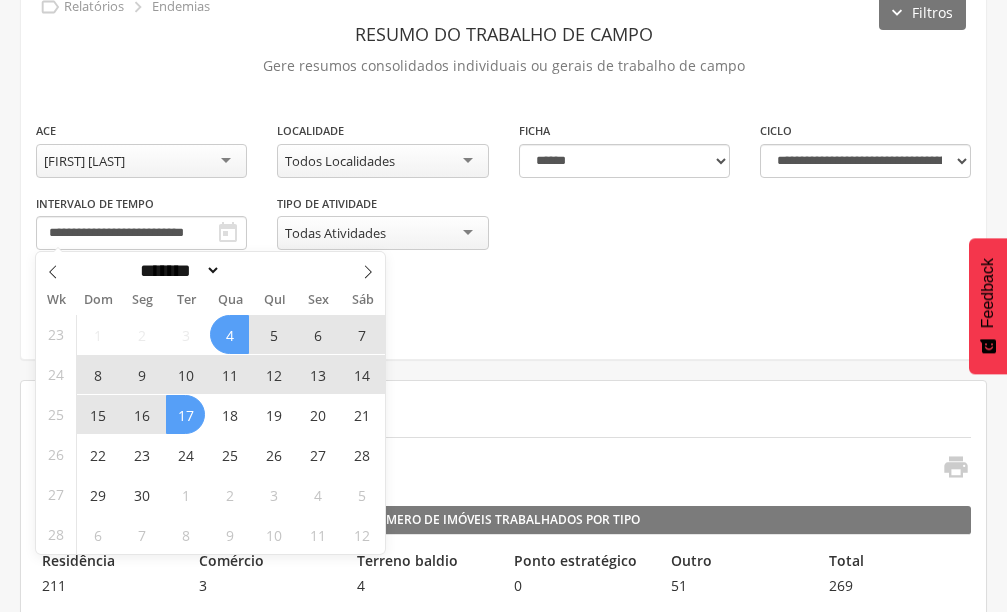 click on "[FIRST] [LAST]" at bounding box center (84, 161) 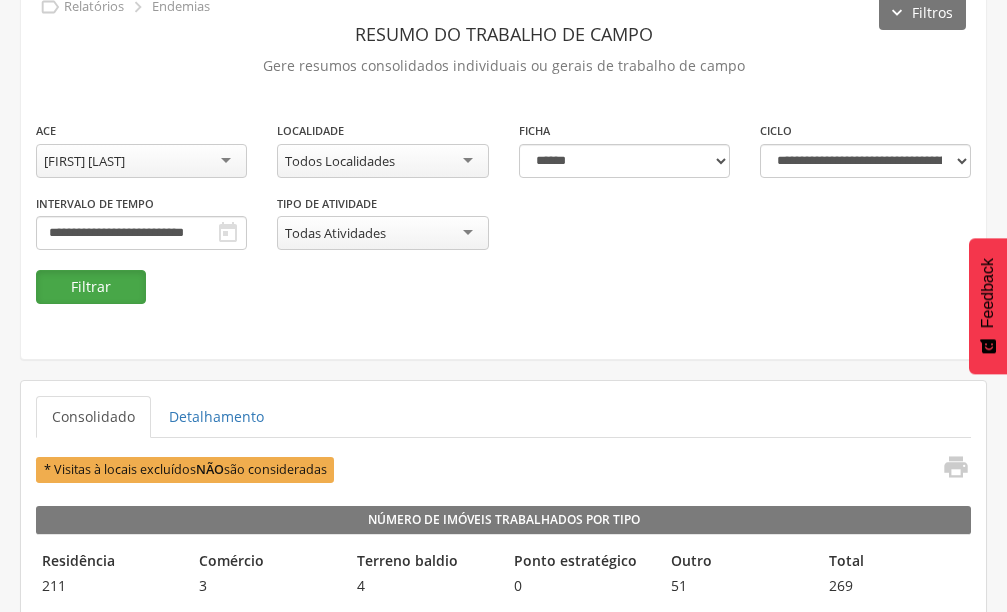 click on "Filtrar" at bounding box center [91, 287] 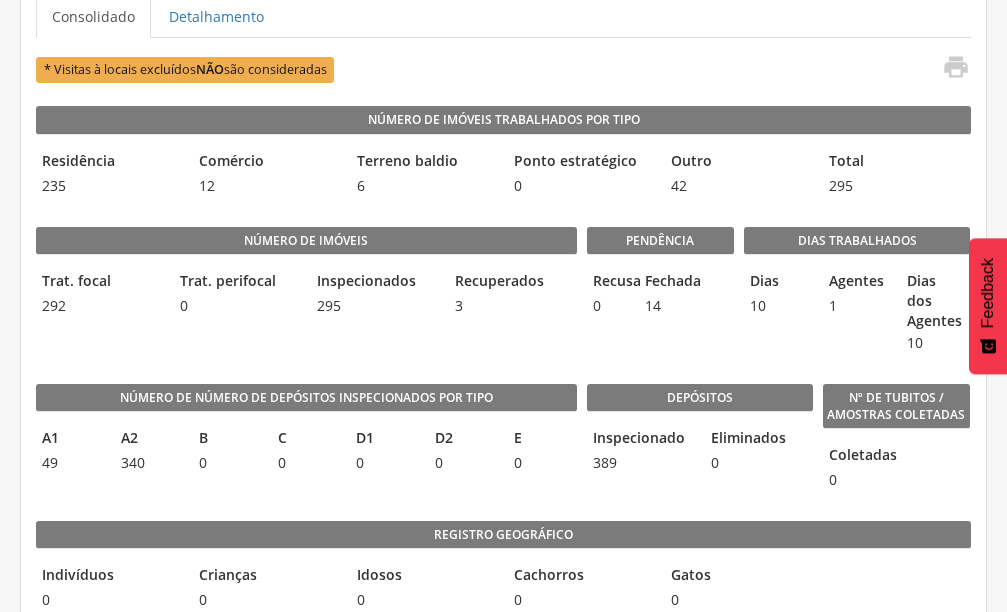 scroll, scrollTop: 200, scrollLeft: 0, axis: vertical 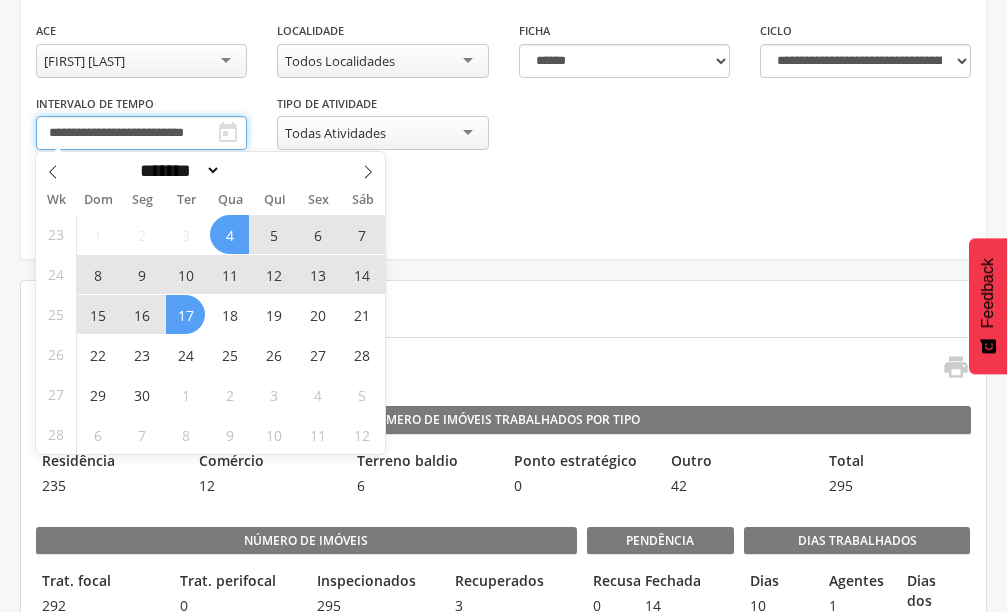 click on "**********" at bounding box center (141, 133) 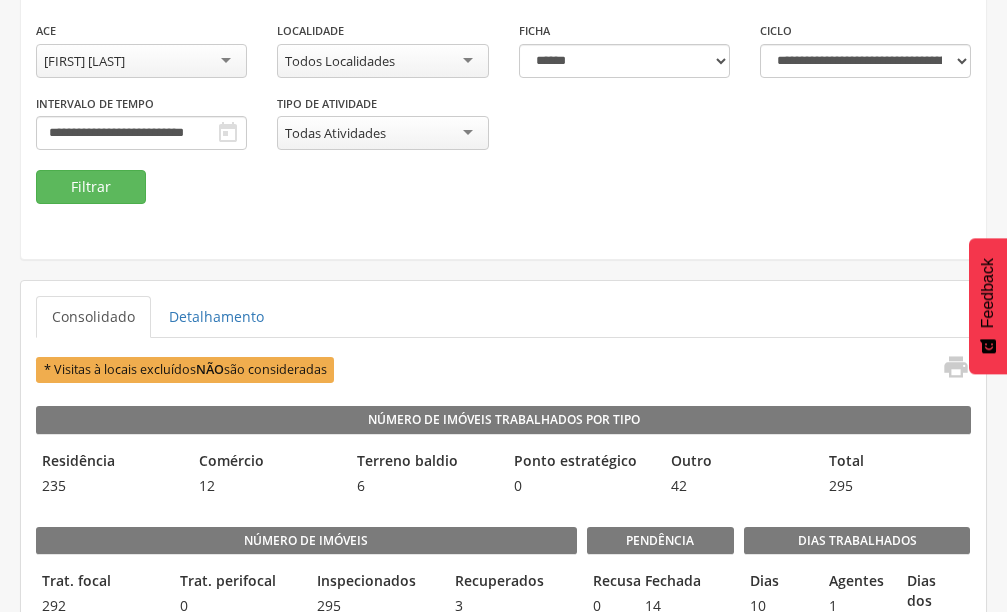 click on "**********" at bounding box center (503, 112) 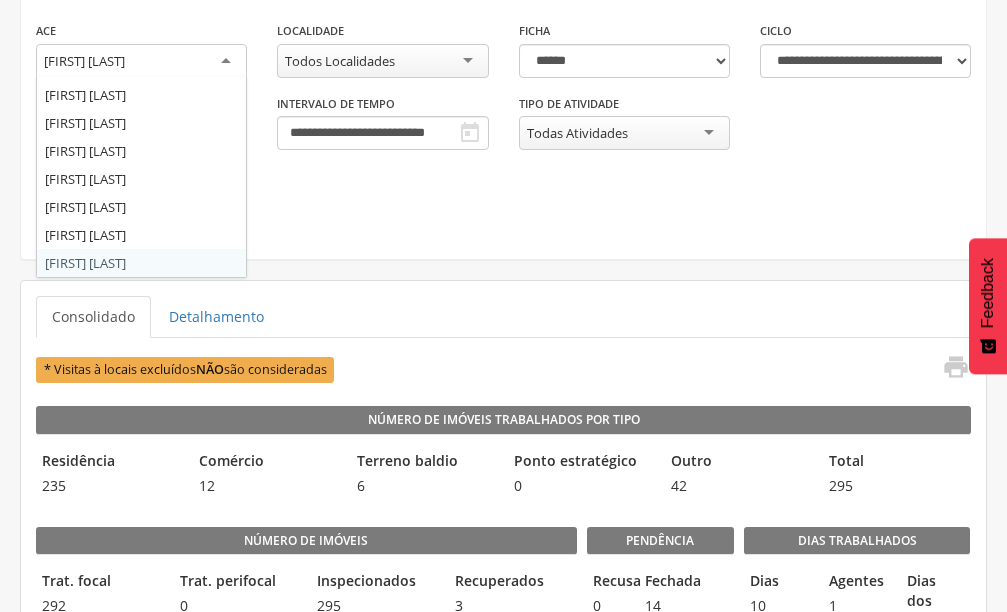 click on "[FIRST] [LAST]" at bounding box center [84, 61] 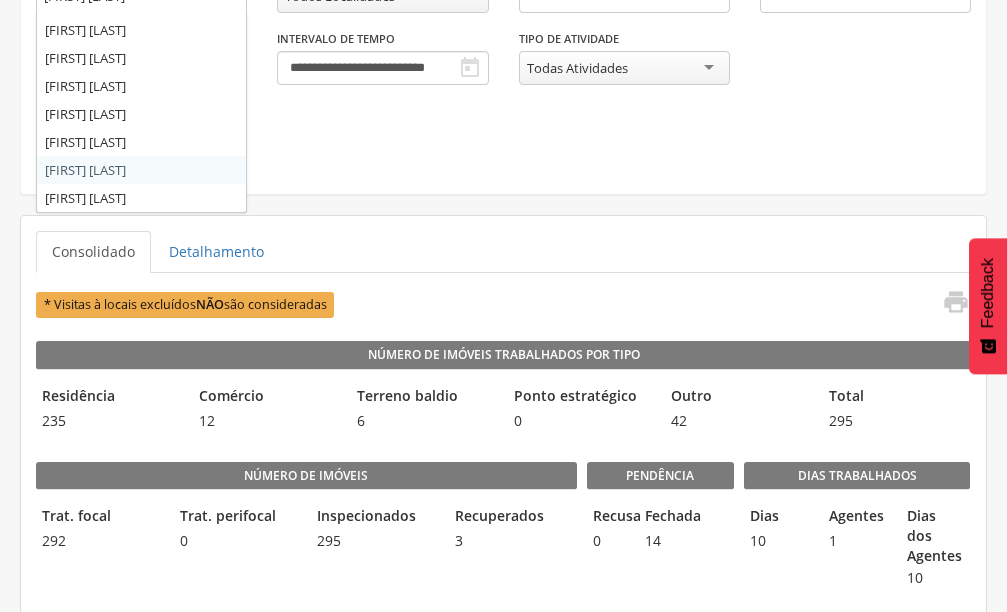 scroll, scrollTop: 300, scrollLeft: 0, axis: vertical 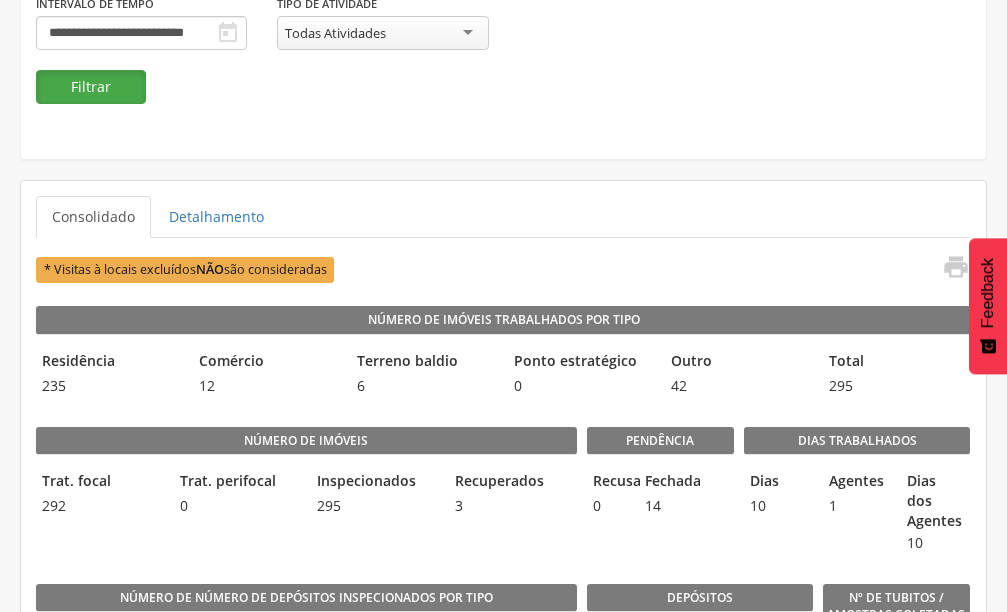 click on "Filtrar" at bounding box center [91, 87] 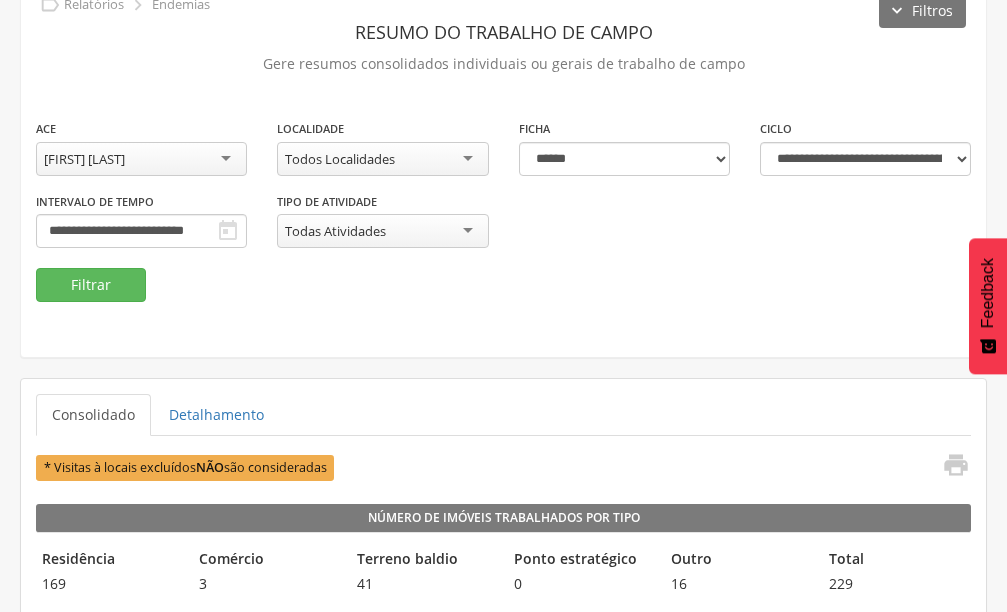 scroll, scrollTop: 100, scrollLeft: 0, axis: vertical 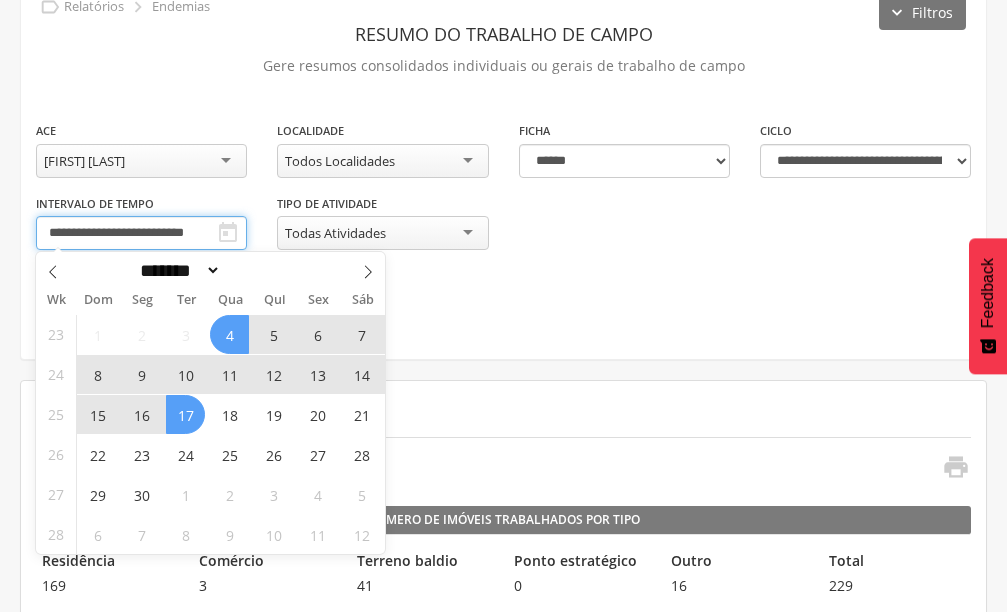 click on "**********" at bounding box center (141, 233) 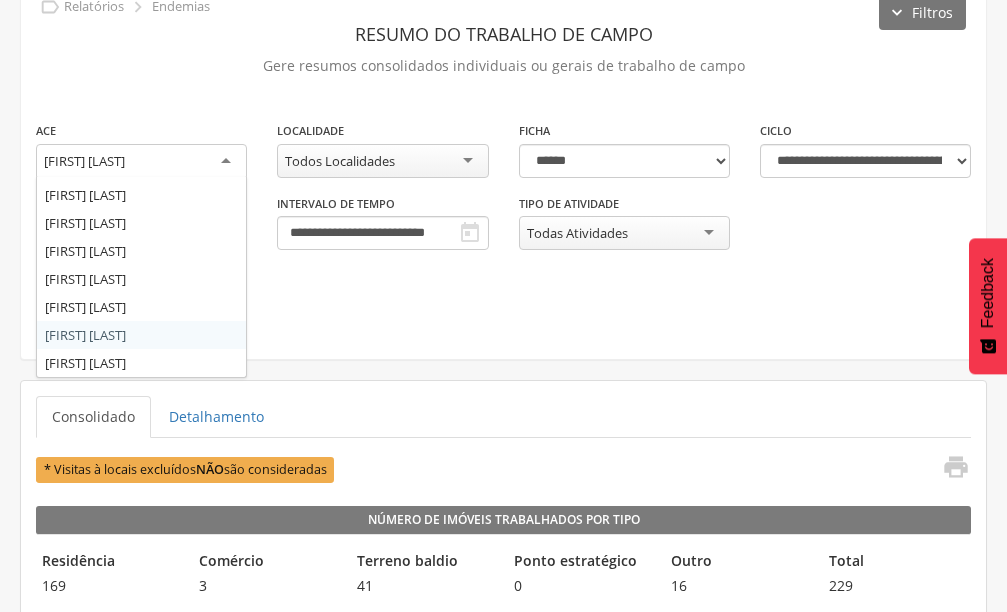 click on "[FIRST] [LAST]" at bounding box center (84, 161) 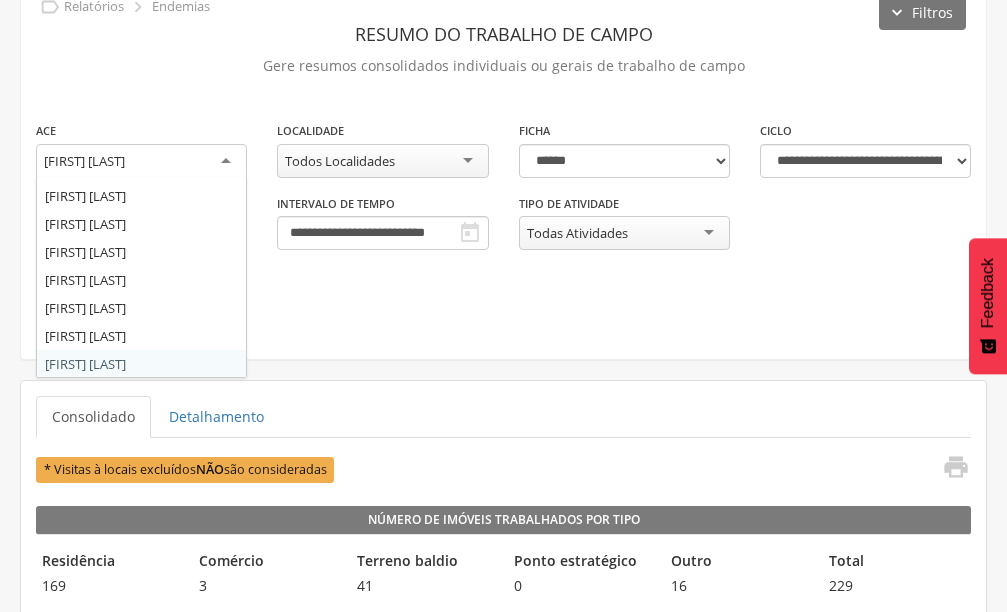 scroll, scrollTop: 72, scrollLeft: 0, axis: vertical 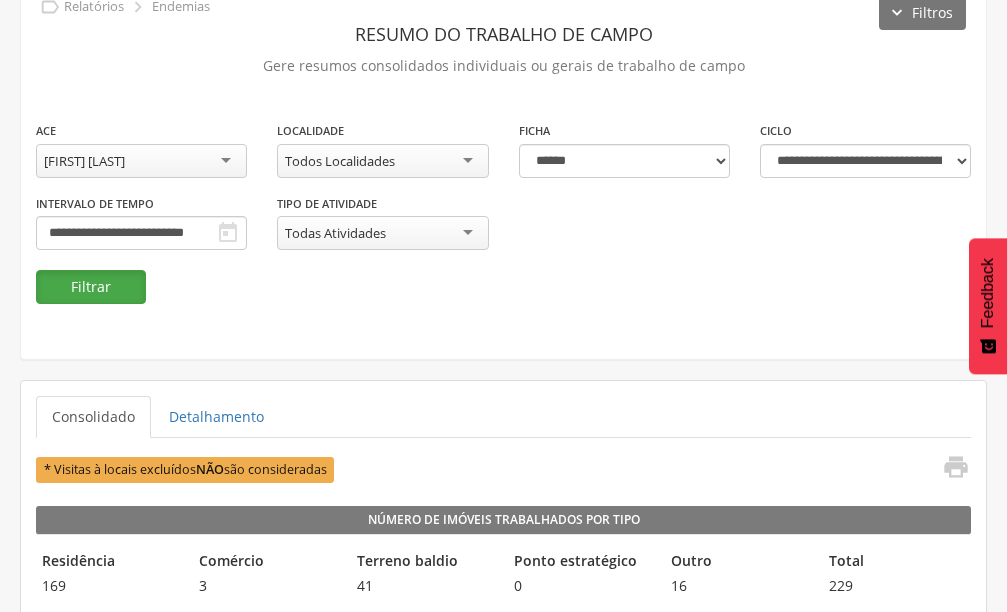 click on "Filtrar" at bounding box center [91, 287] 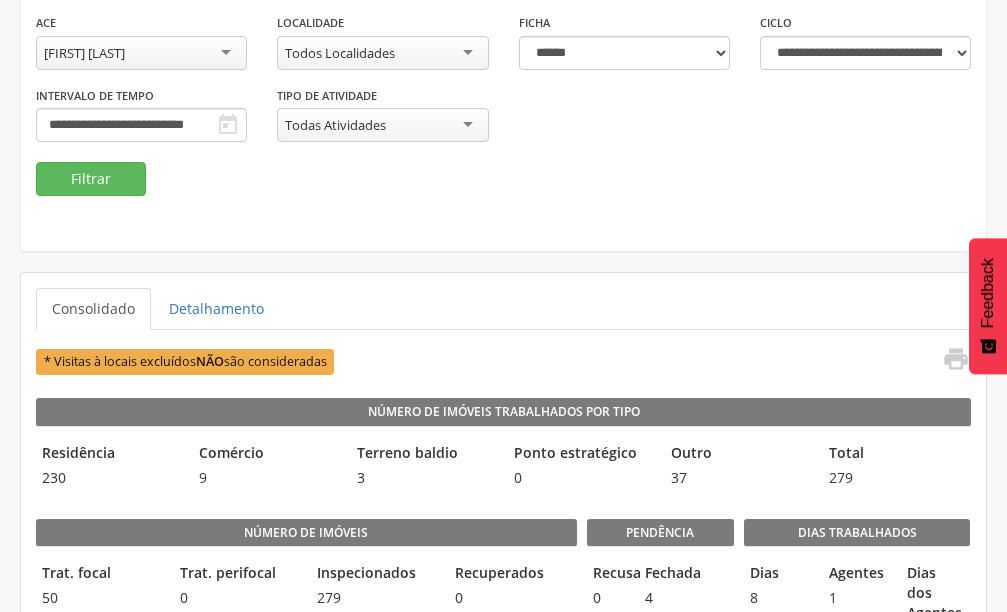 scroll, scrollTop: 200, scrollLeft: 0, axis: vertical 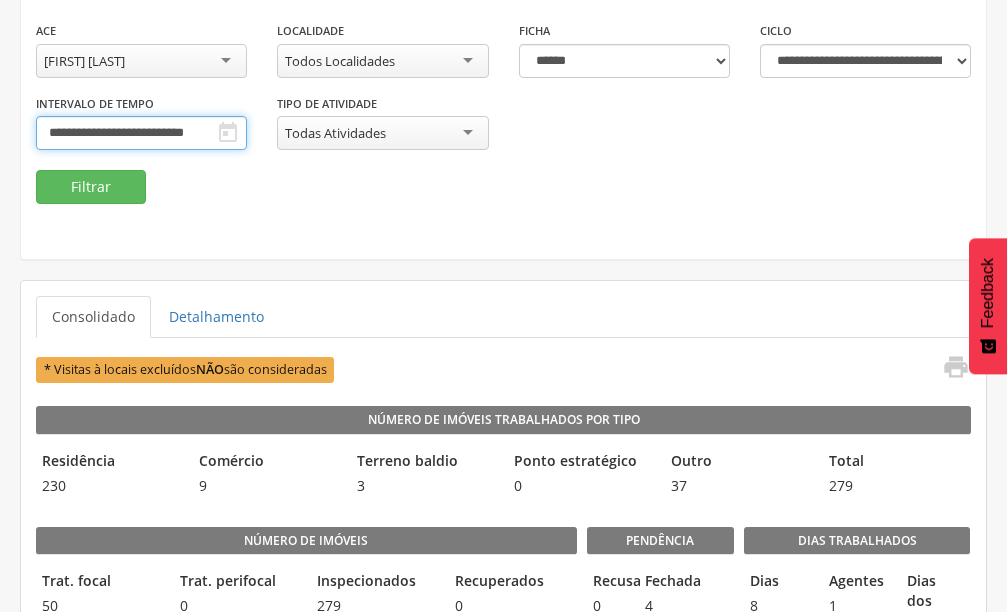 click on "**********" at bounding box center [141, 133] 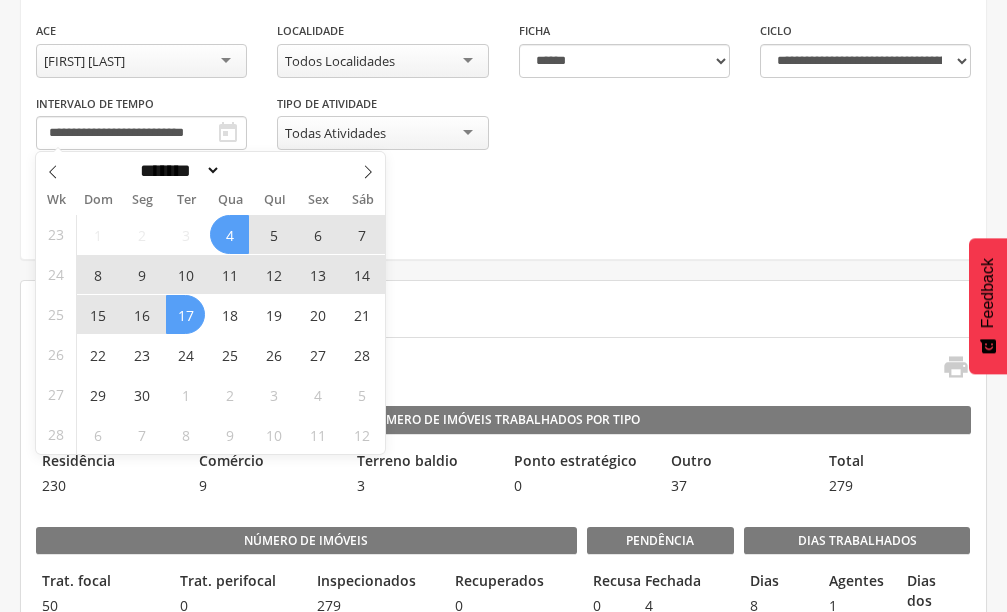 click on "4" at bounding box center [229, 234] 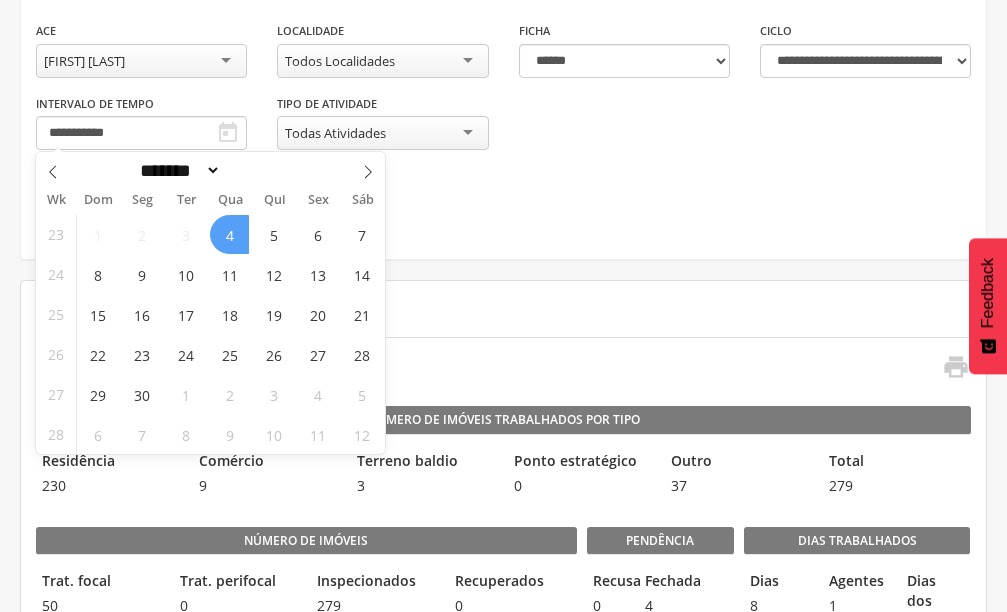 click on "4" at bounding box center (229, 234) 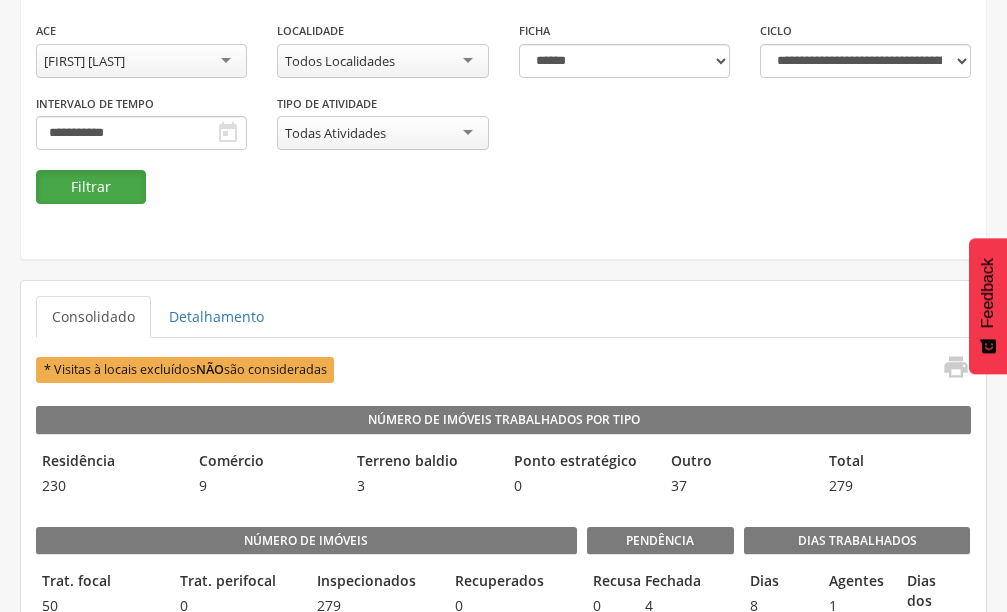 click on "Filtrar" at bounding box center [91, 187] 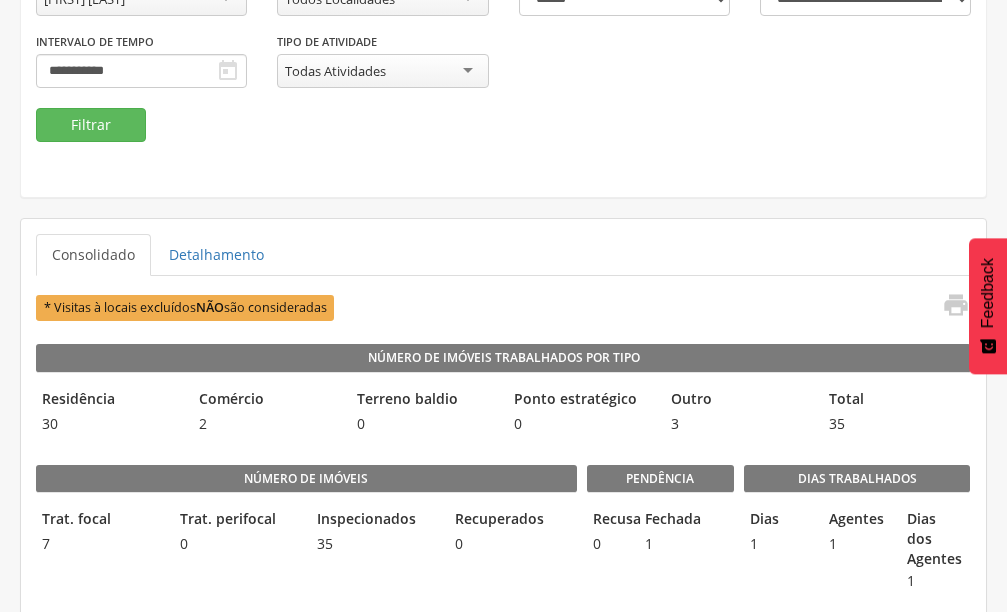 scroll, scrollTop: 0, scrollLeft: 0, axis: both 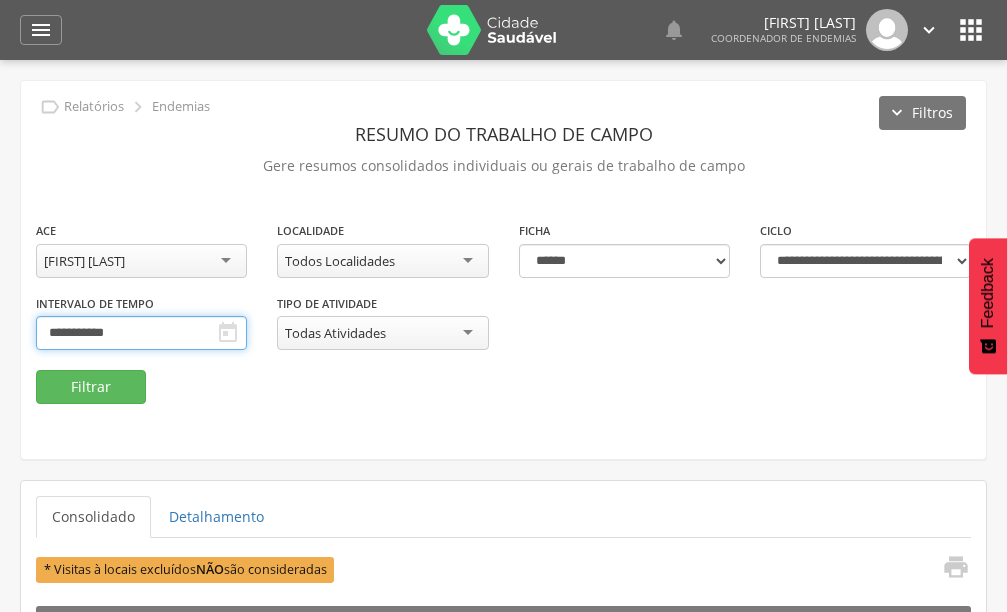 click on "**********" at bounding box center [141, 333] 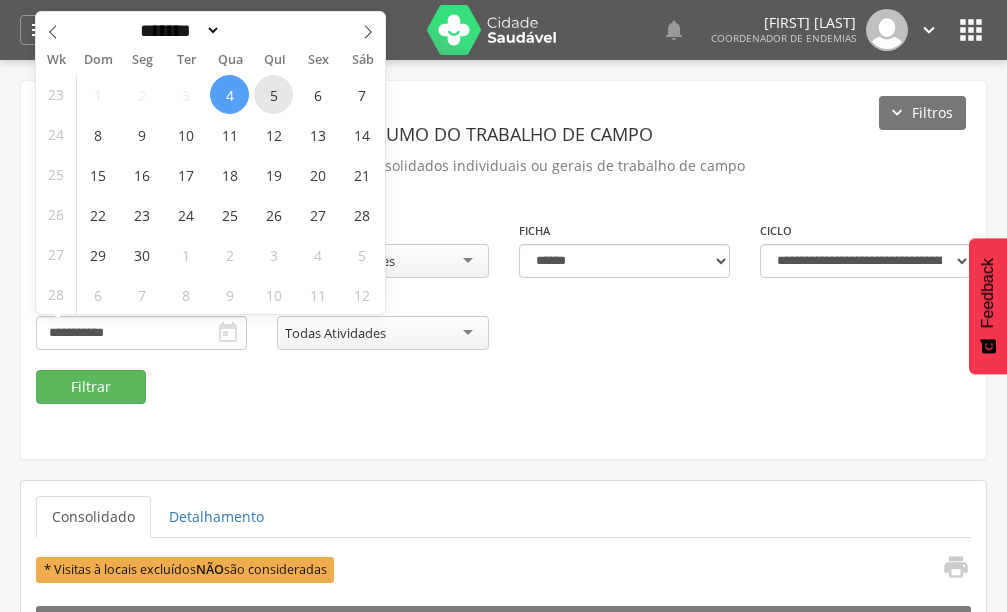 click on "5" at bounding box center (273, 94) 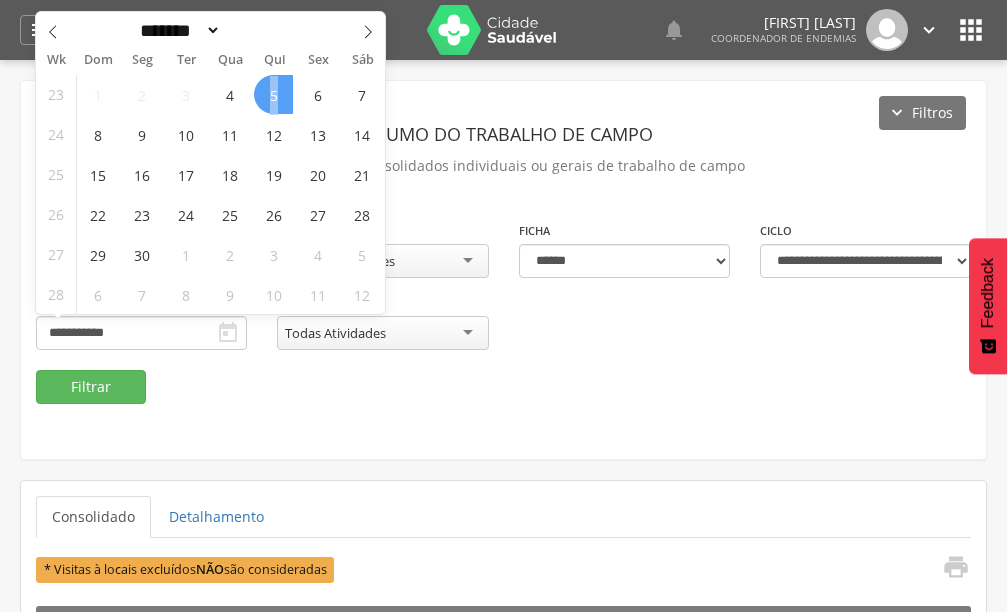 click on "5" at bounding box center (273, 94) 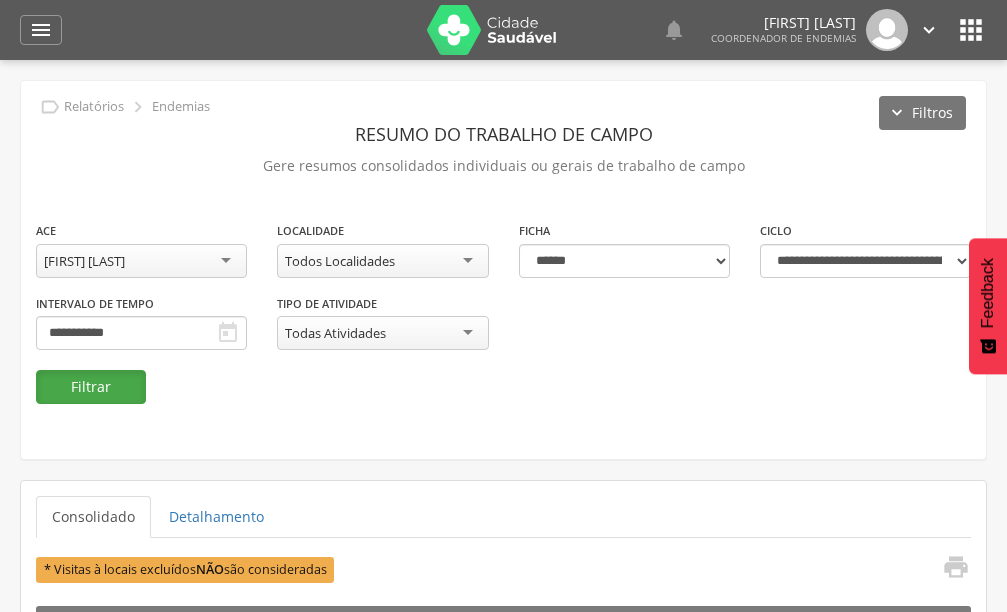 click on "Filtrar" at bounding box center (91, 387) 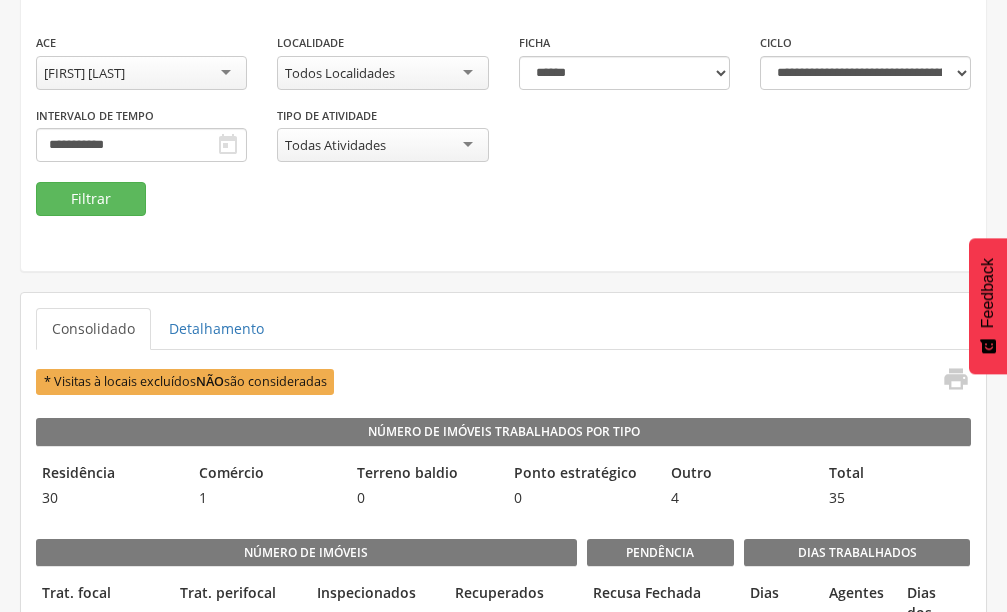 scroll, scrollTop: 100, scrollLeft: 0, axis: vertical 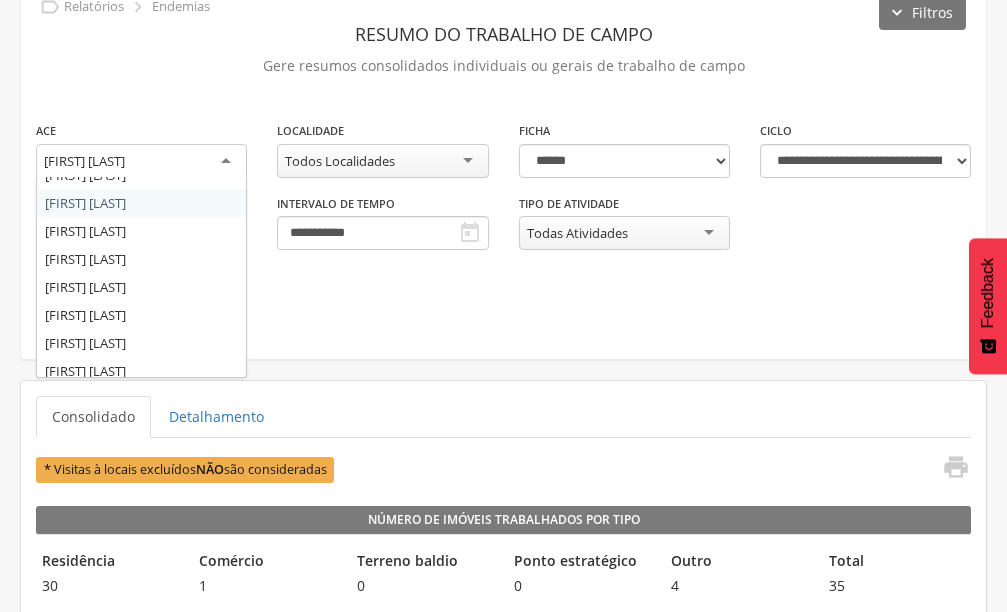 click on "[FIRST] [LAST]" at bounding box center (84, 161) 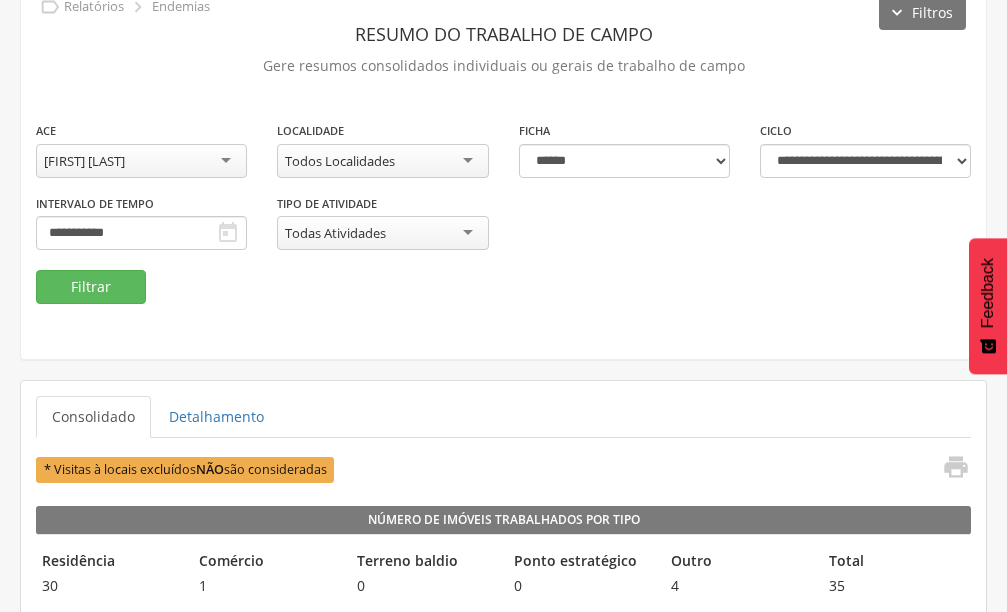click on "**********" at bounding box center [503, 170] 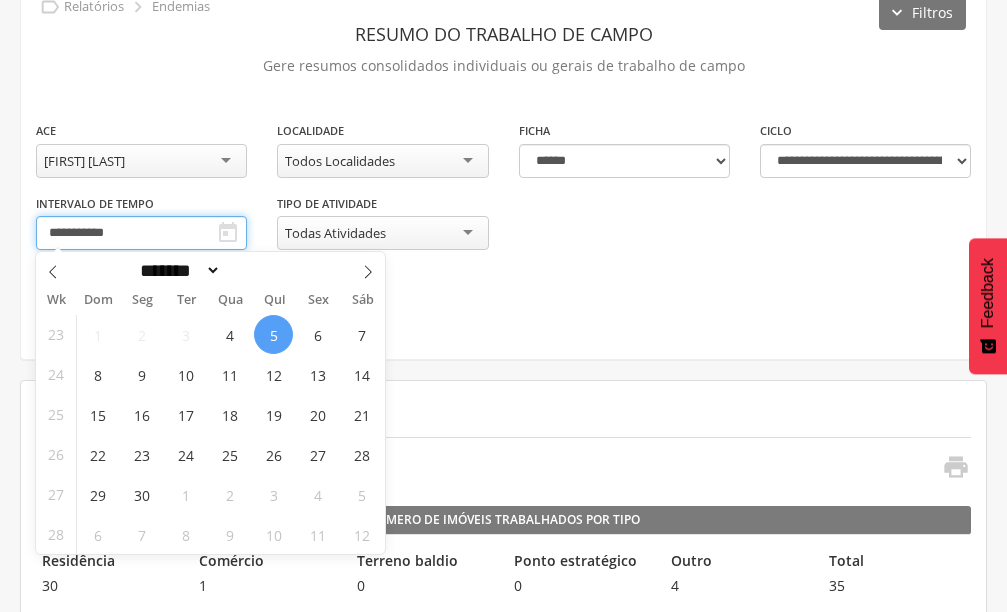 click on "**********" at bounding box center [141, 233] 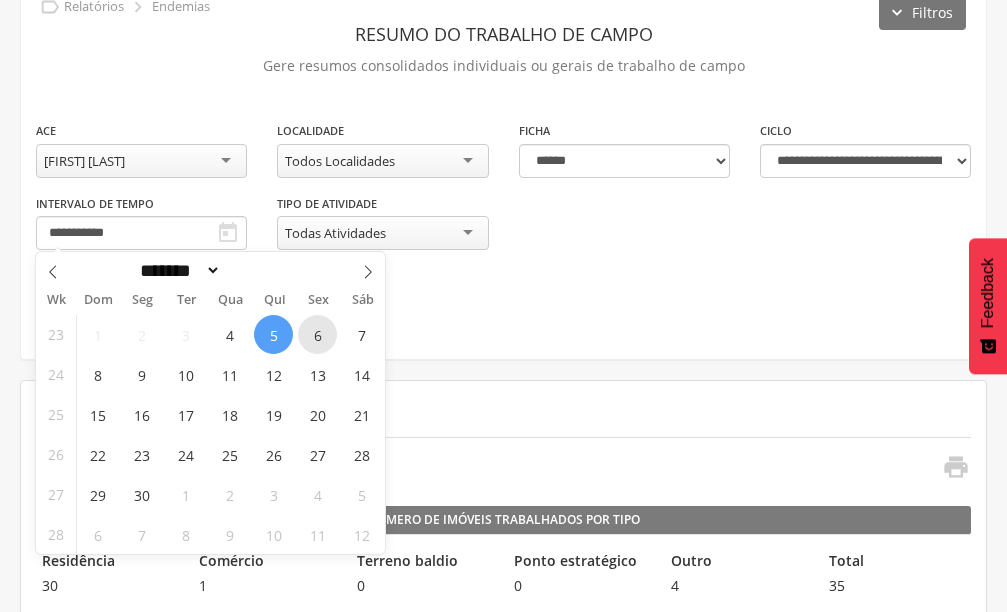 click on "6" at bounding box center (317, 334) 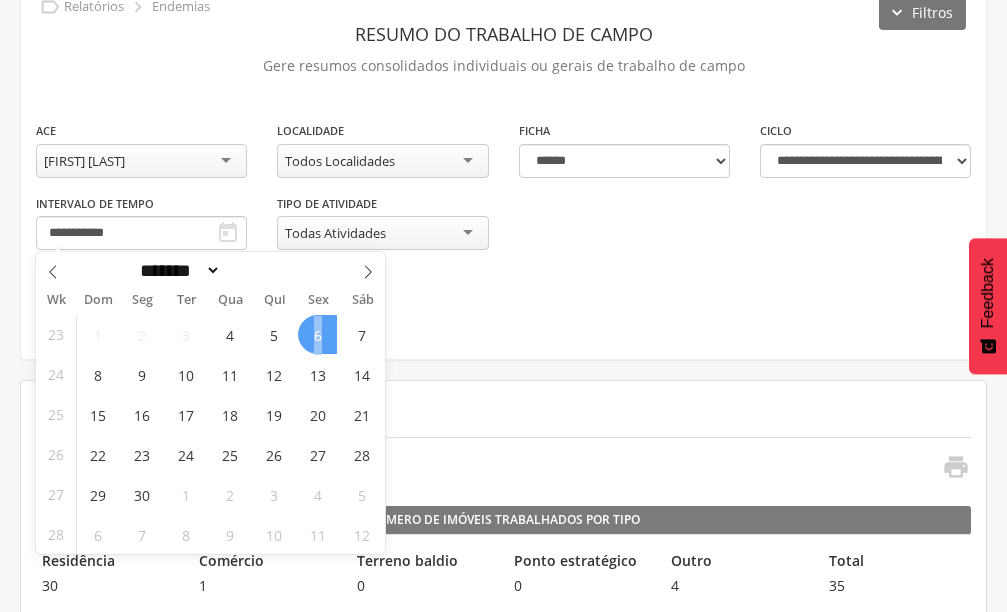 click on "6" at bounding box center [317, 334] 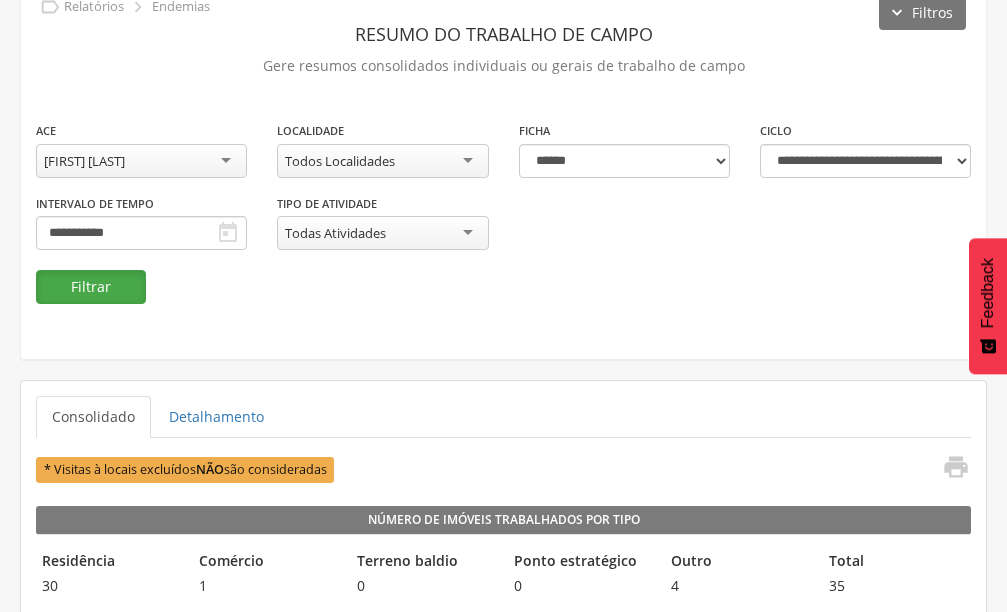 click on "Filtrar" at bounding box center [91, 287] 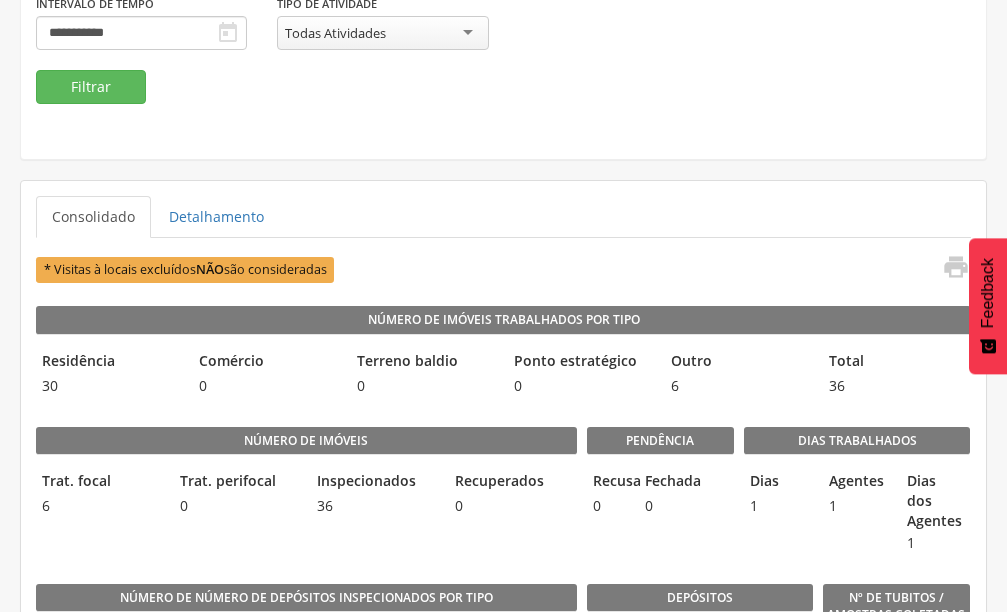 scroll, scrollTop: 100, scrollLeft: 0, axis: vertical 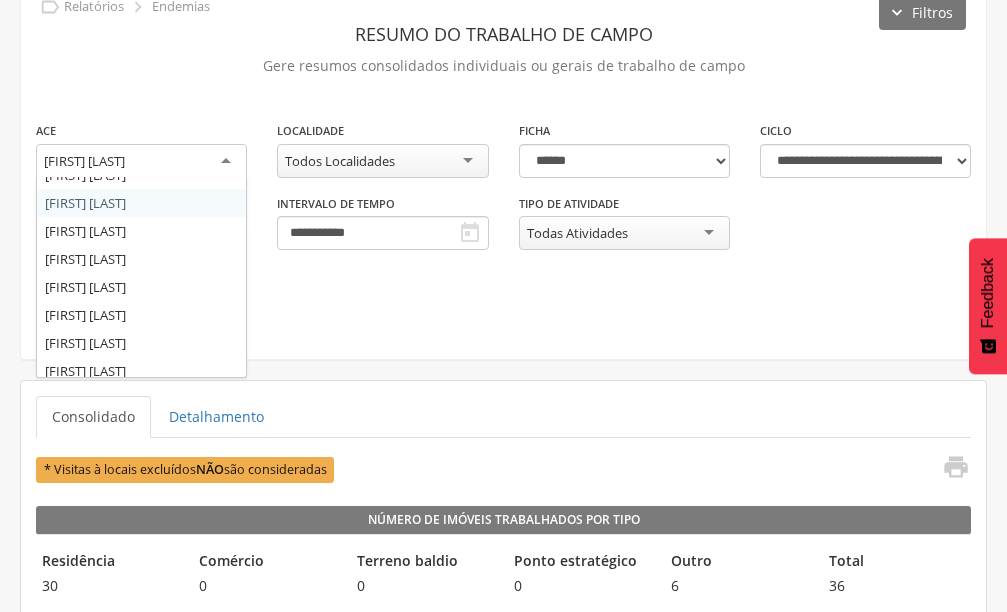 click on "[FIRST] [LAST]" at bounding box center (84, 161) 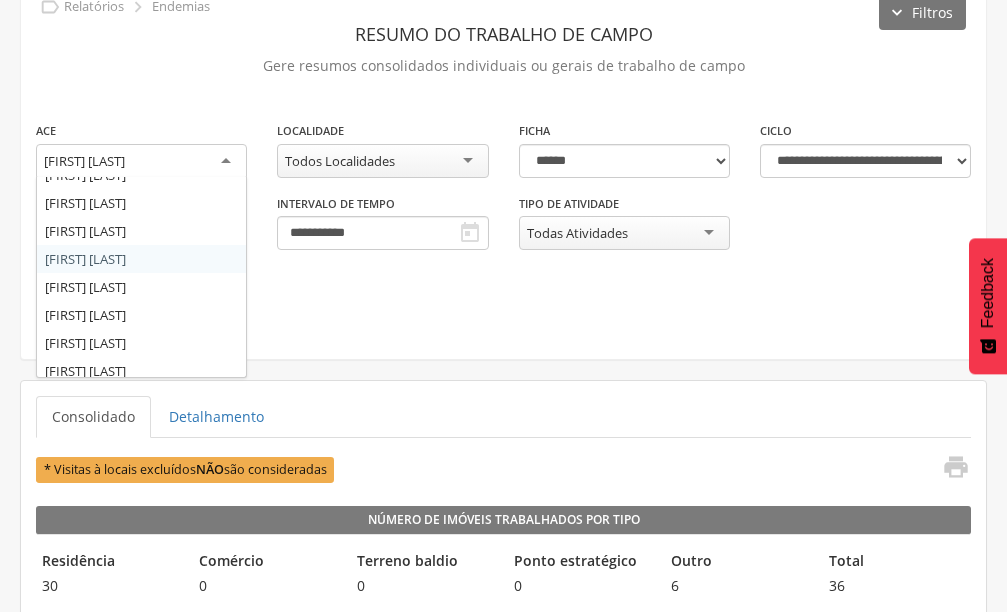 click on "**********" at bounding box center (503, 1024) 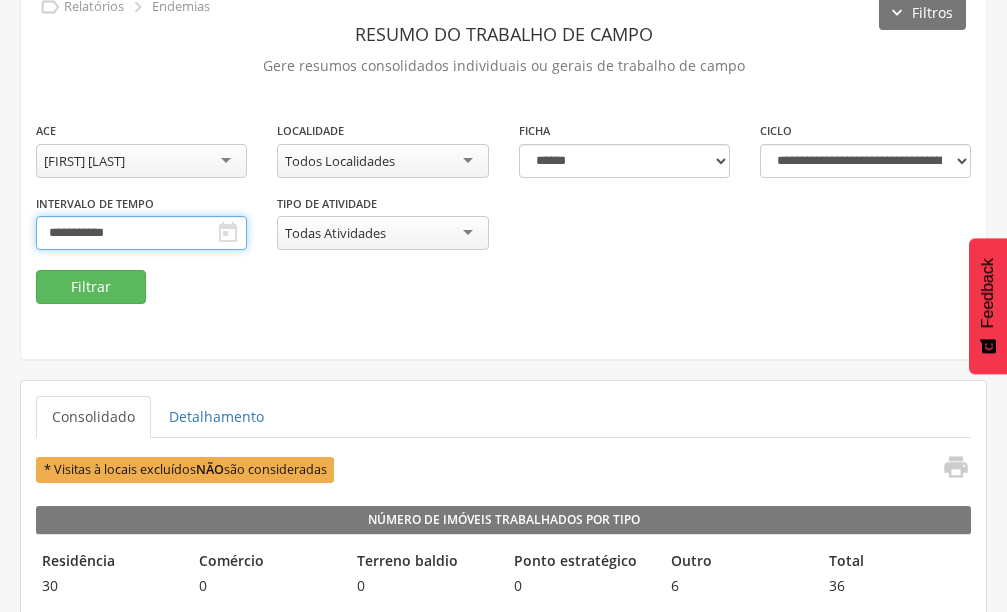 click on "**********" at bounding box center [141, 233] 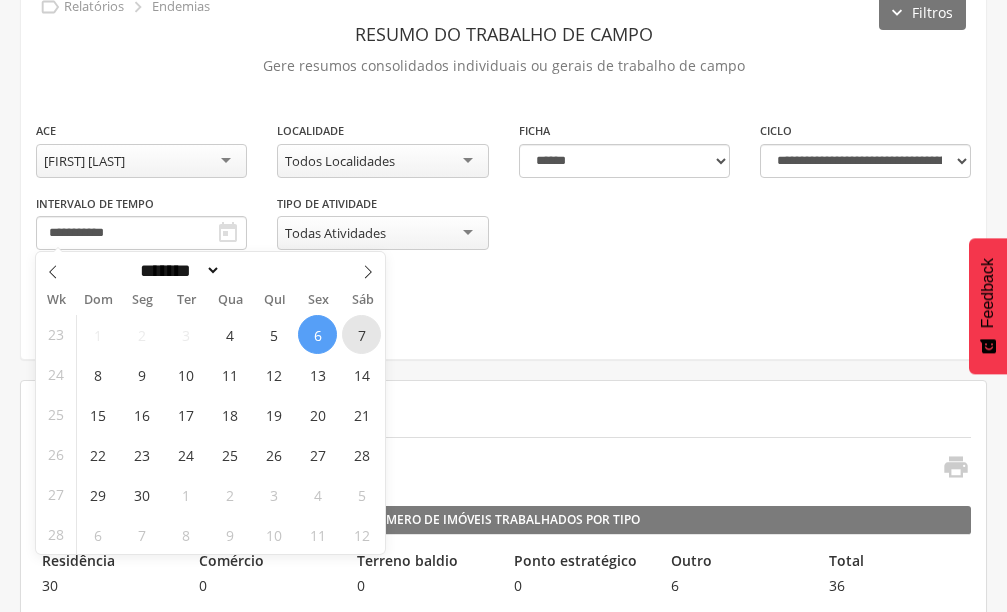 click on "7" at bounding box center (361, 334) 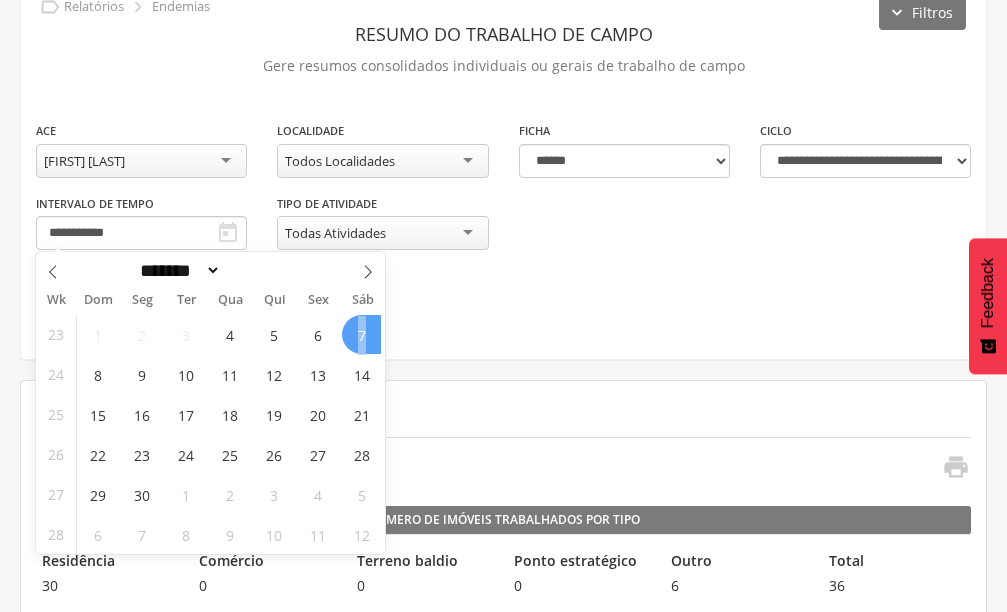click on "7" at bounding box center (361, 334) 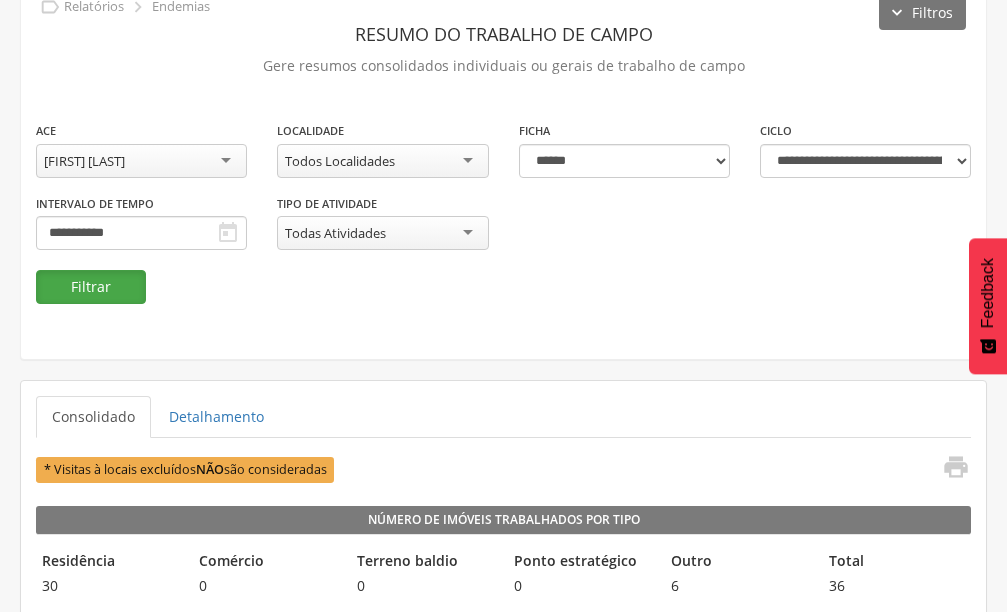 click on "Filtrar" at bounding box center (91, 287) 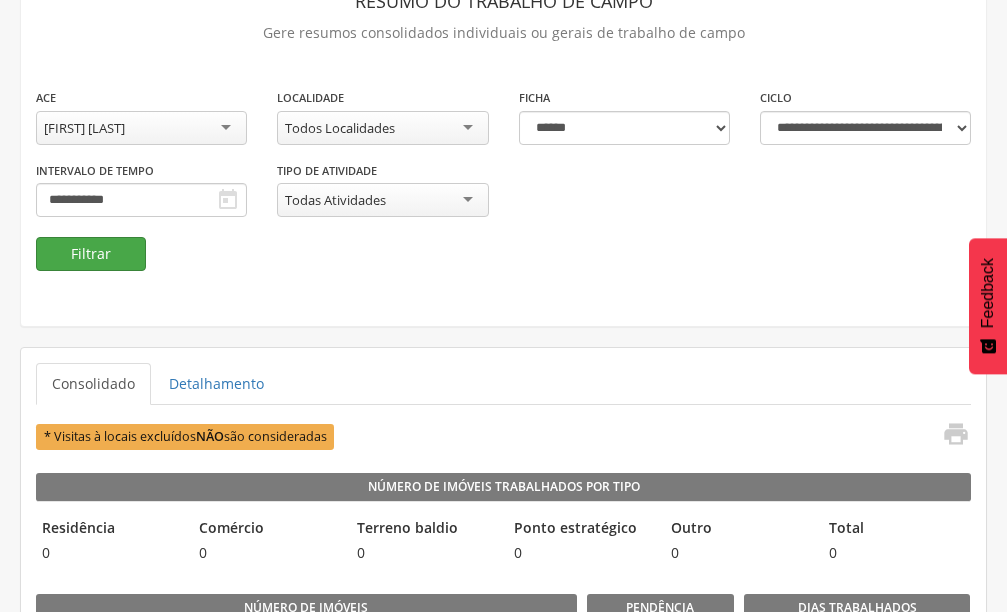 scroll, scrollTop: 100, scrollLeft: 0, axis: vertical 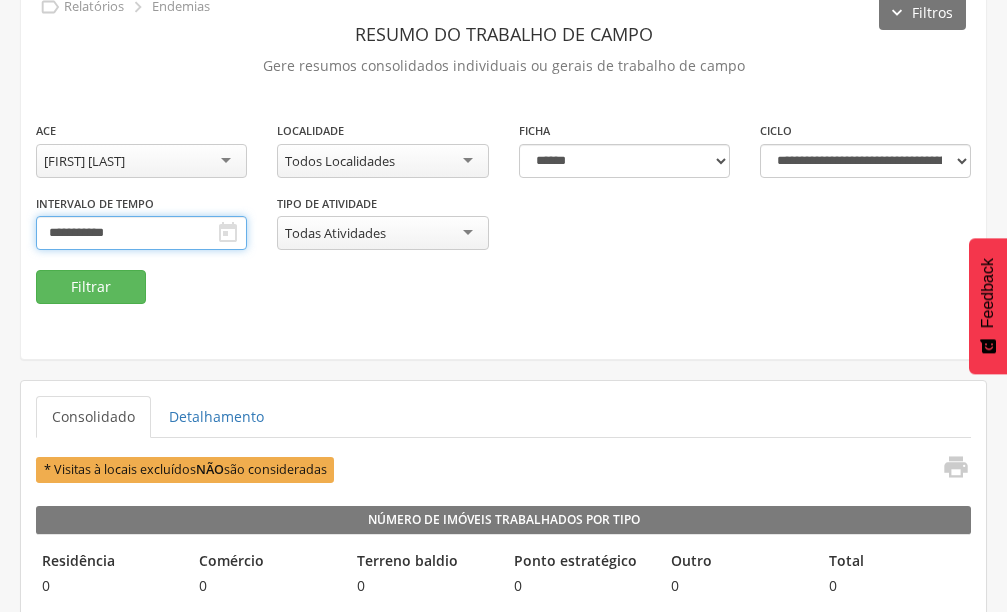 click on "**********" at bounding box center [141, 233] 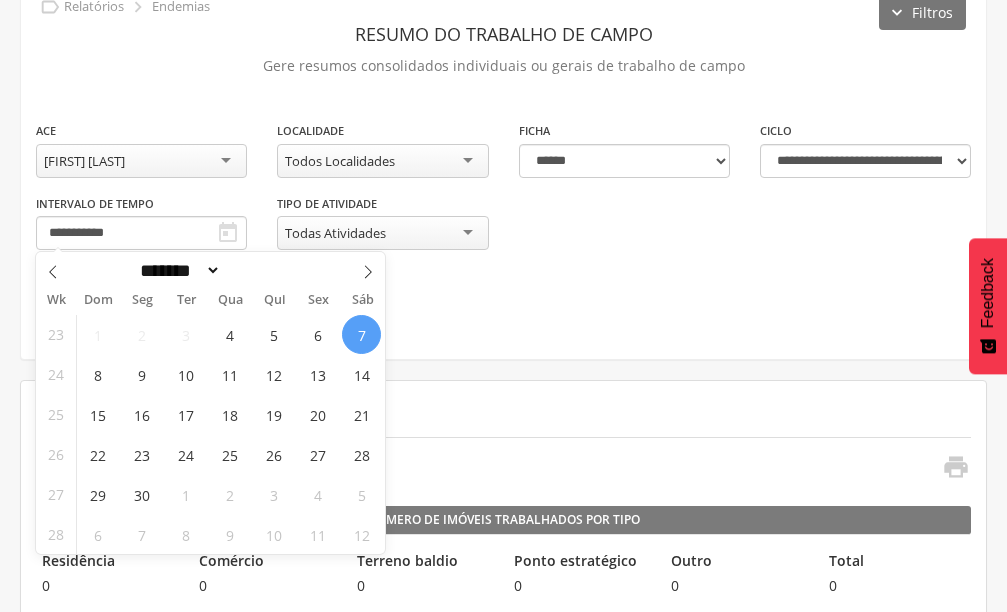 click on "Consolidado
Detalhamento
* Visitas à locais excluídos  NÃO  são consideradas

Número de Imóveis Trabalhados por Tipo
Residência
0
Comércio
0
Terreno baldio
0
Ponto estratégico
0
Outro
0
Total
0
Número de imóveis
Trat. focal
0
Trat. perifocal
0
Inspecionados
0
Recuperados
0
Pendência
Recusa
0
Fechada
0
Dias Trabalhados
Dias
0
Agentes
0
Dias dos Agentes
0
Número de Número de Depósitos Inspecionados por Tipo
A1
0
A2
0
B
0
C" at bounding box center [503, 1190] 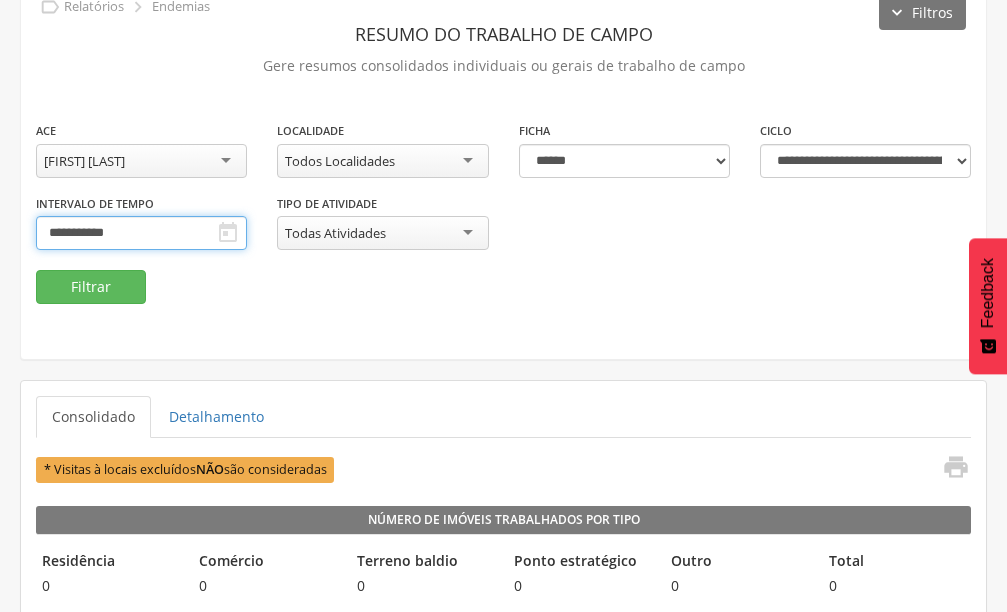 click on "**********" at bounding box center (141, 233) 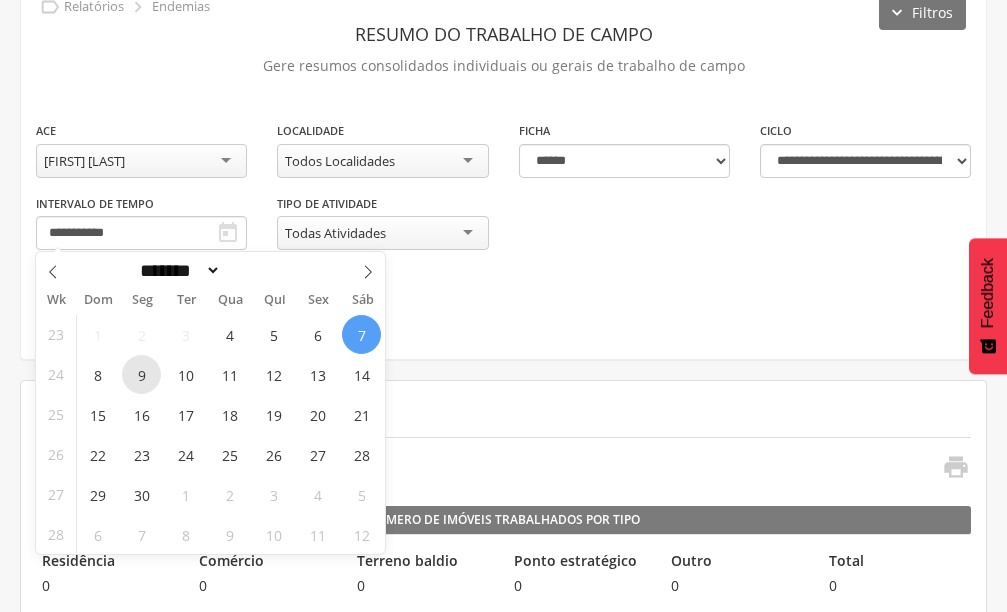 click on "9" at bounding box center [141, 374] 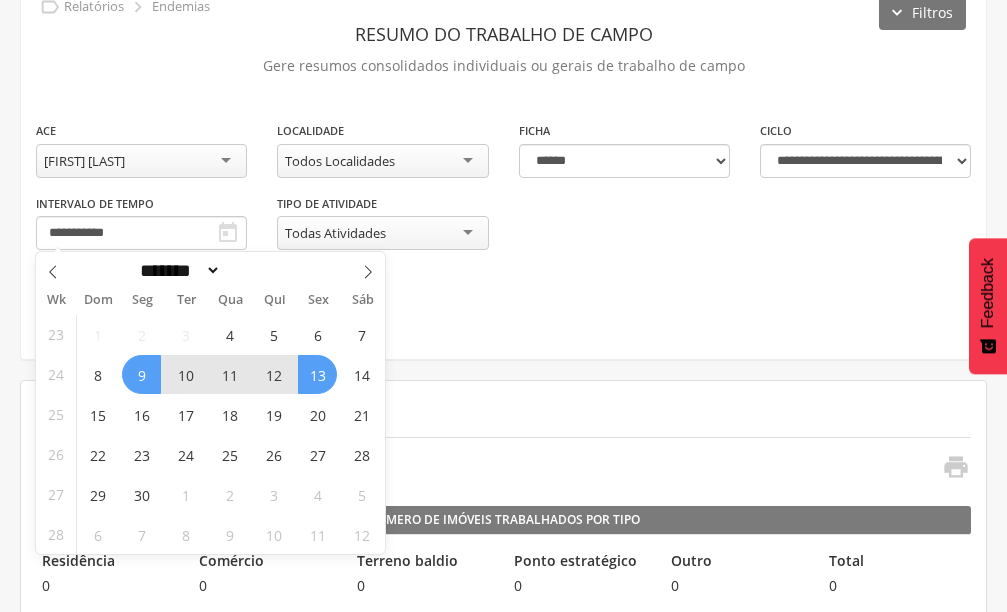 click on "13" at bounding box center (317, 374) 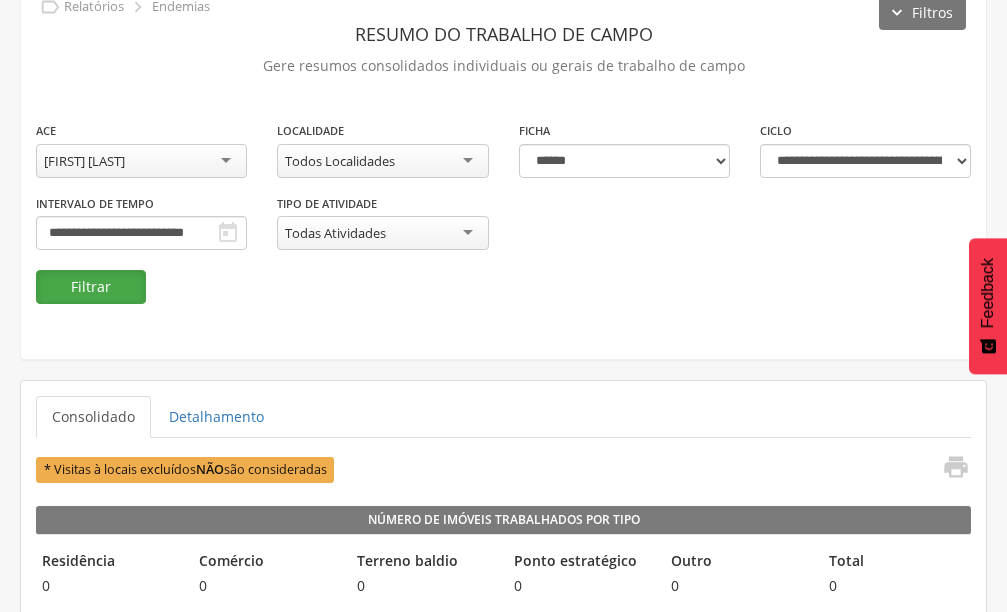 click on "Filtrar" at bounding box center (91, 287) 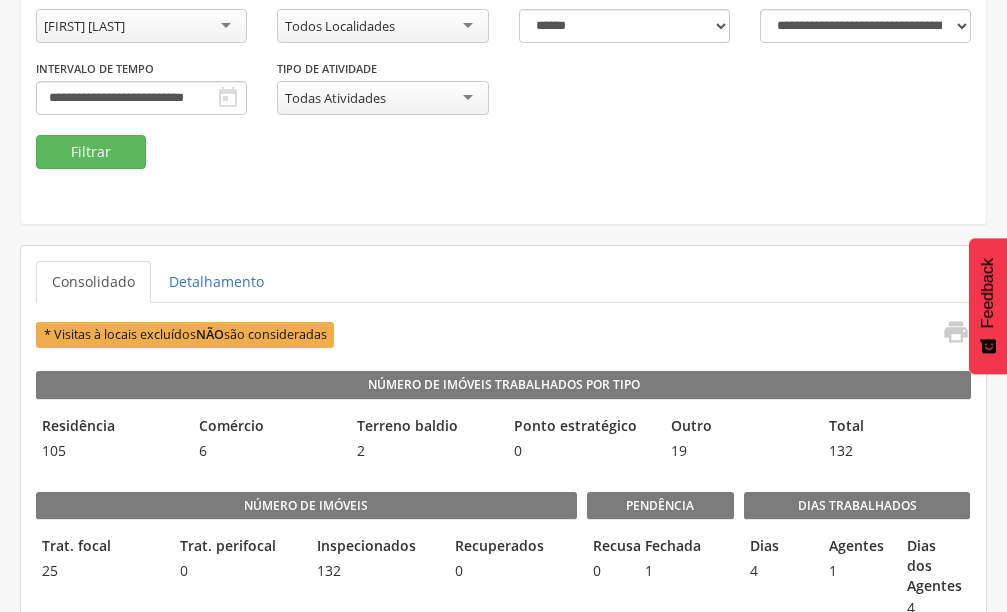 scroll, scrollTop: 200, scrollLeft: 0, axis: vertical 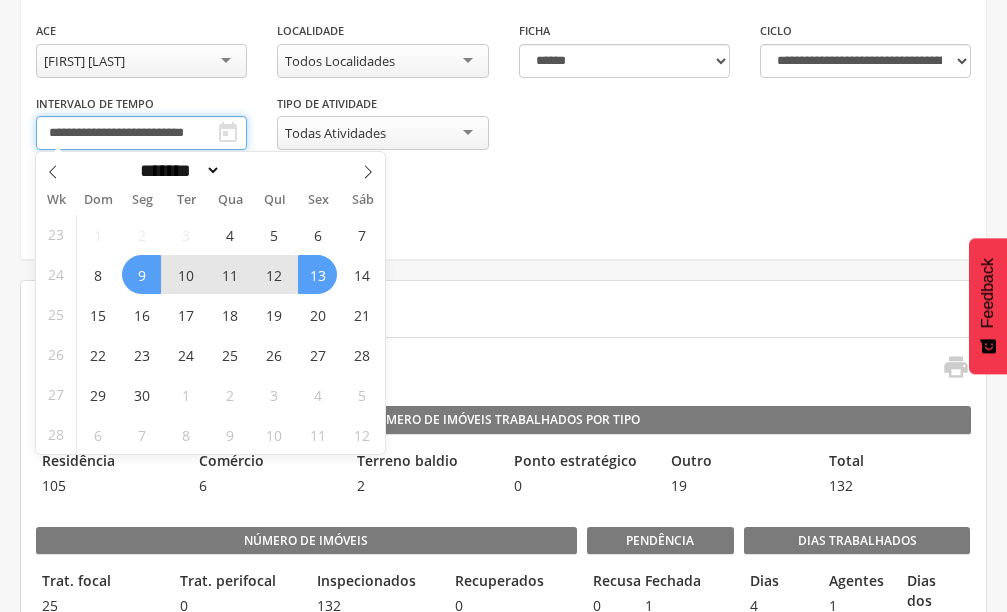 click on "**********" at bounding box center [141, 133] 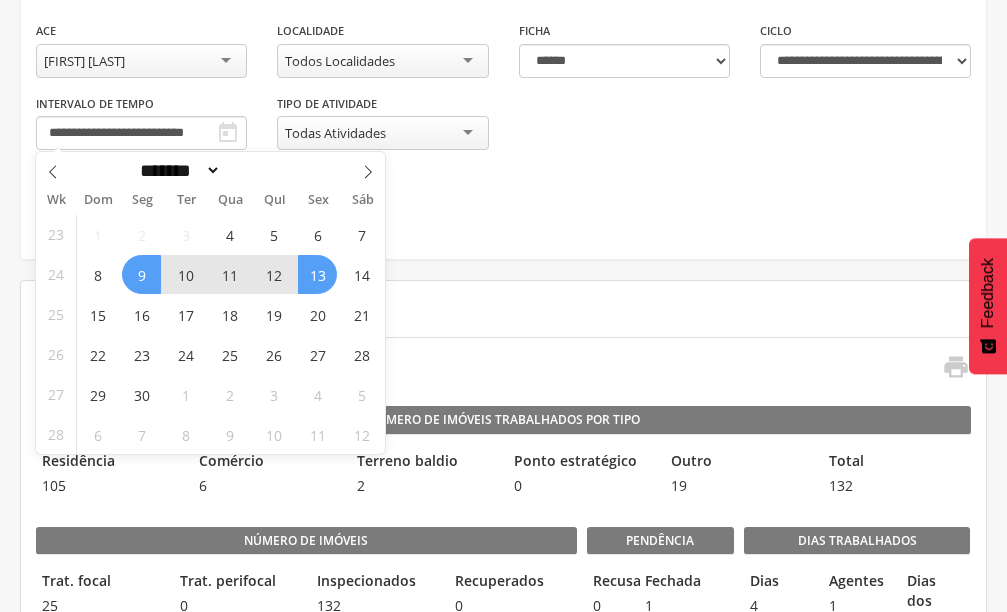 click on "9" at bounding box center [141, 274] 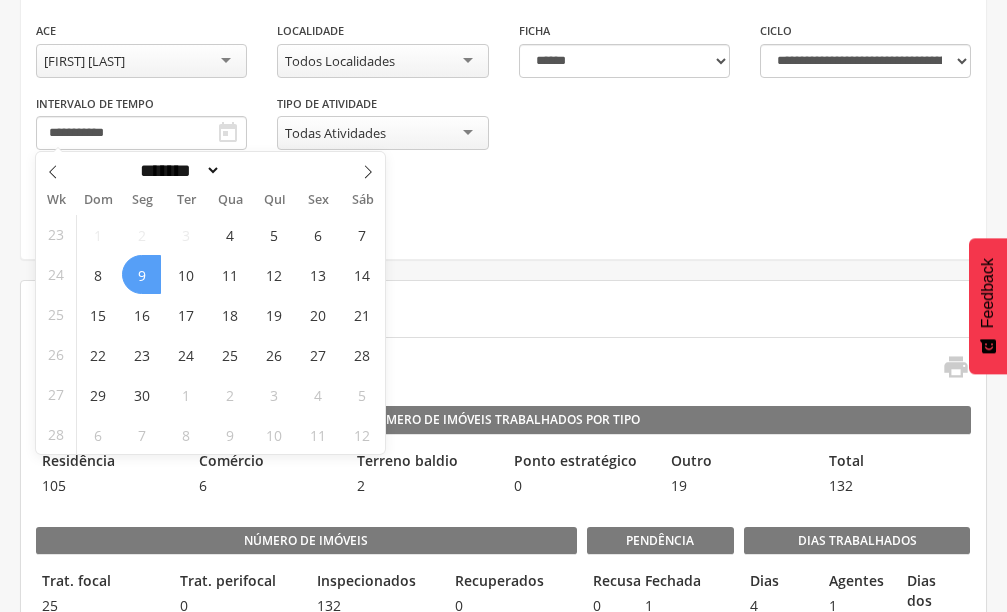 click on "9" at bounding box center [141, 274] 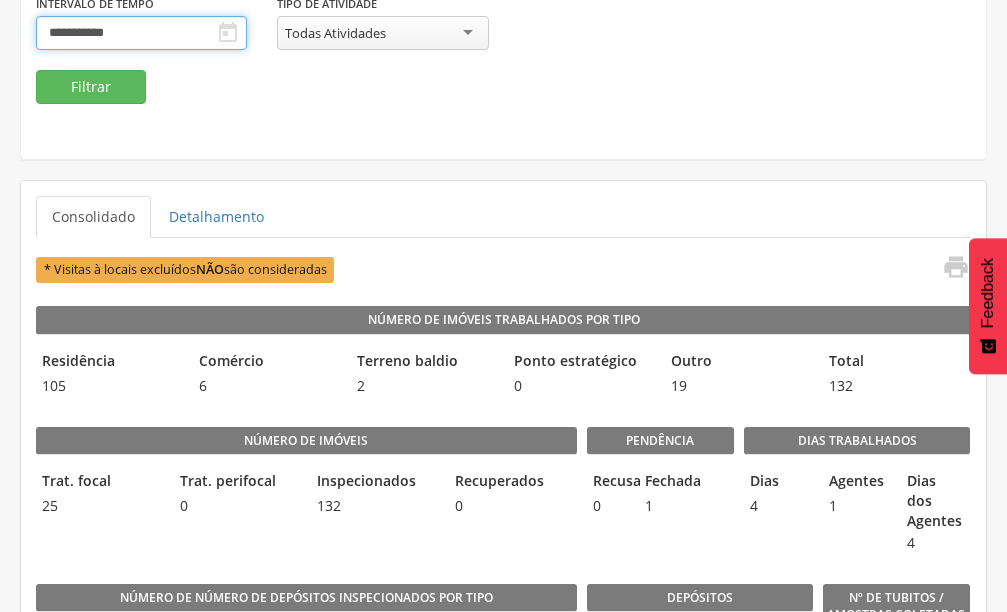 scroll, scrollTop: 200, scrollLeft: 0, axis: vertical 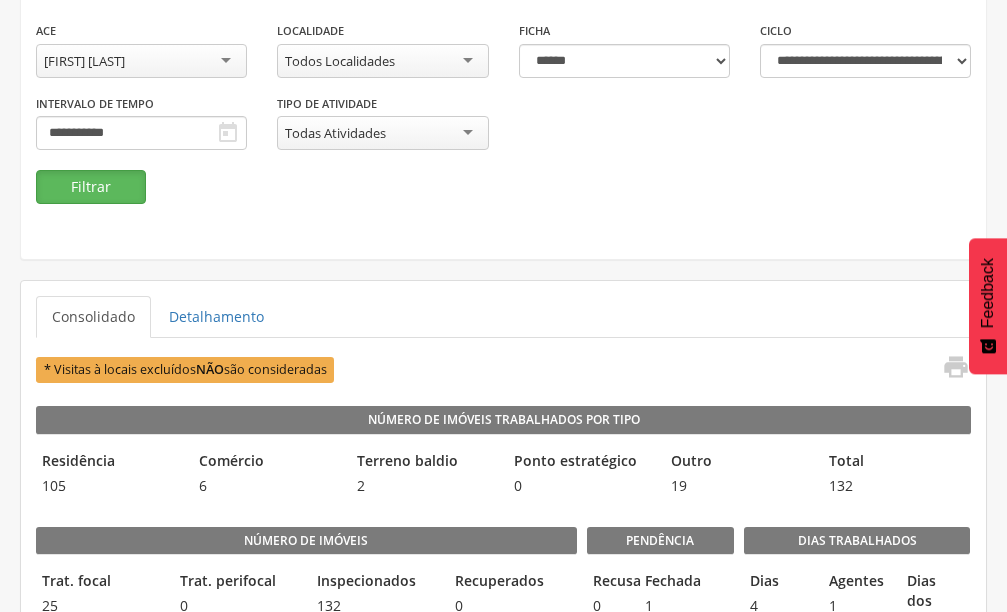 click on "Filtrar" at bounding box center (91, 187) 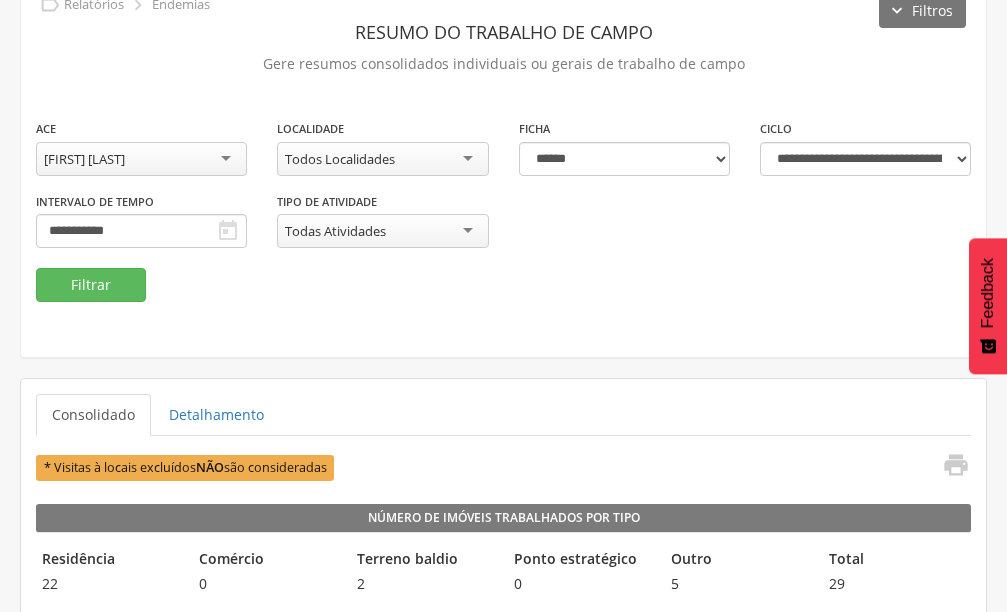 scroll, scrollTop: 100, scrollLeft: 0, axis: vertical 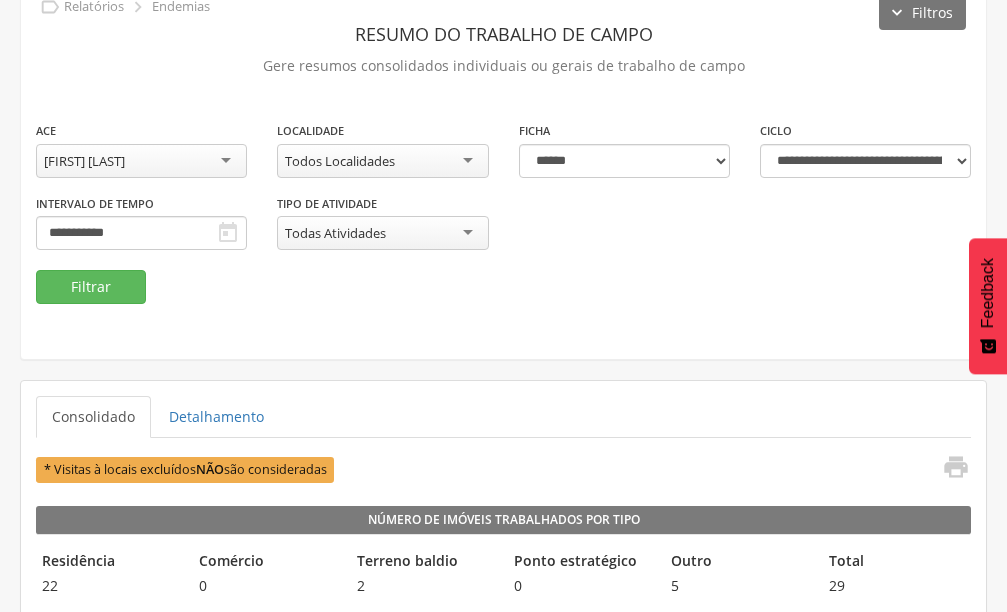 click on "[FIRST] [LAST]" at bounding box center (84, 161) 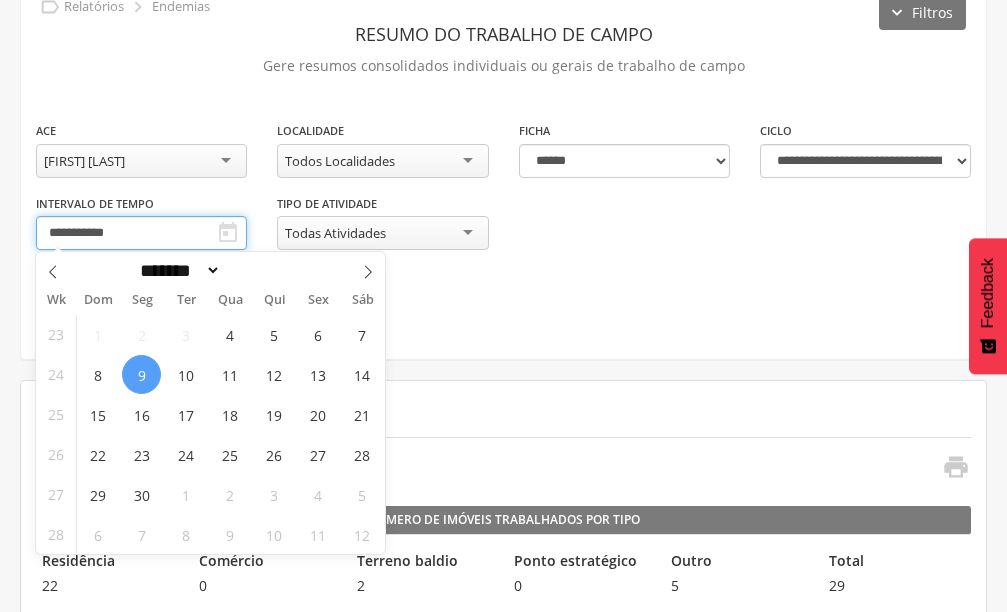 click on "**********" at bounding box center [141, 233] 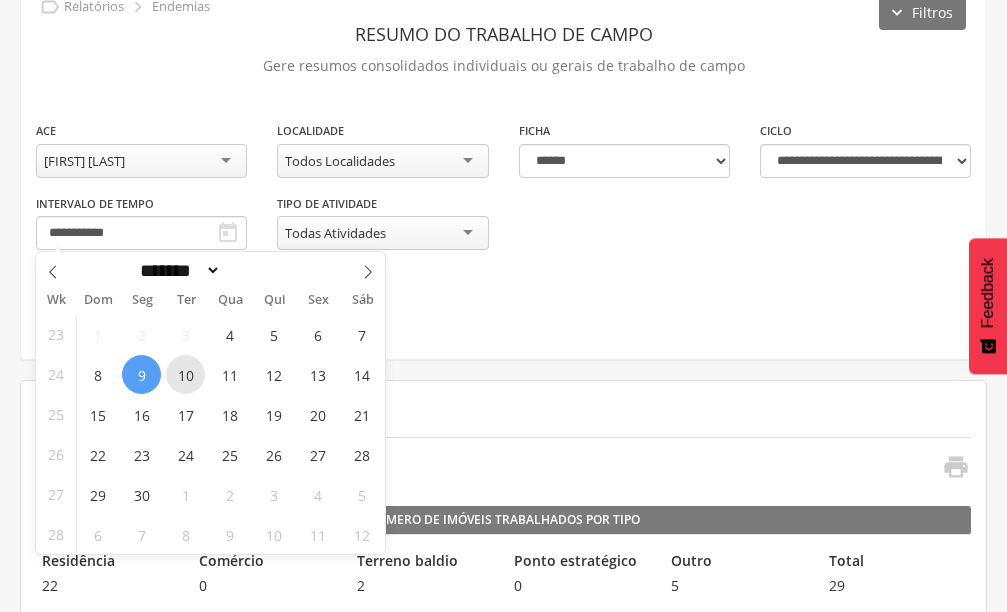 click on "10" at bounding box center (185, 374) 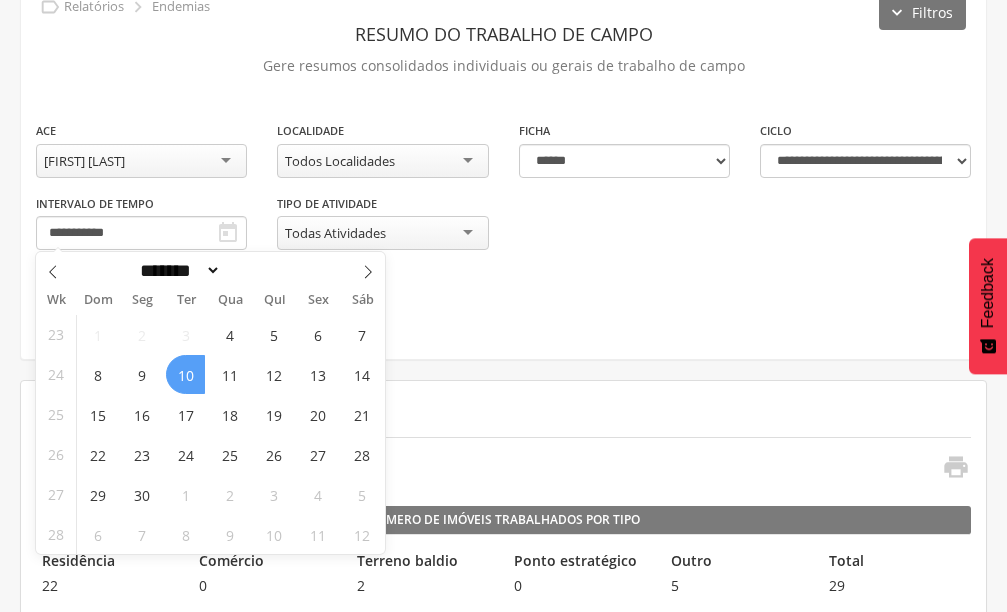 click on "10" at bounding box center [185, 374] 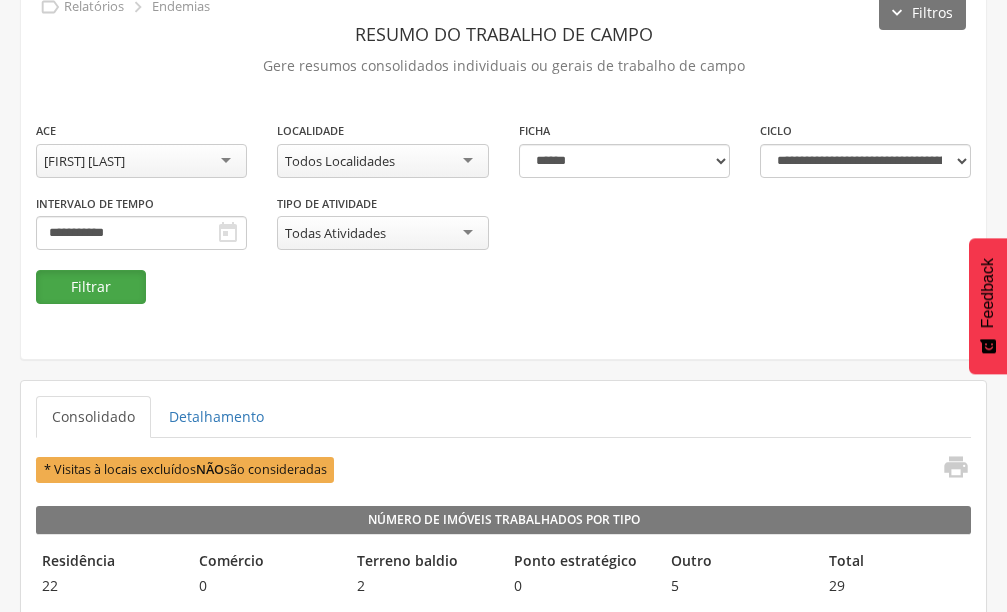 click on "Filtrar" at bounding box center (91, 287) 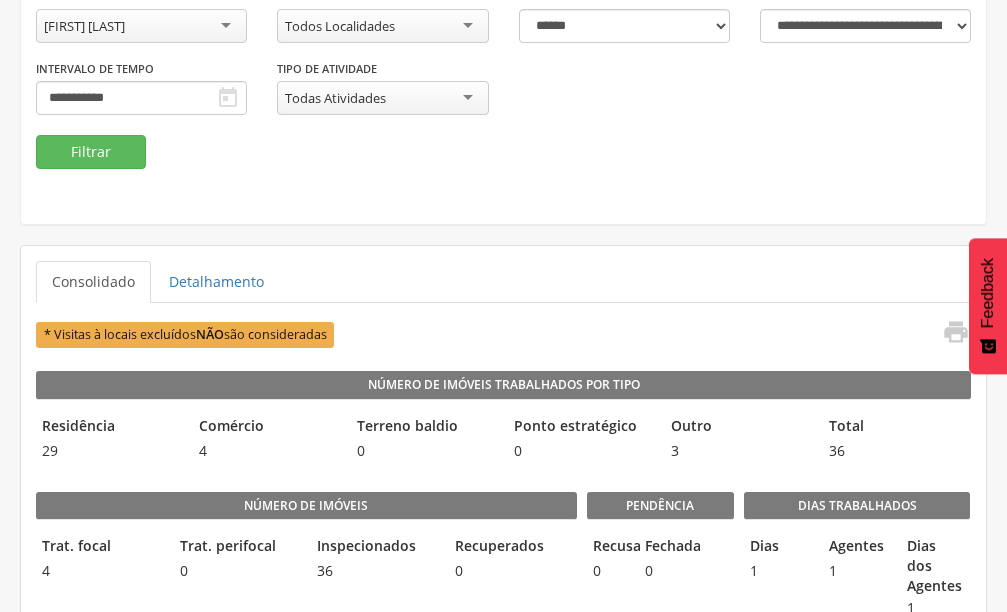 scroll, scrollTop: 200, scrollLeft: 0, axis: vertical 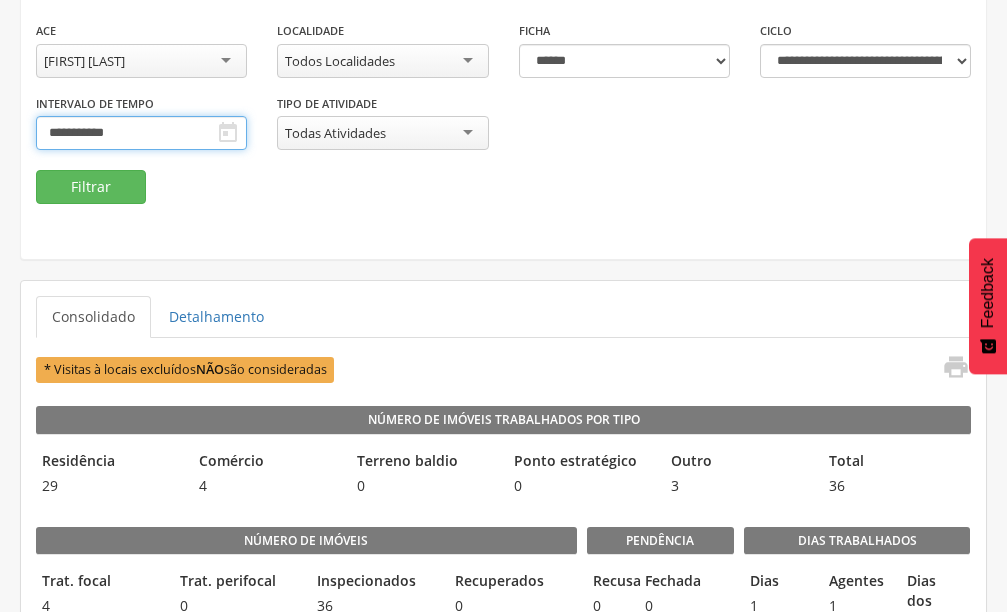 drag, startPoint x: 93, startPoint y: 120, endPoint x: 97, endPoint y: 134, distance: 14.56022 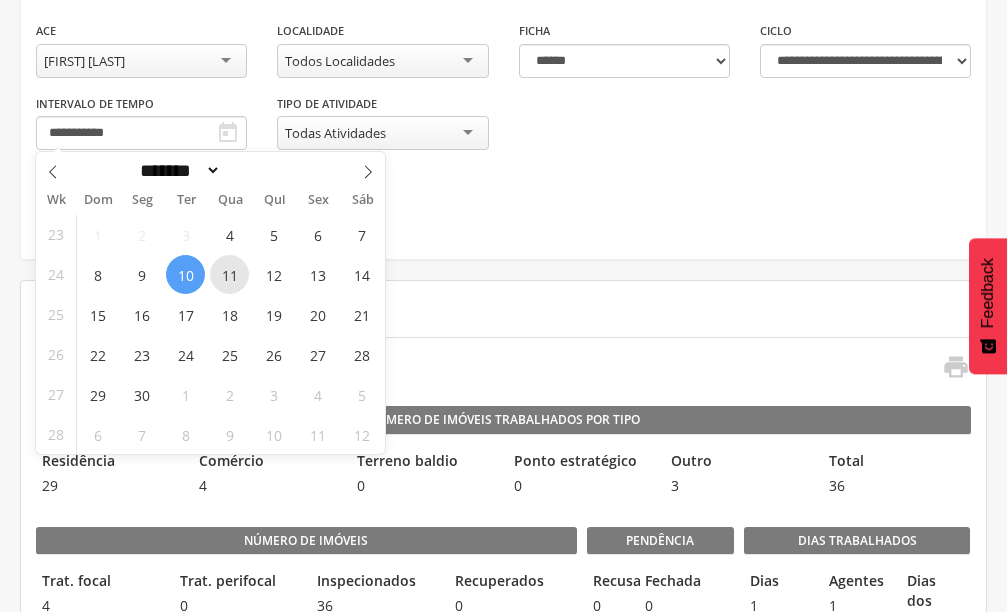 click on "11" at bounding box center (229, 274) 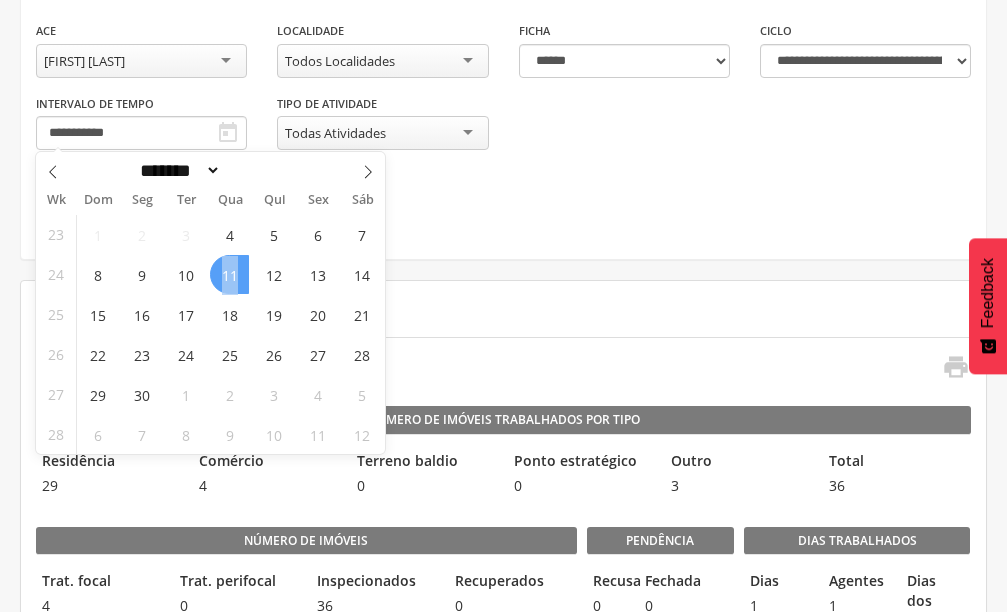 click on "11" at bounding box center (229, 274) 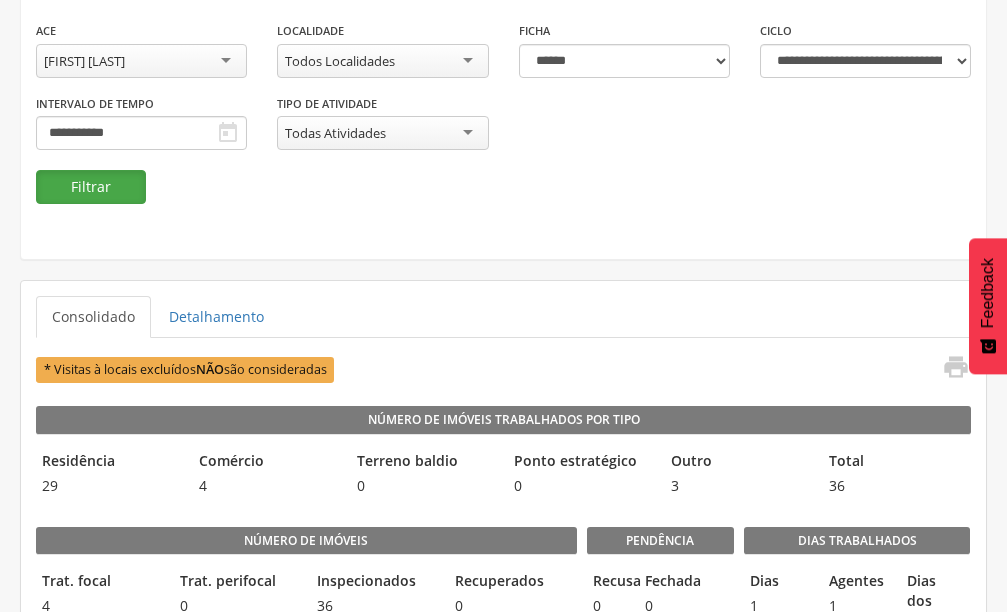 click on "Filtrar" at bounding box center [91, 187] 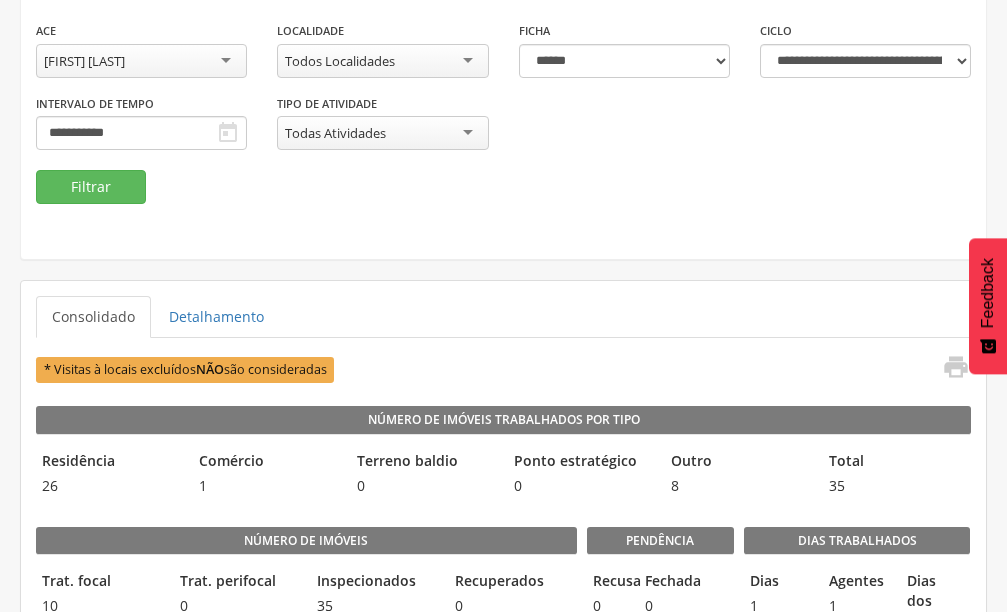 scroll, scrollTop: 300, scrollLeft: 0, axis: vertical 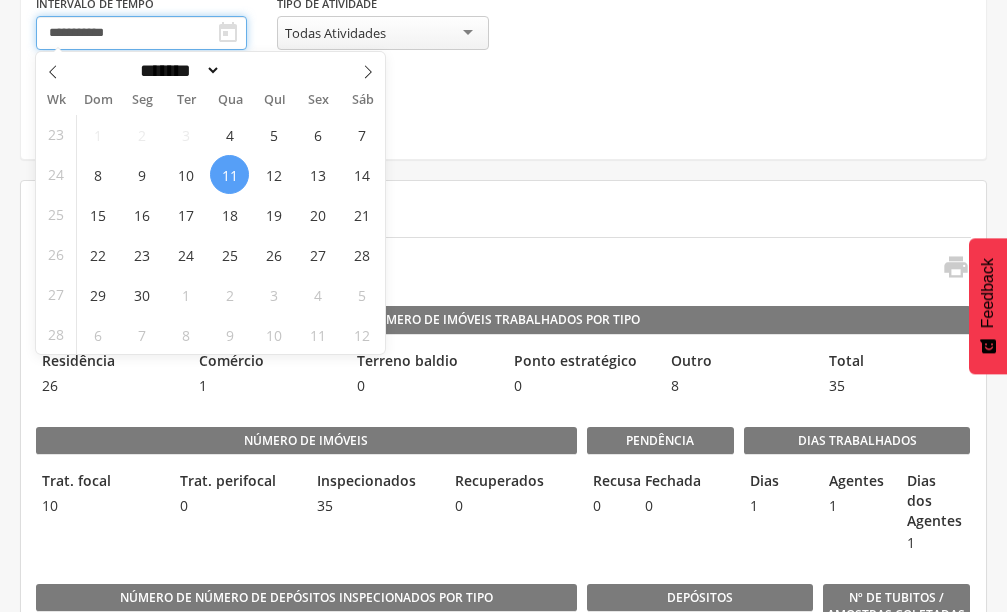 click on "**********" at bounding box center [141, 33] 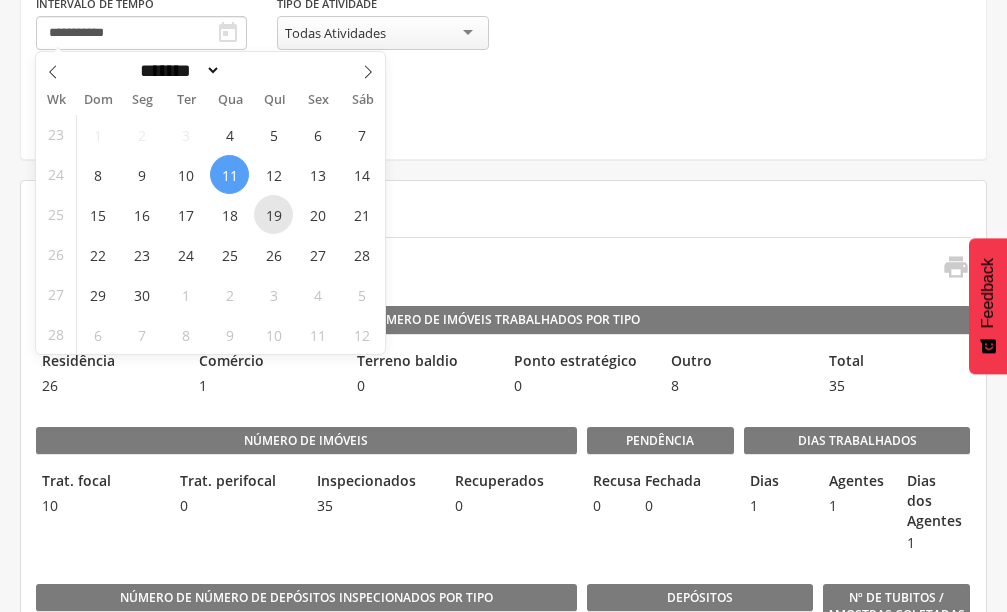 click on "19" at bounding box center [273, 214] 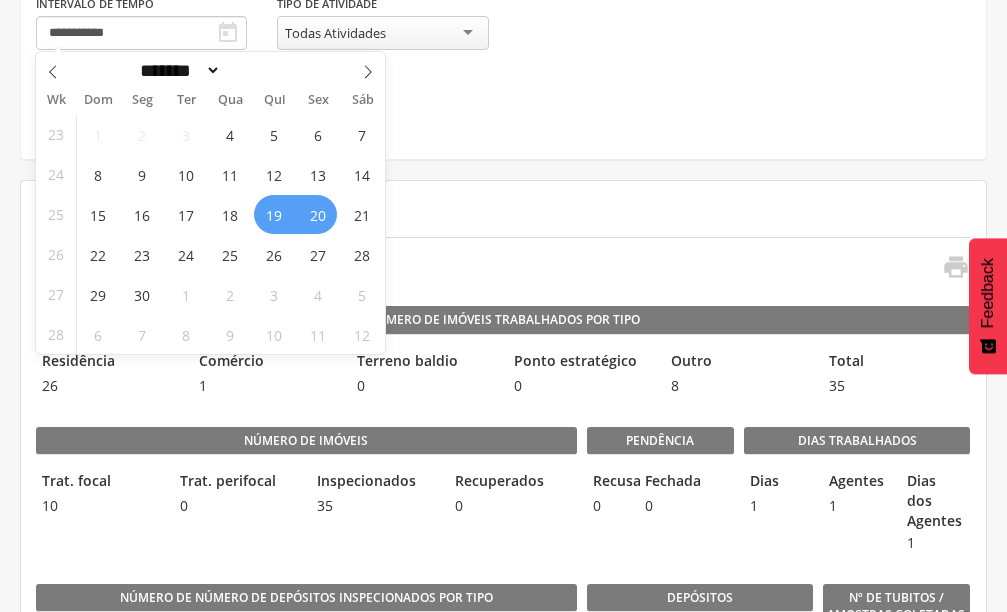 click on "20" at bounding box center [317, 214] 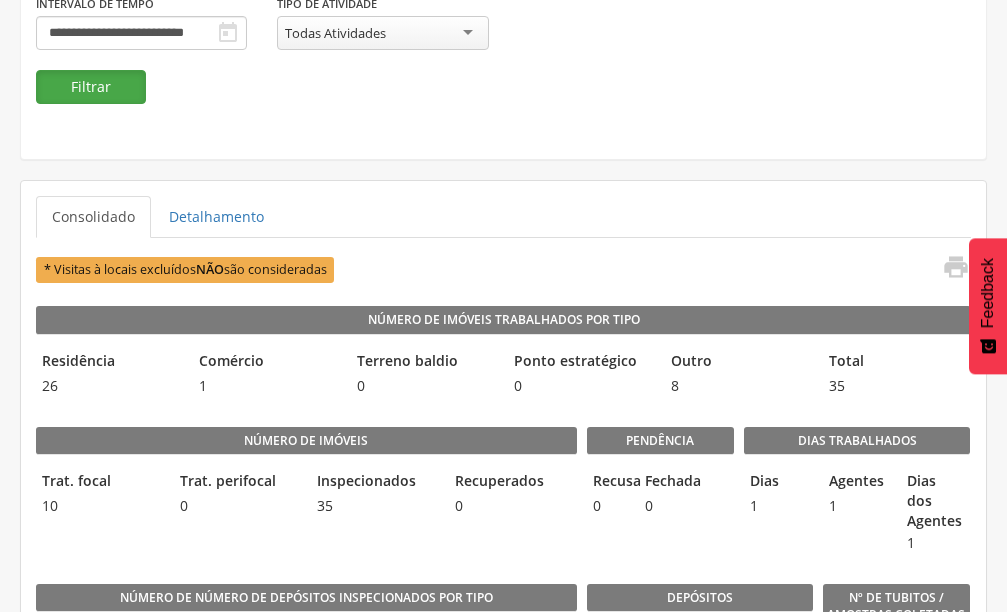 drag, startPoint x: 91, startPoint y: 86, endPoint x: 106, endPoint y: 113, distance: 30.88689 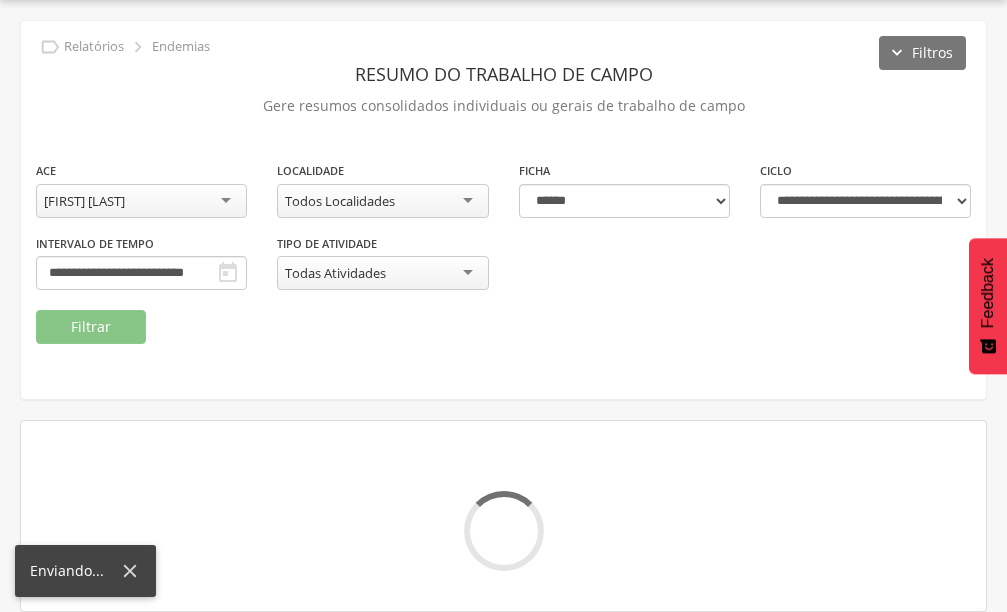 scroll, scrollTop: 300, scrollLeft: 0, axis: vertical 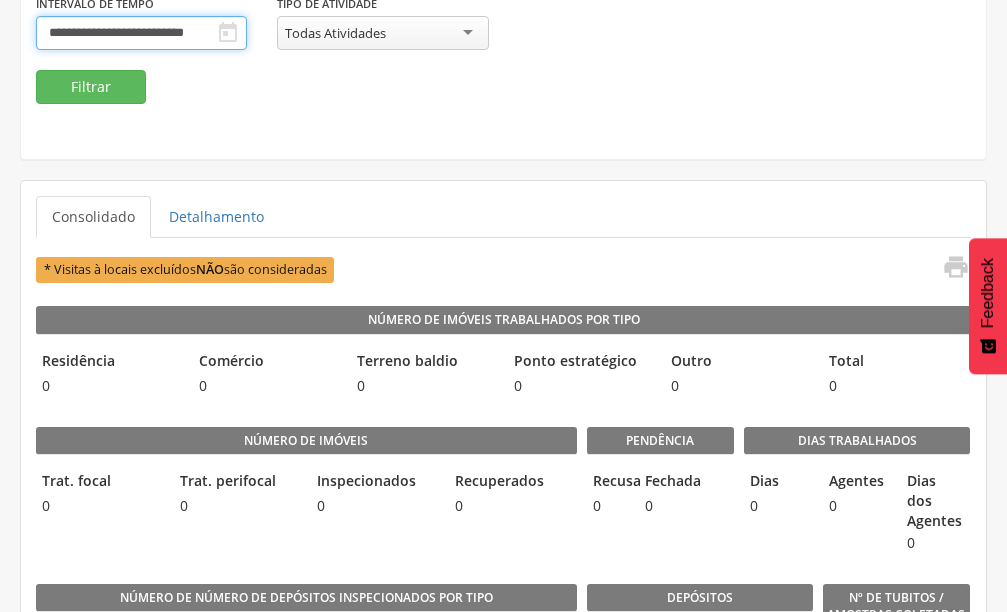 click on "**********" at bounding box center (141, 33) 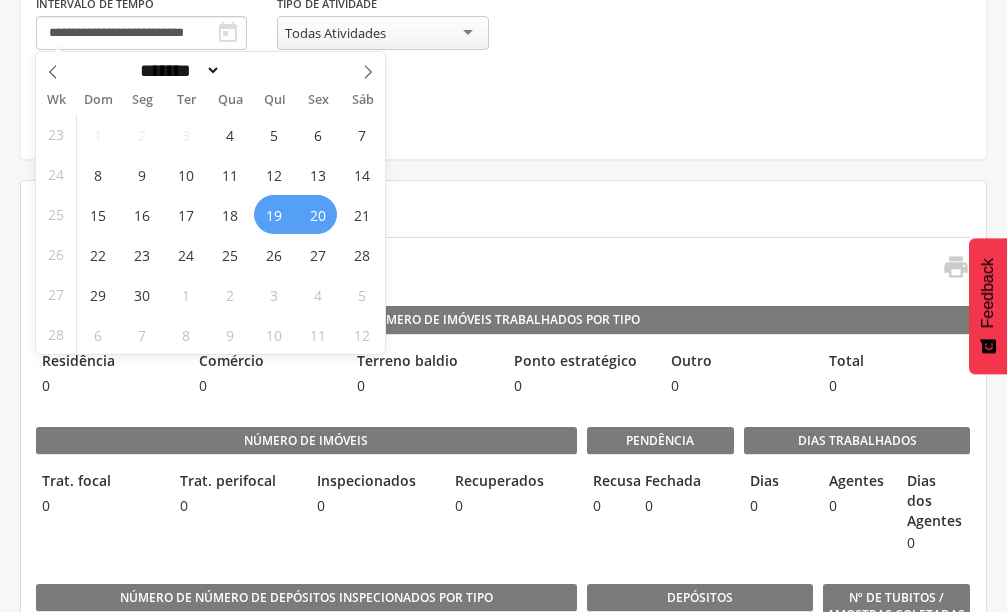 click on "20" at bounding box center [317, 214] 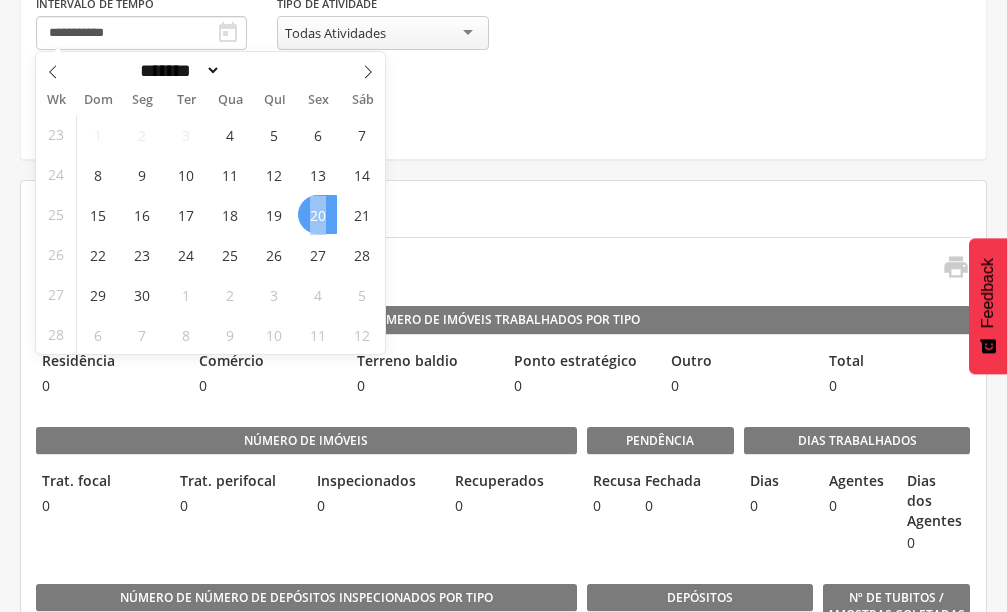 click on "20" at bounding box center (317, 214) 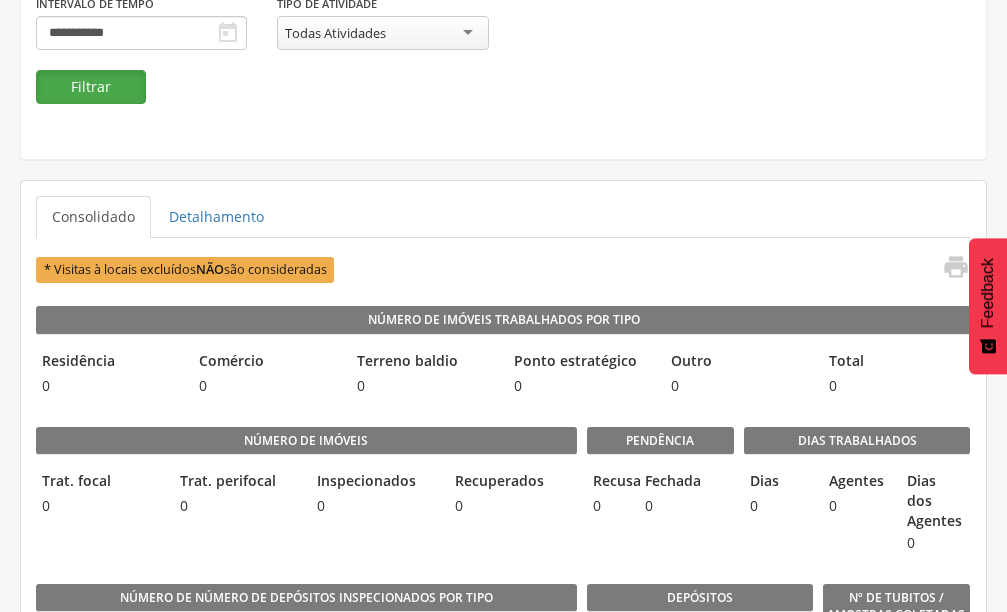 click on "Filtrar" at bounding box center [91, 87] 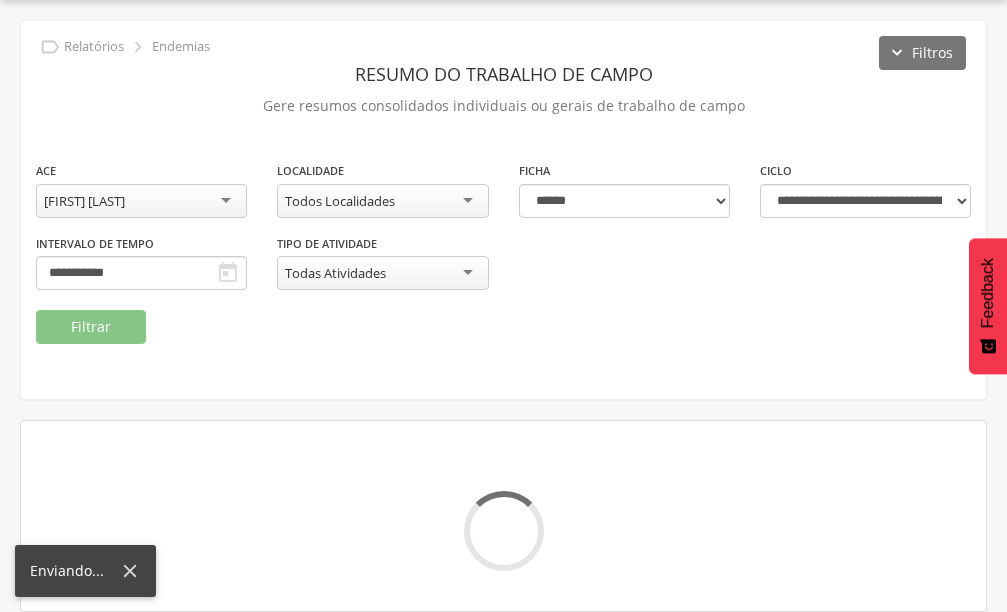 scroll, scrollTop: 300, scrollLeft: 0, axis: vertical 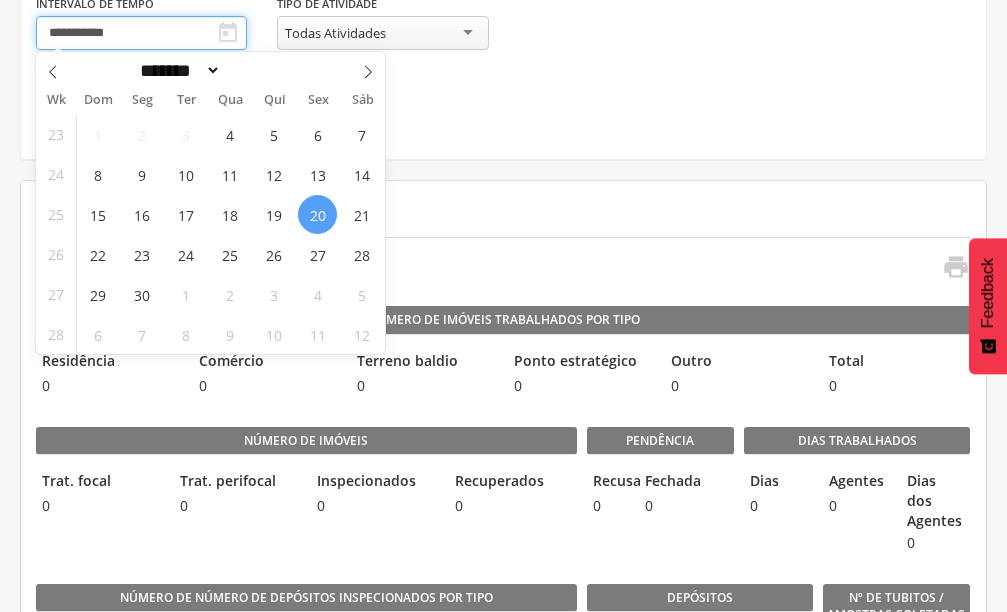 click on "**********" at bounding box center [141, 33] 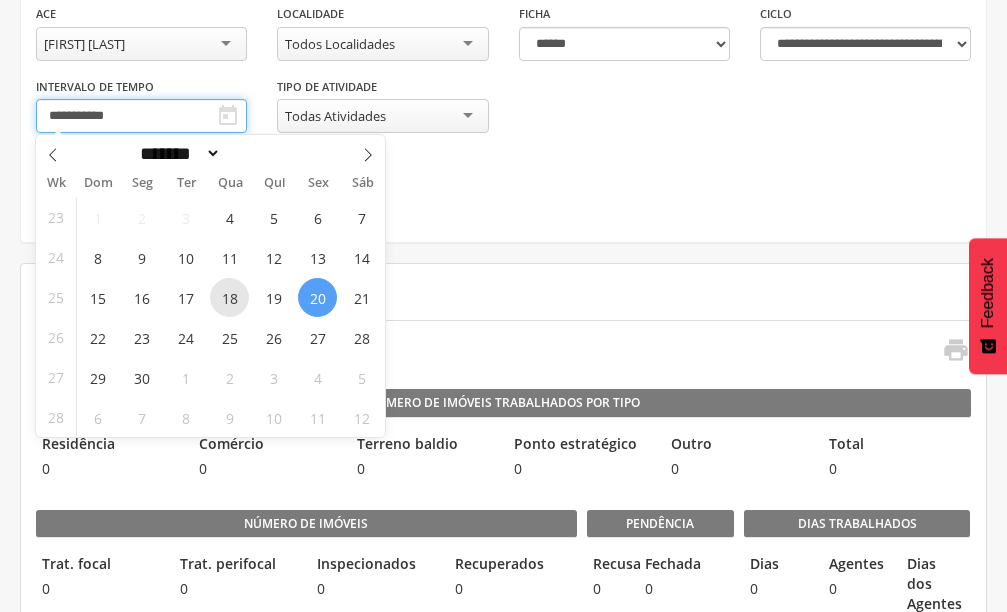 scroll, scrollTop: 100, scrollLeft: 0, axis: vertical 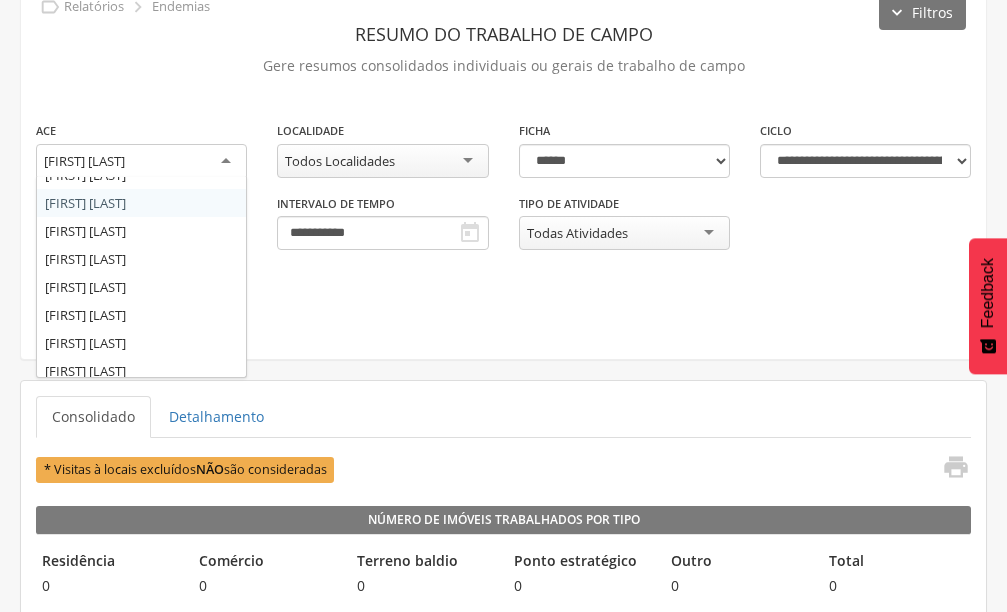 click on "[FIRST] [LAST]" at bounding box center (84, 161) 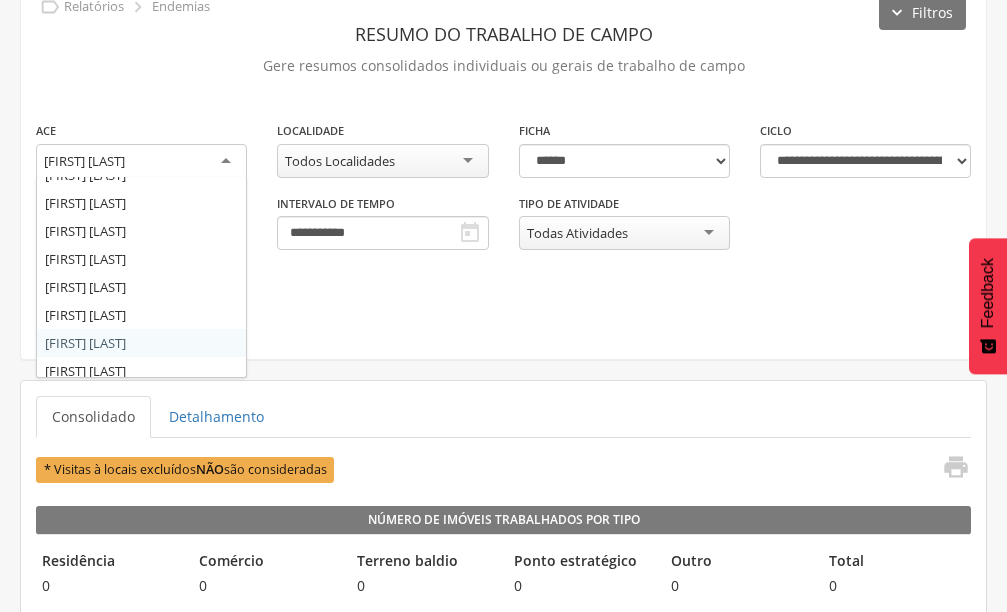 scroll, scrollTop: 0, scrollLeft: 0, axis: both 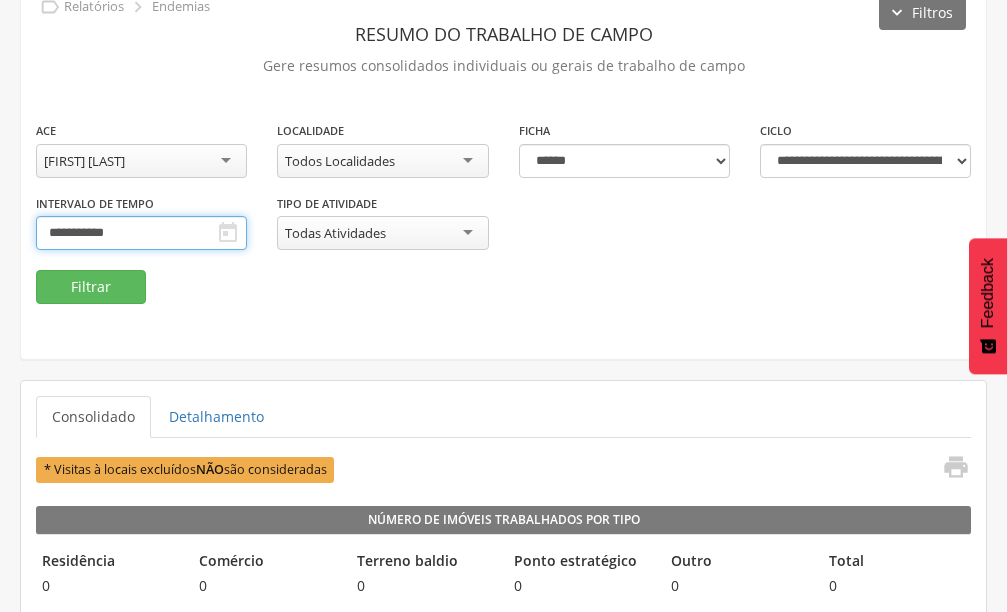 click on "**********" at bounding box center (141, 233) 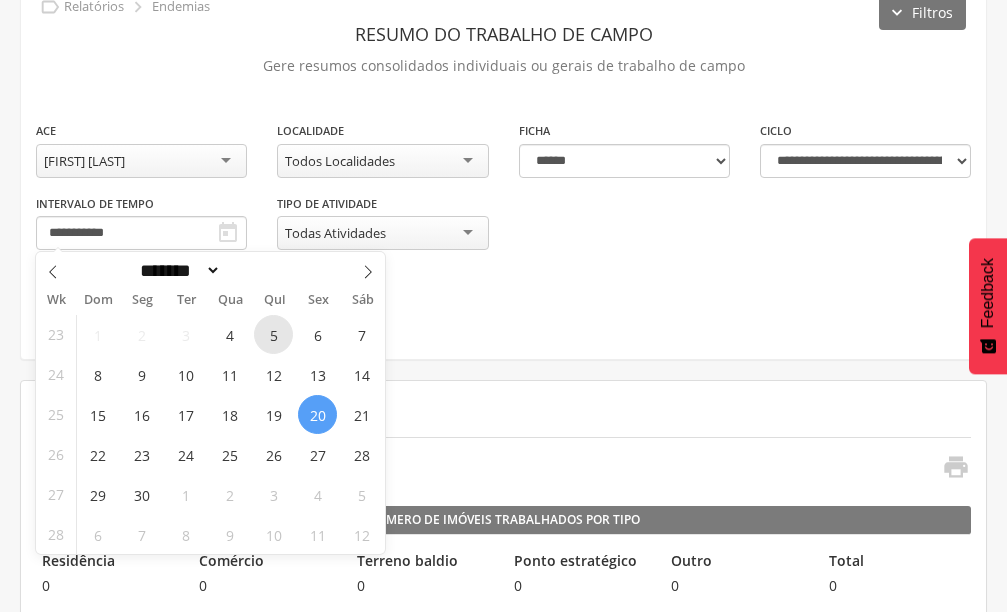 click on "5" at bounding box center [273, 334] 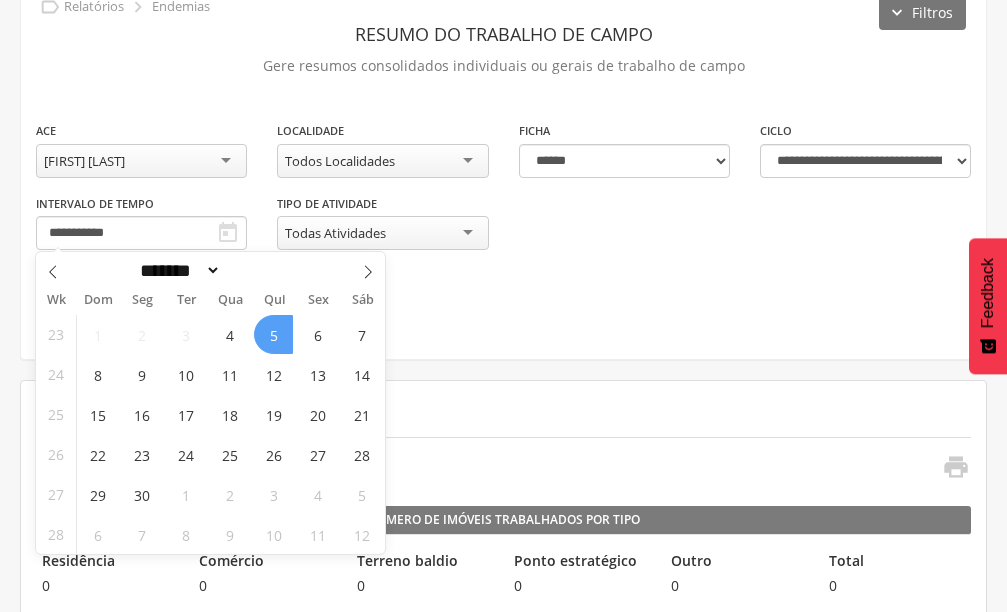 click on "5" at bounding box center [273, 334] 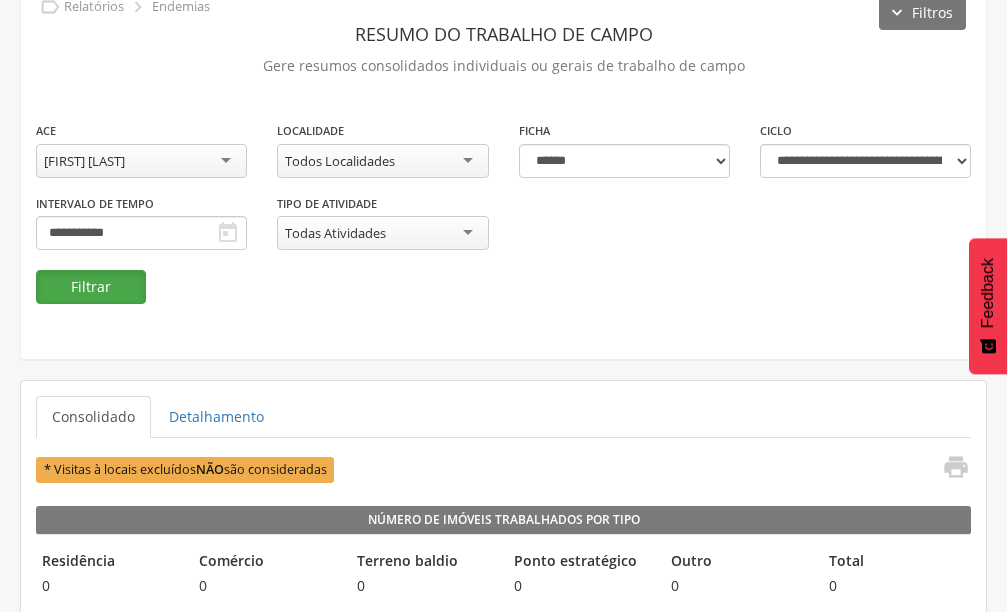 click on "Filtrar" at bounding box center (91, 287) 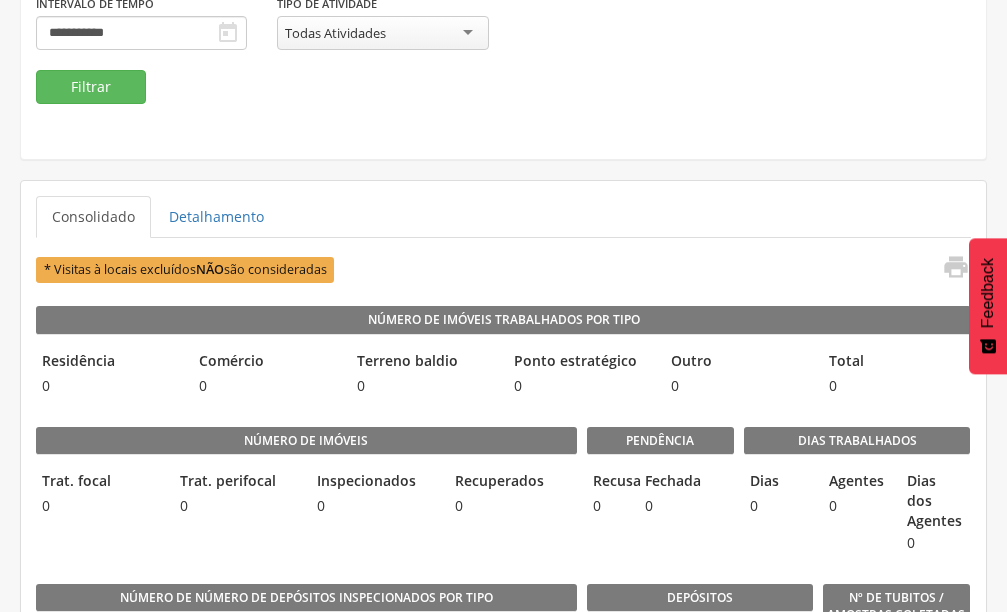 scroll, scrollTop: 200, scrollLeft: 0, axis: vertical 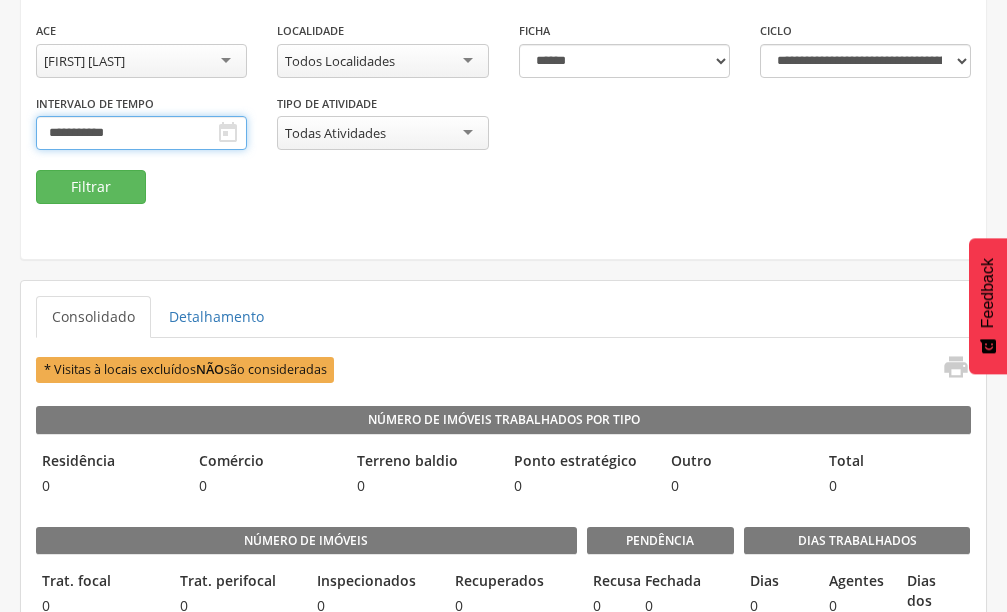 click on "**********" at bounding box center [141, 133] 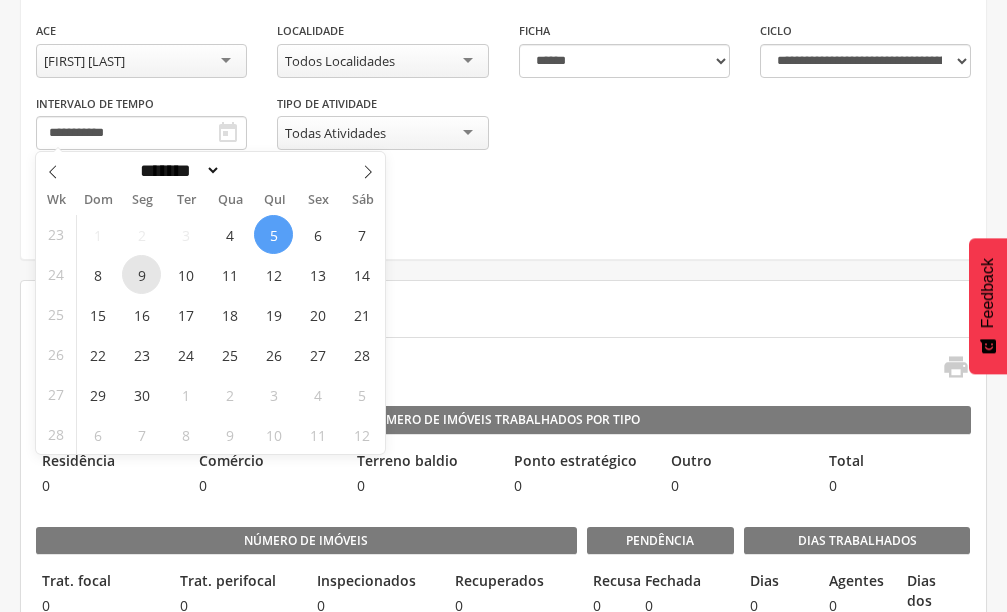 click on "9" at bounding box center (141, 274) 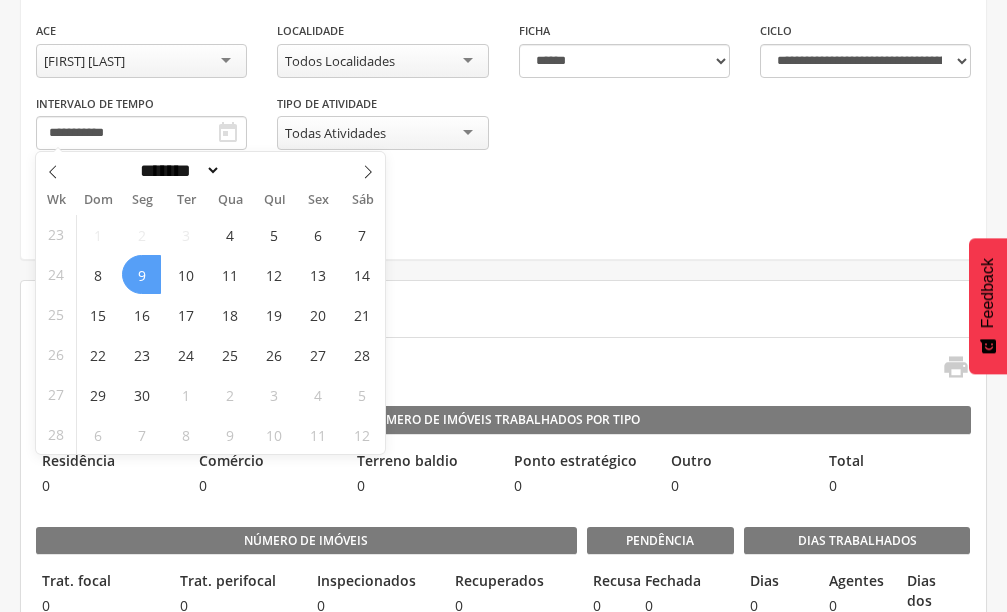 click on "9" at bounding box center (141, 274) 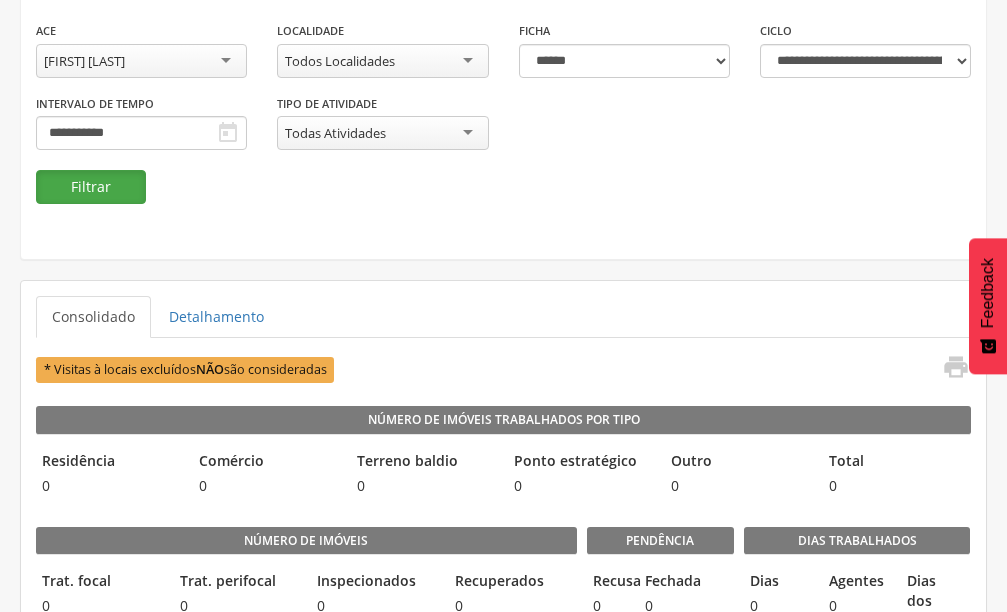 click on "Filtrar" at bounding box center [91, 187] 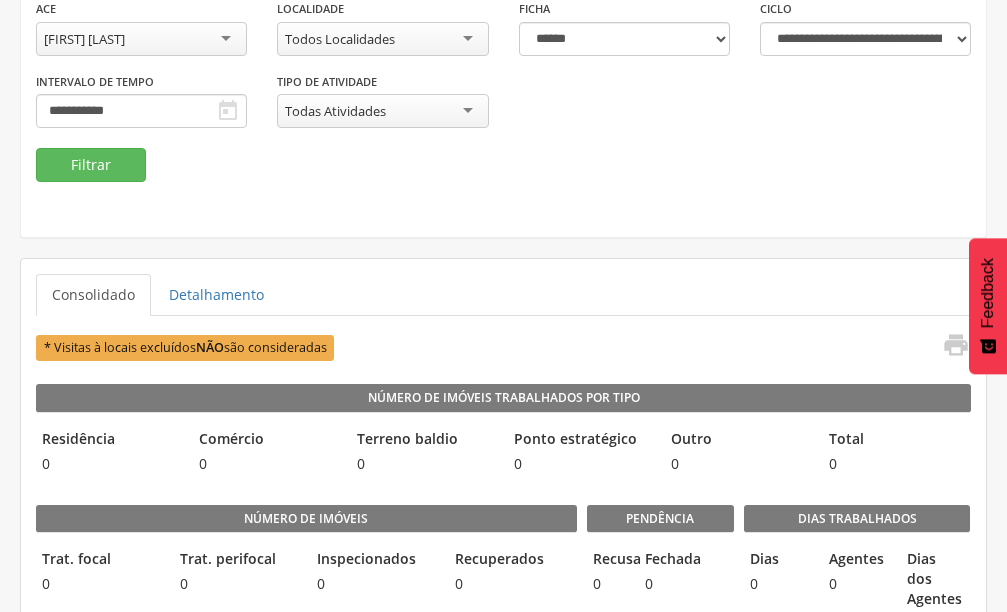 scroll, scrollTop: 200, scrollLeft: 0, axis: vertical 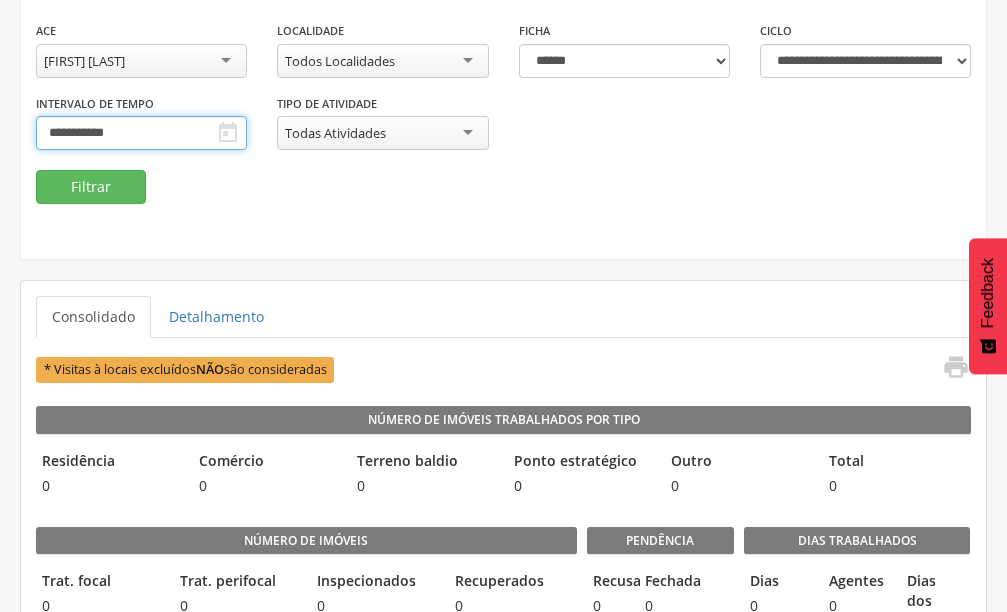 click on "**********" at bounding box center [141, 133] 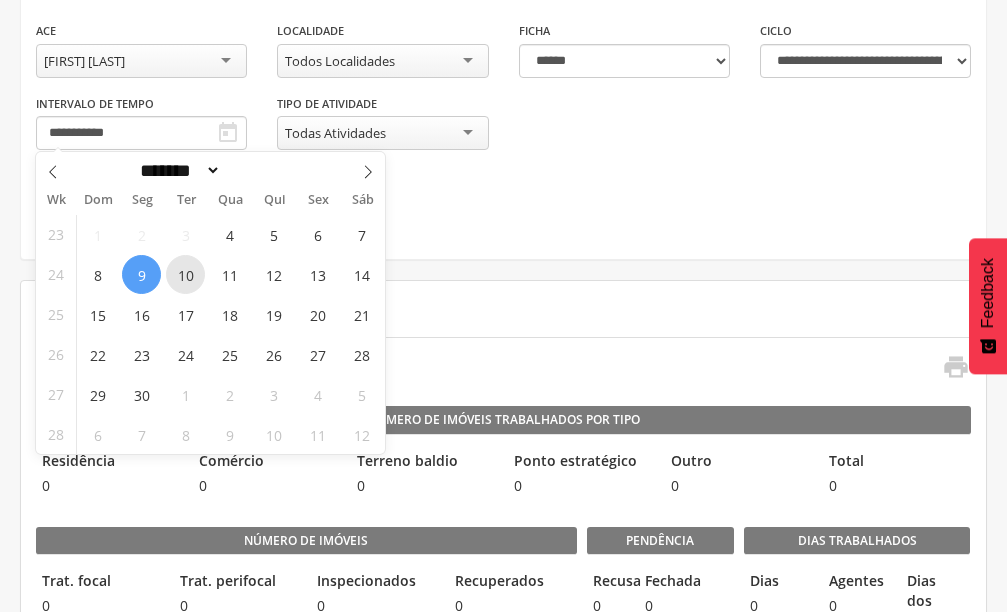 click on "10" at bounding box center (185, 274) 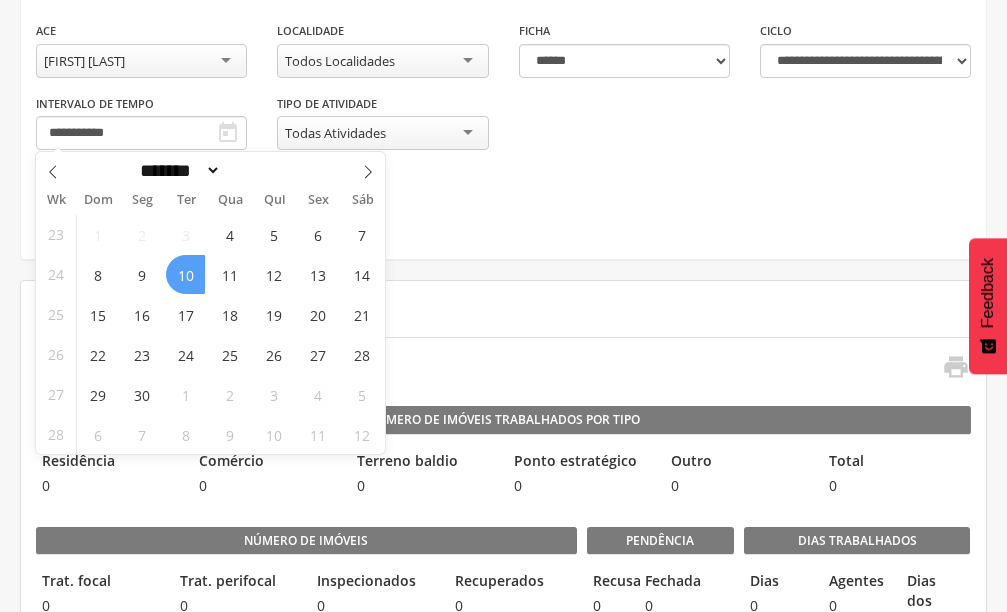 click on "10" at bounding box center [185, 274] 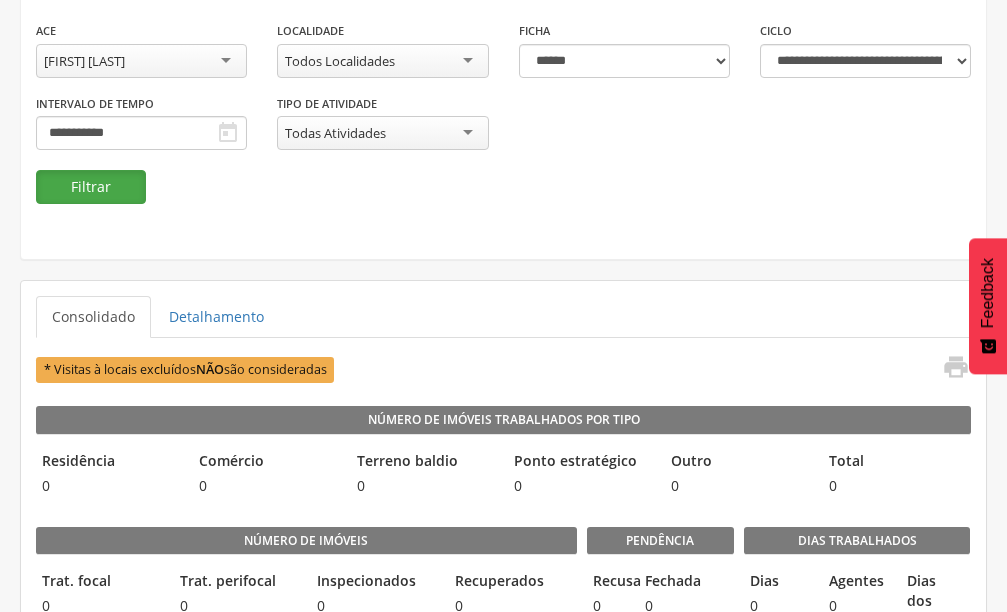 click on "Filtrar" at bounding box center [91, 187] 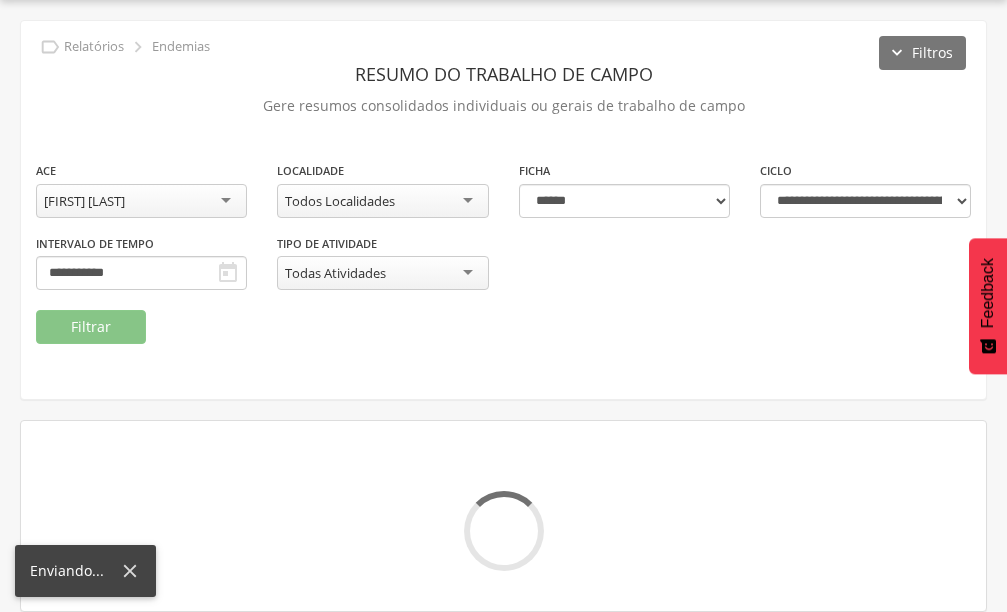 scroll, scrollTop: 200, scrollLeft: 0, axis: vertical 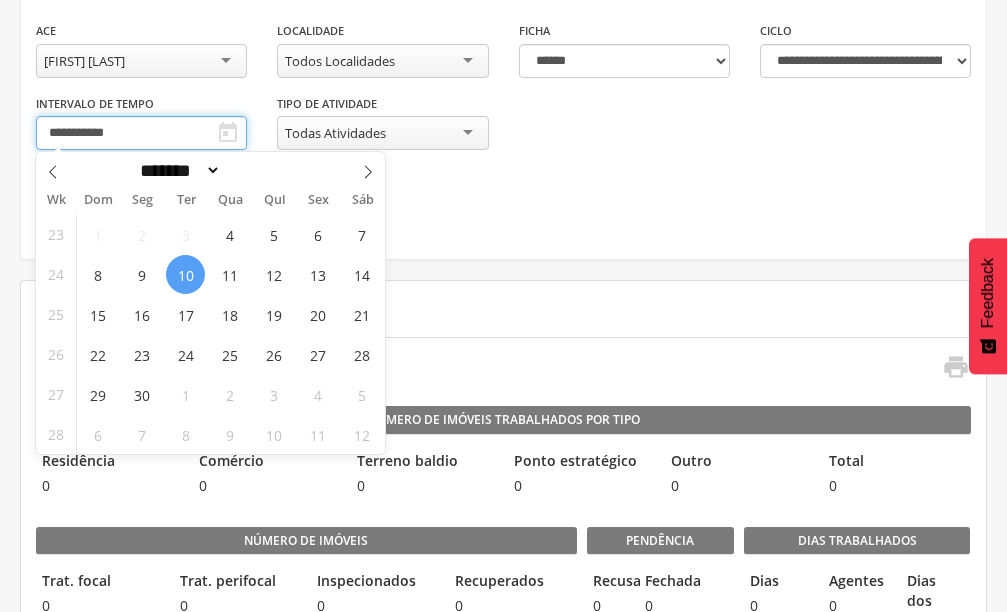 click on "**********" at bounding box center (141, 133) 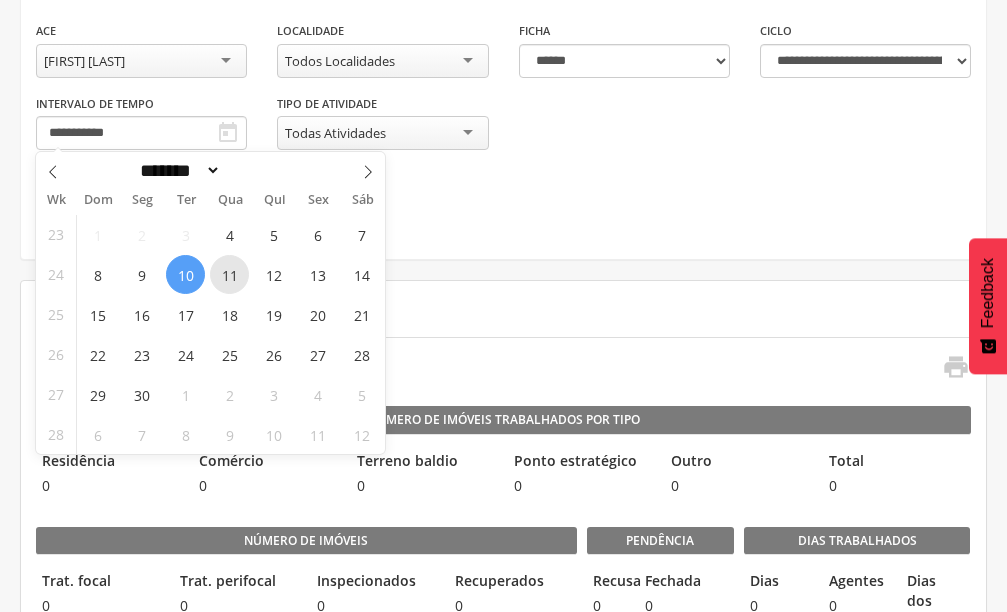 click on "11" at bounding box center (229, 274) 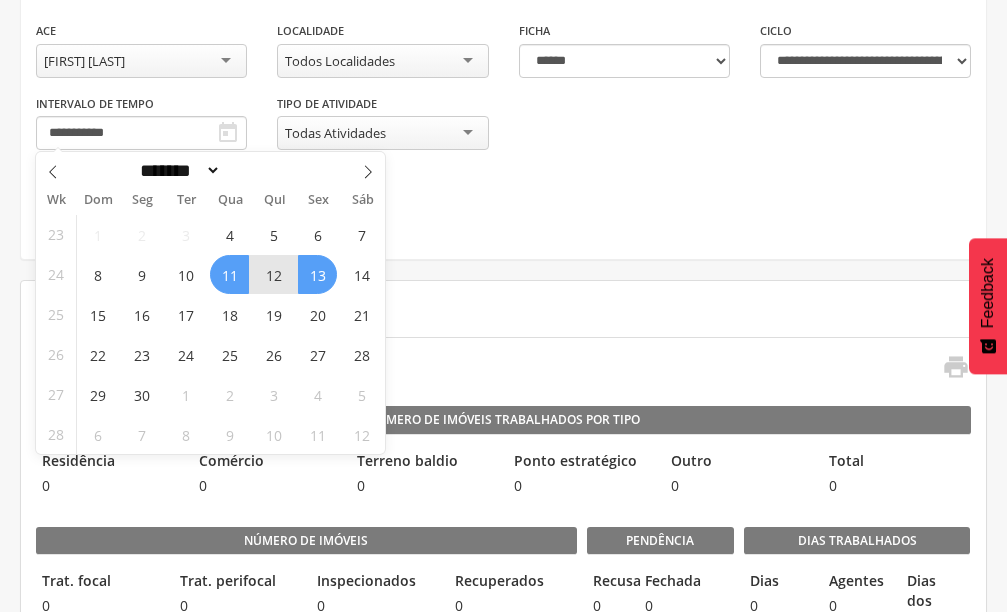 click on "13" at bounding box center [317, 274] 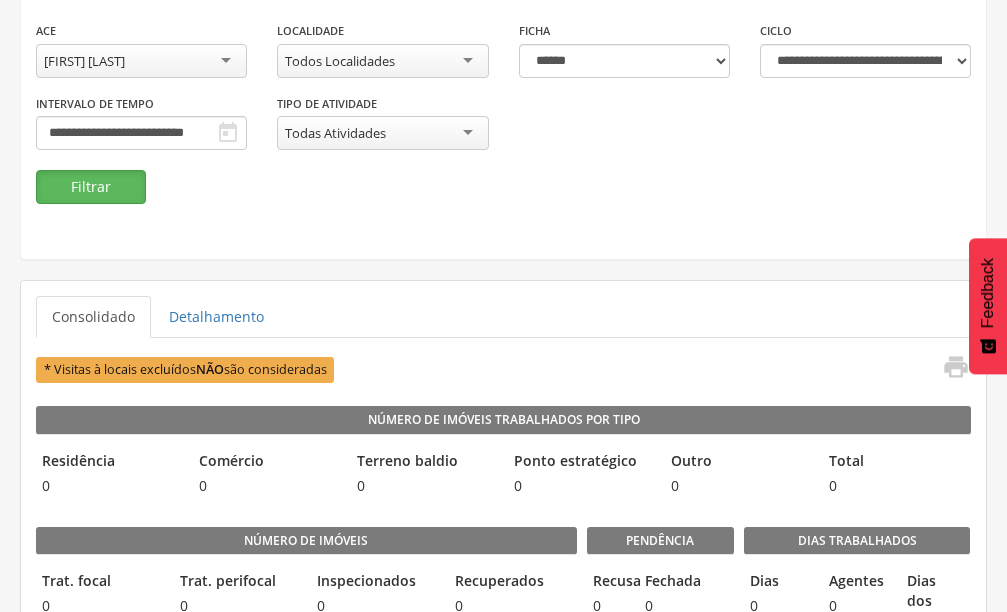 drag, startPoint x: 87, startPoint y: 185, endPoint x: 111, endPoint y: 234, distance: 54.56189 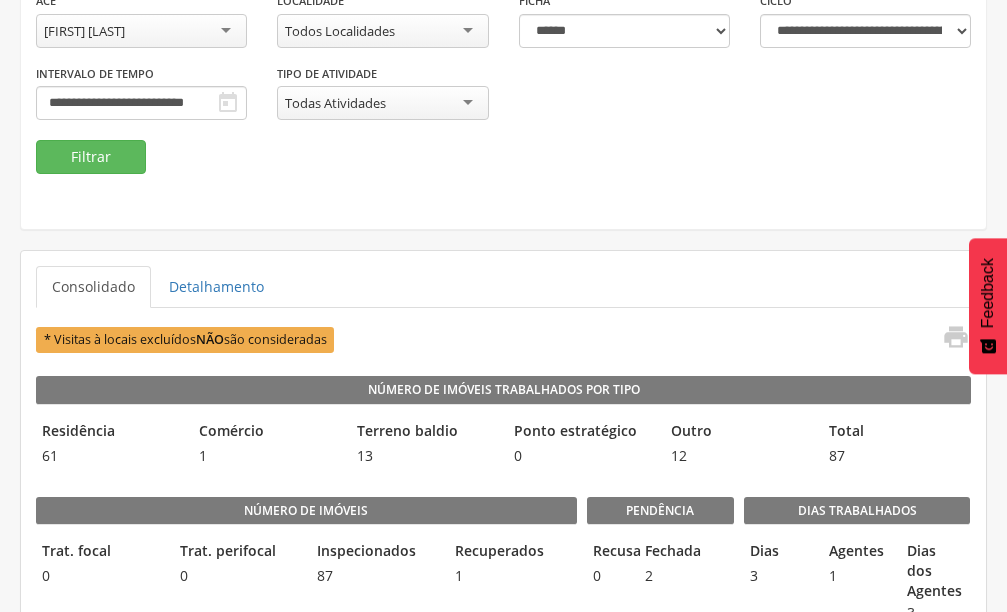 scroll, scrollTop: 200, scrollLeft: 0, axis: vertical 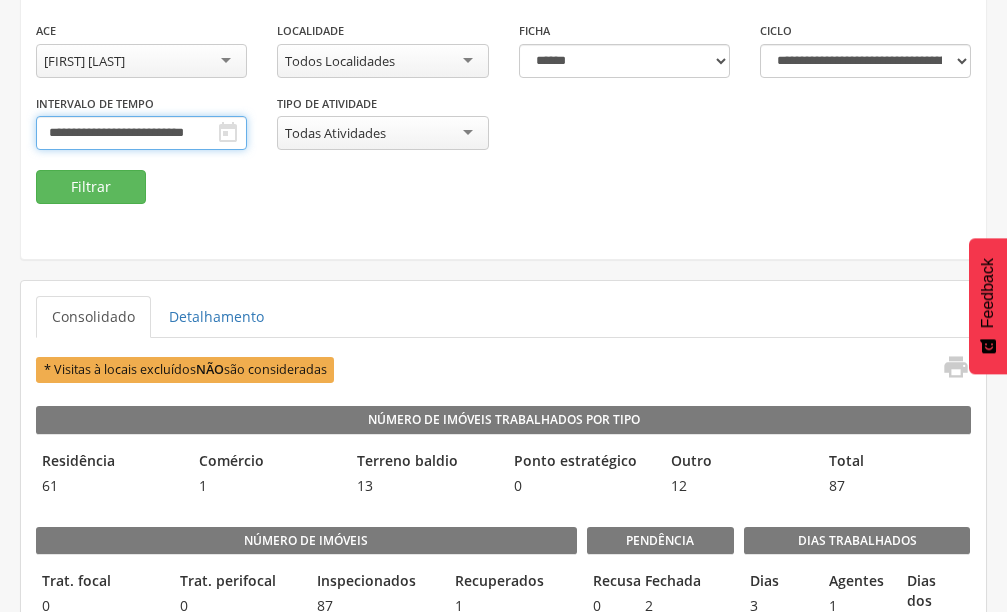 click on "**********" at bounding box center (141, 133) 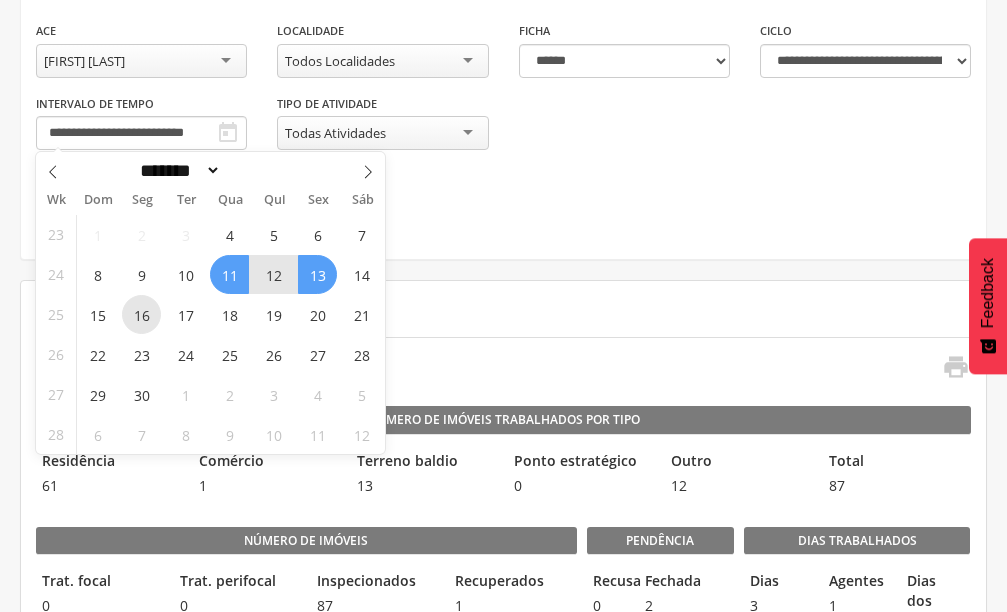 click on "16" at bounding box center [141, 314] 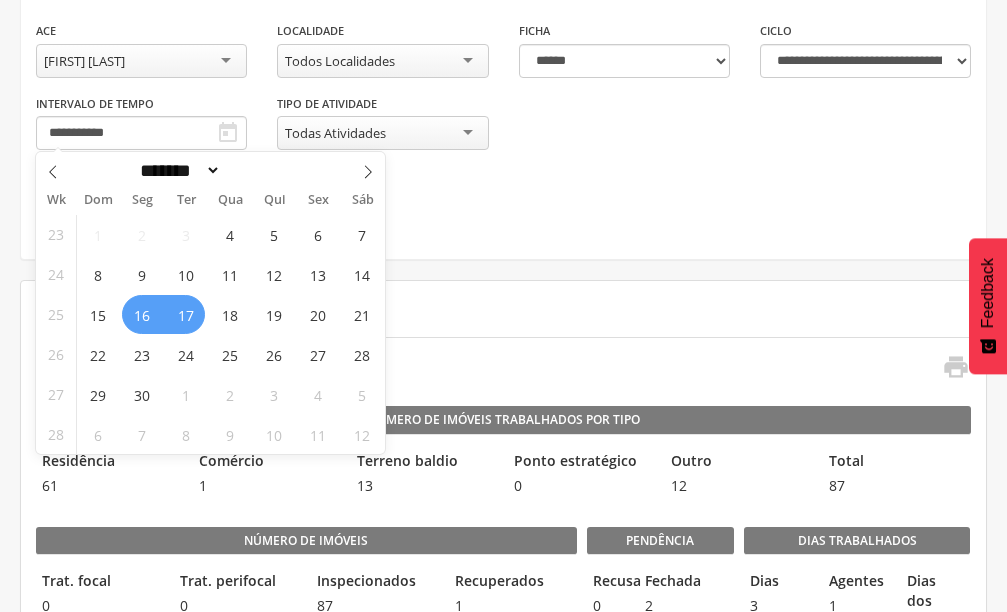 click on "17" at bounding box center [185, 314] 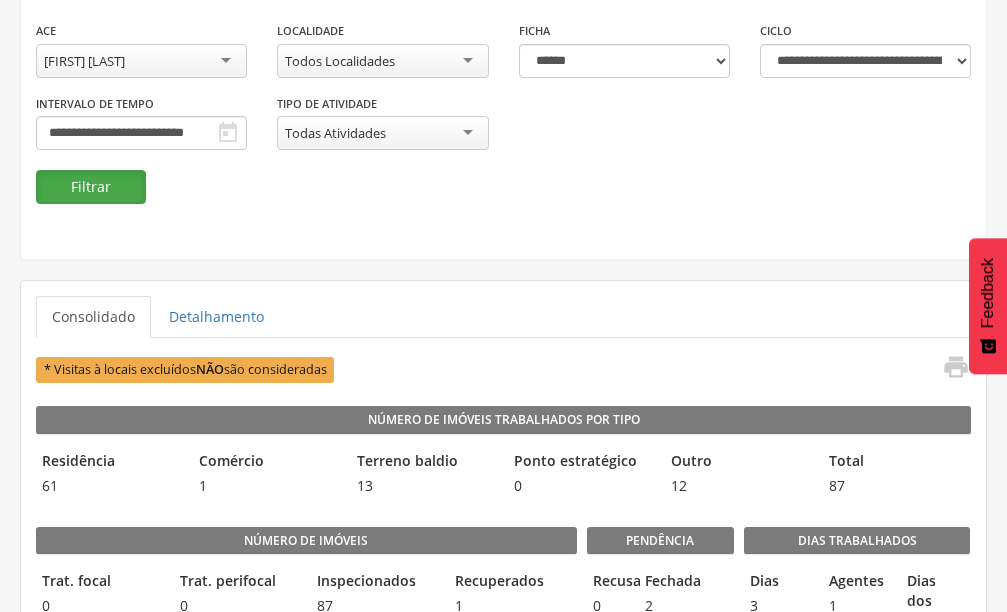 click on "Filtrar" at bounding box center [91, 187] 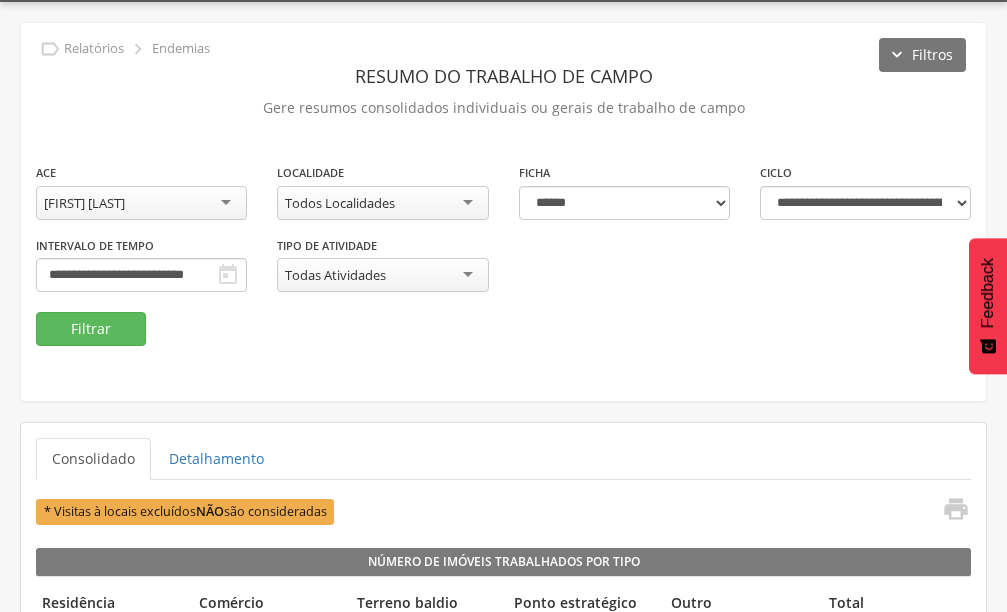 scroll, scrollTop: 0, scrollLeft: 0, axis: both 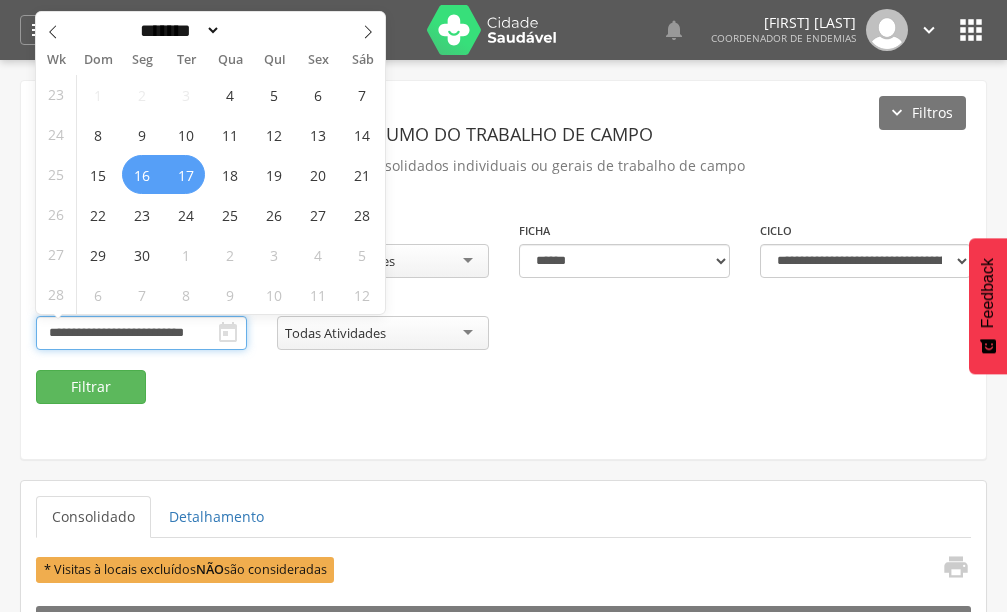click on "**********" at bounding box center [141, 333] 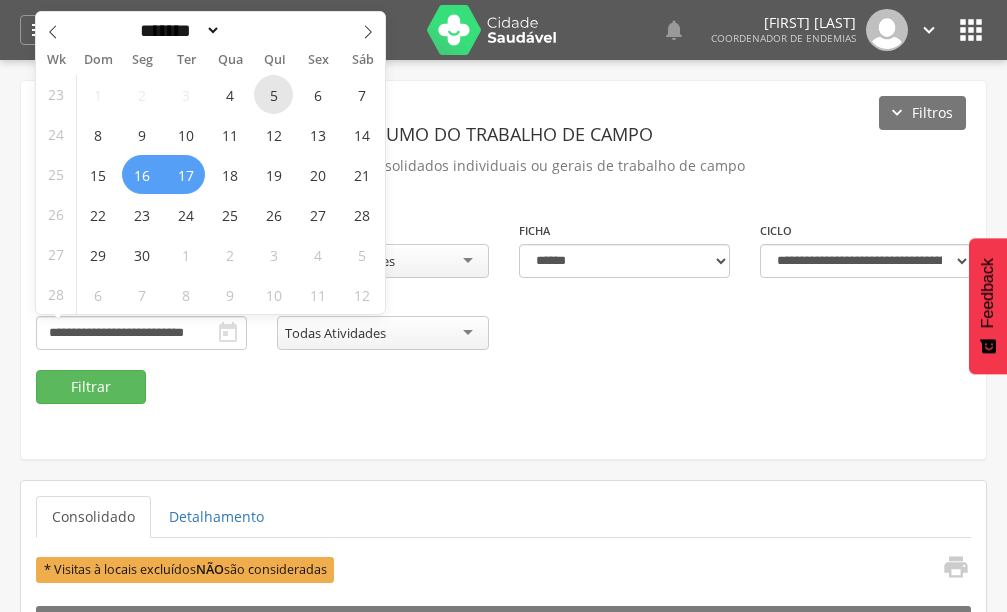 click on "5" at bounding box center [273, 94] 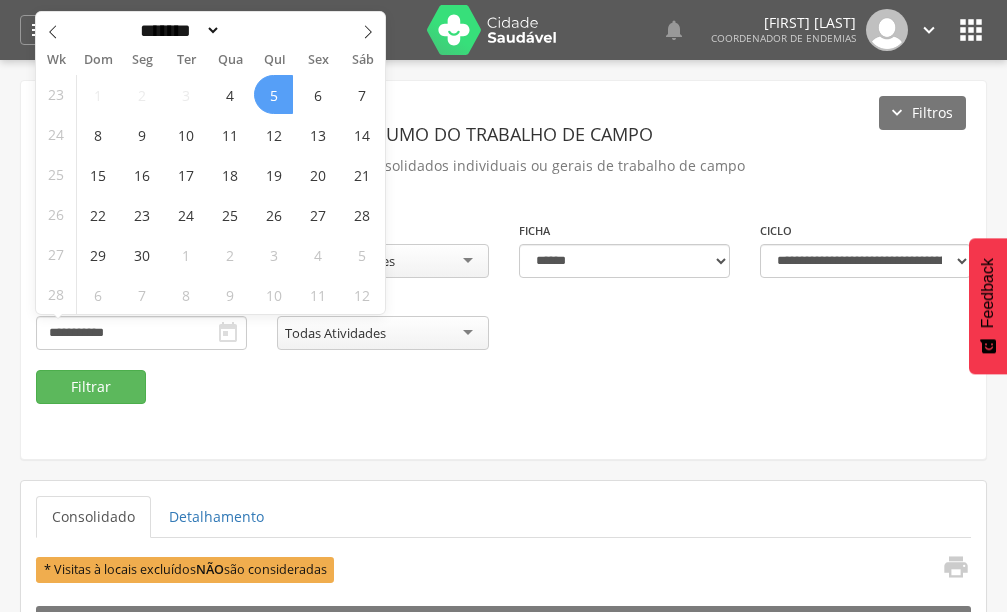 click on "5" at bounding box center [273, 94] 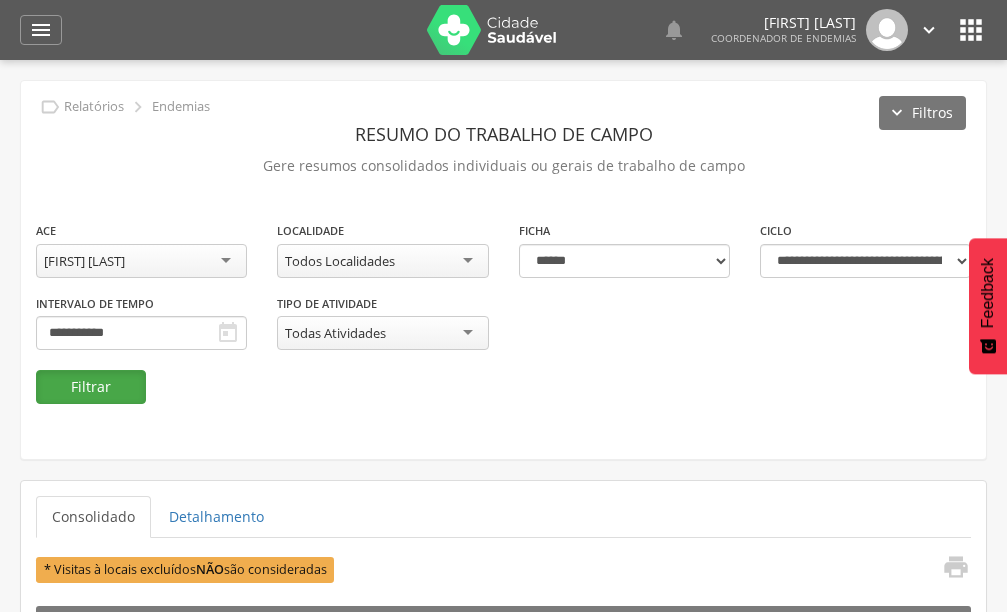 click on "Filtrar" at bounding box center (91, 387) 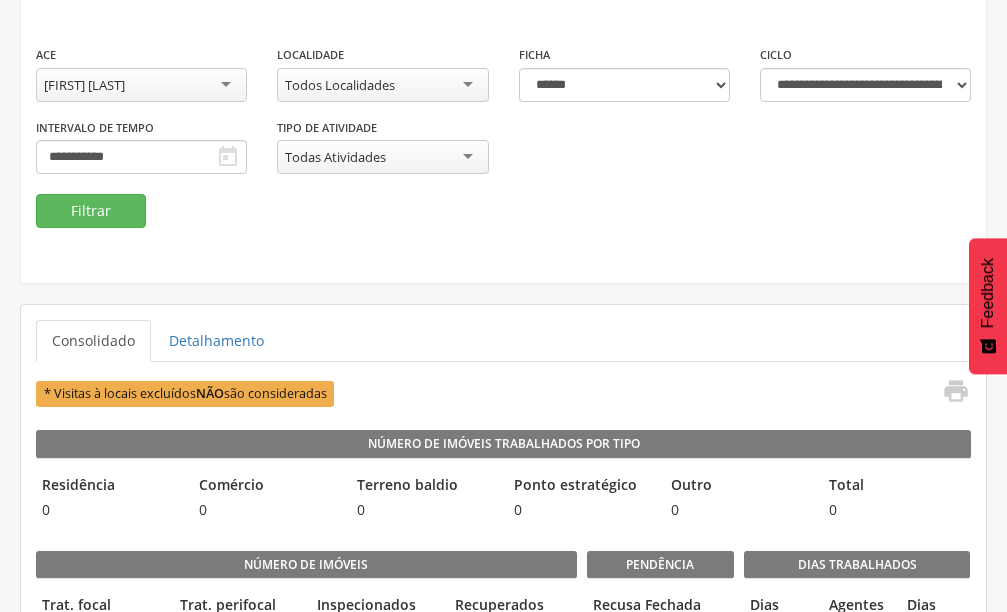 scroll, scrollTop: 0, scrollLeft: 0, axis: both 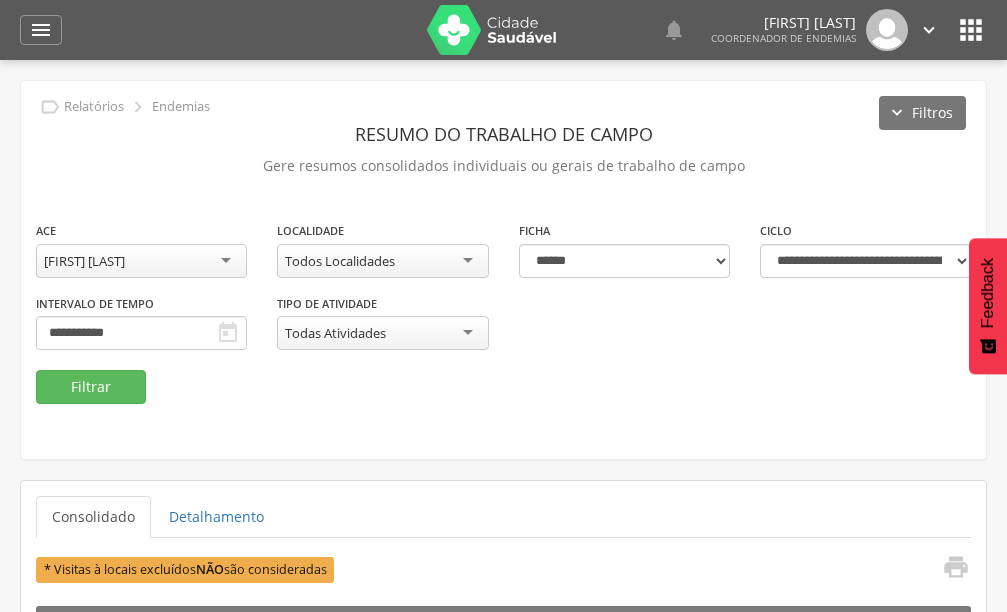 click on "" at bounding box center (929, 30) 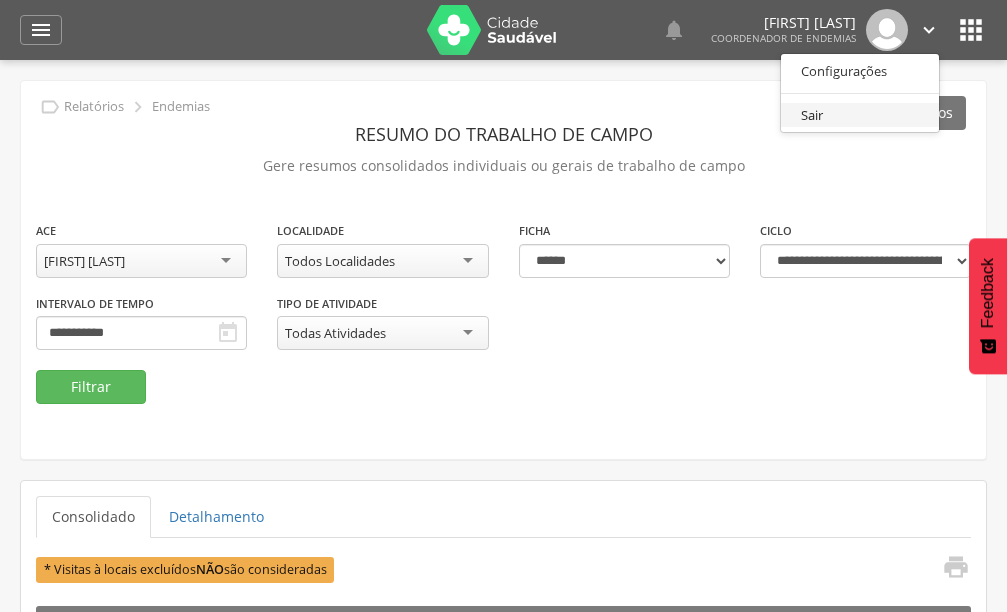 click on "Sair" at bounding box center (860, 115) 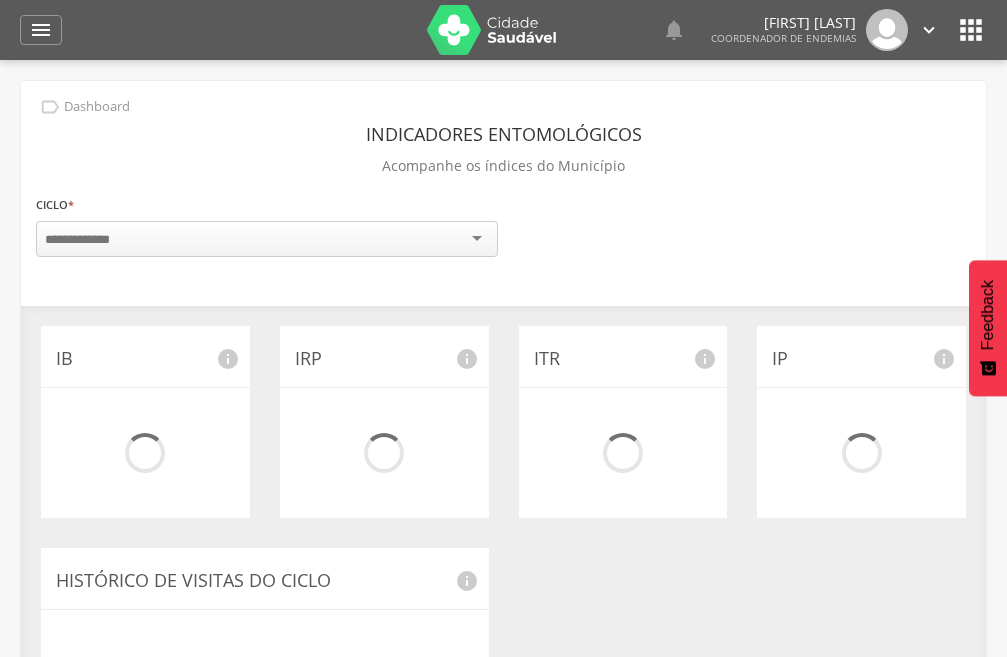 scroll, scrollTop: 0, scrollLeft: 0, axis: both 